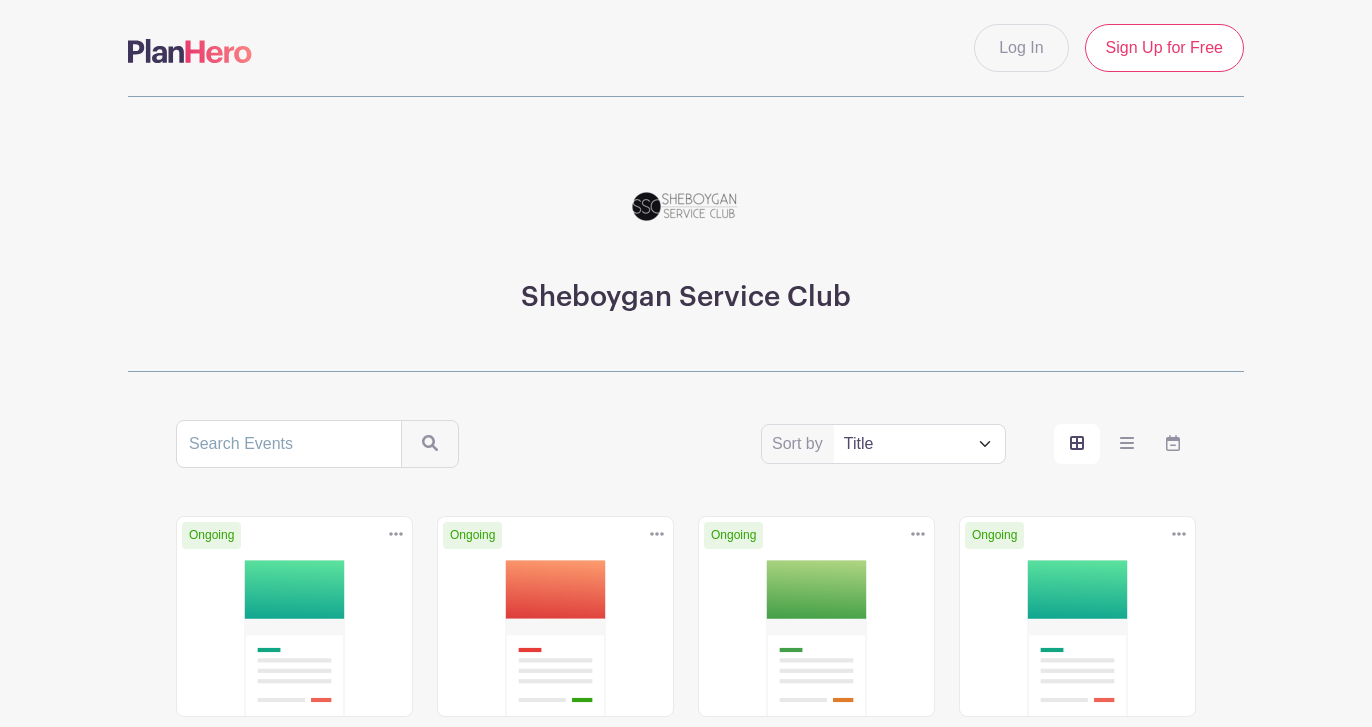scroll, scrollTop: 0, scrollLeft: 0, axis: both 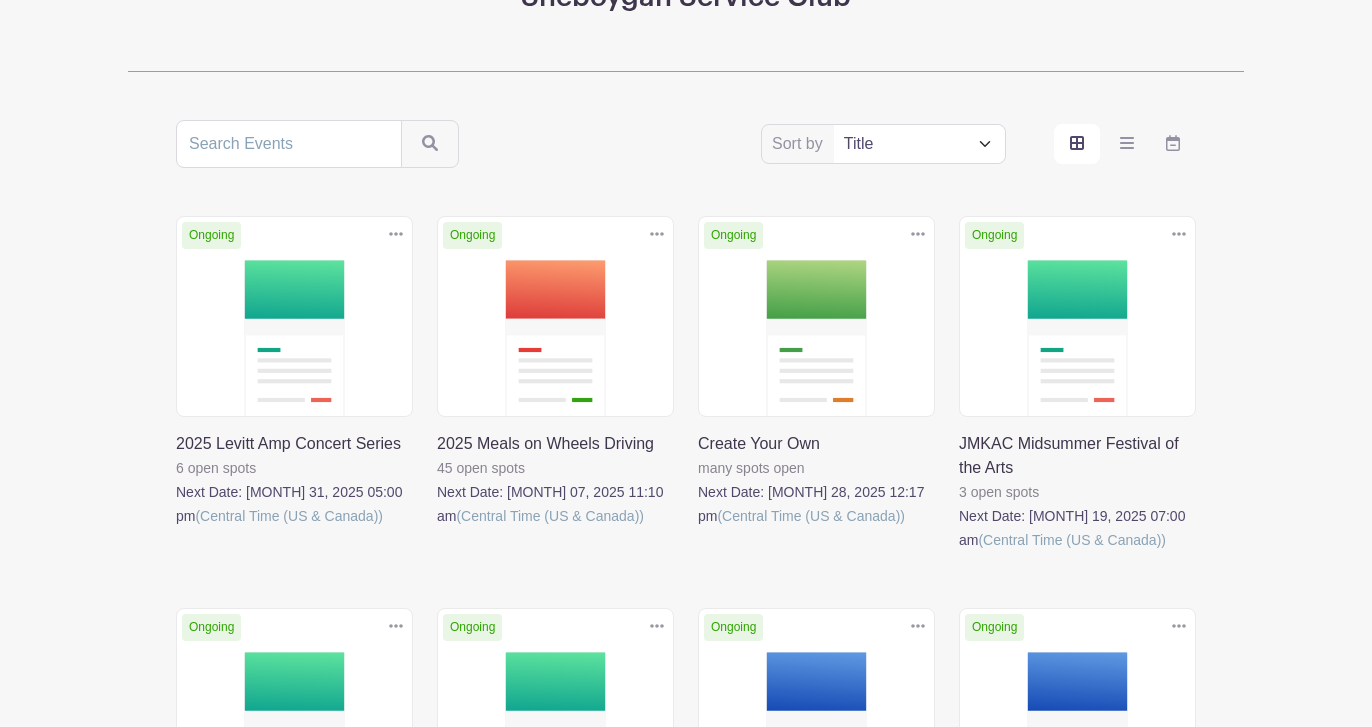 click at bounding box center (437, 528) 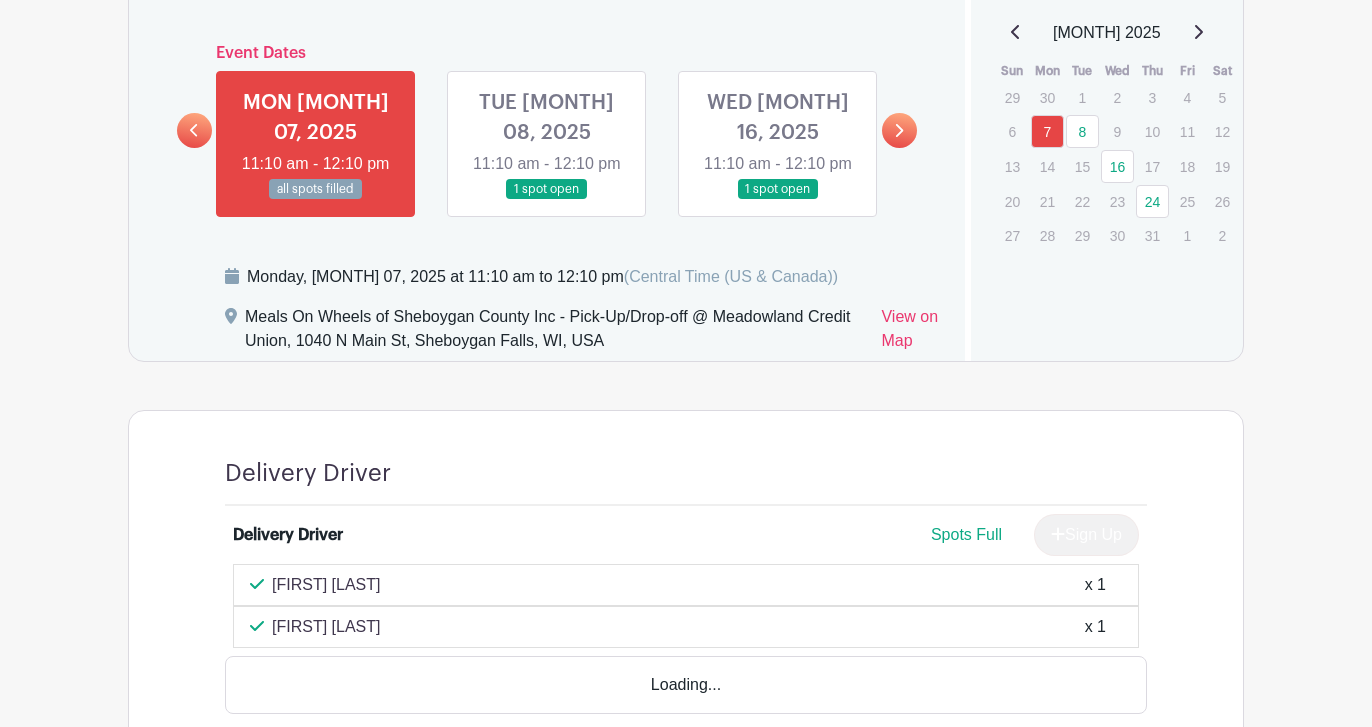 scroll, scrollTop: 1300, scrollLeft: 0, axis: vertical 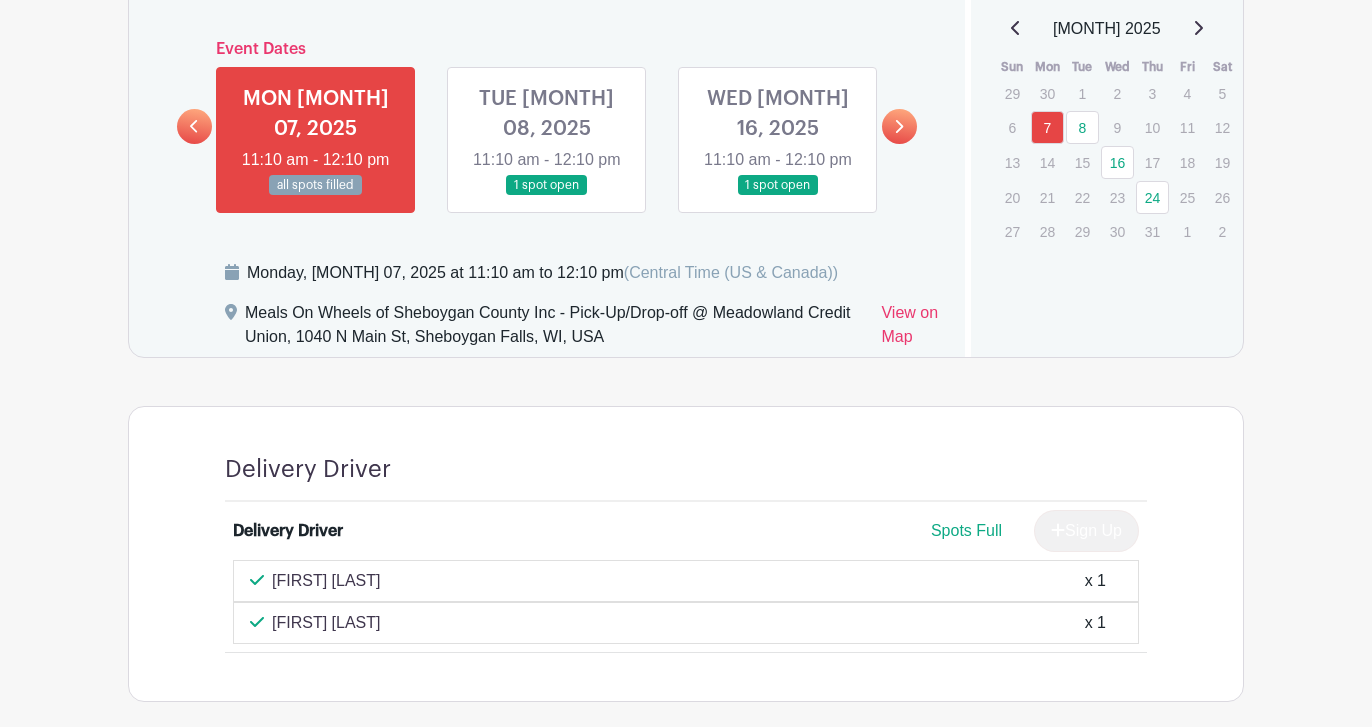 click at bounding box center (547, 196) 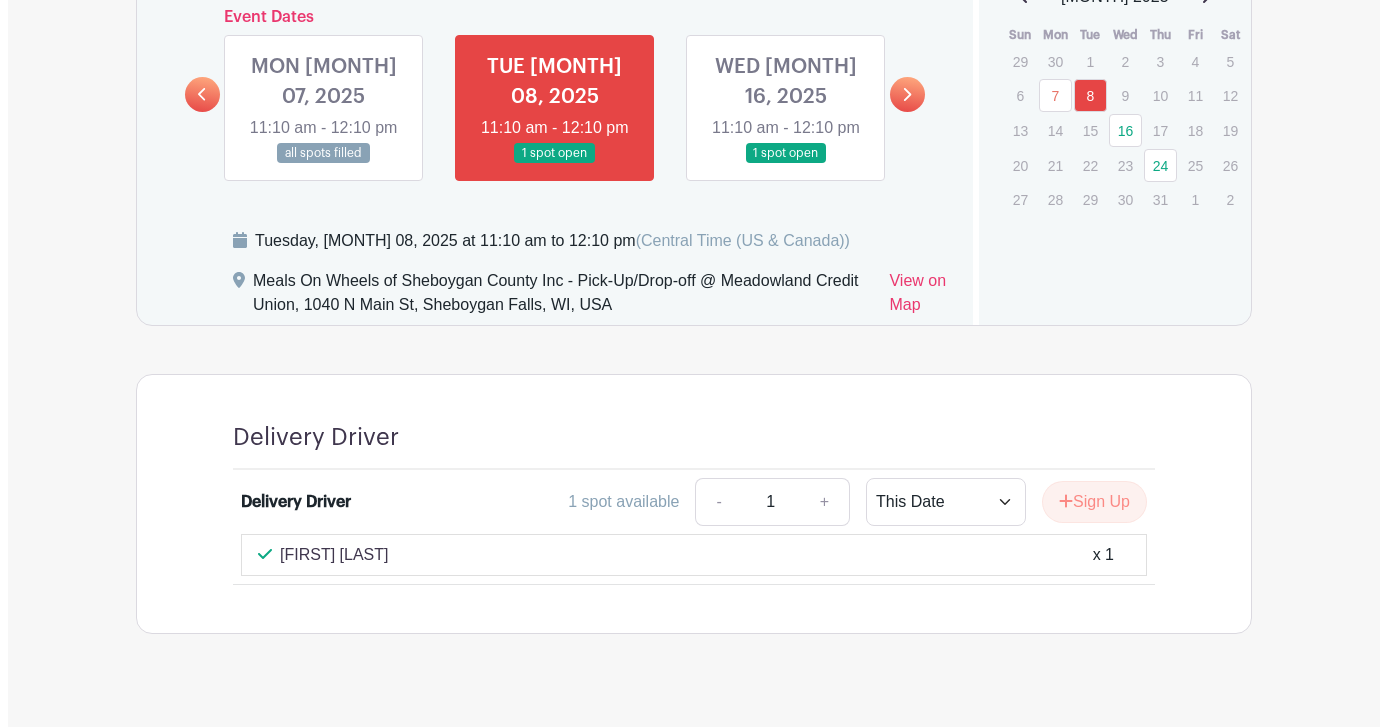 scroll, scrollTop: 1360, scrollLeft: 0, axis: vertical 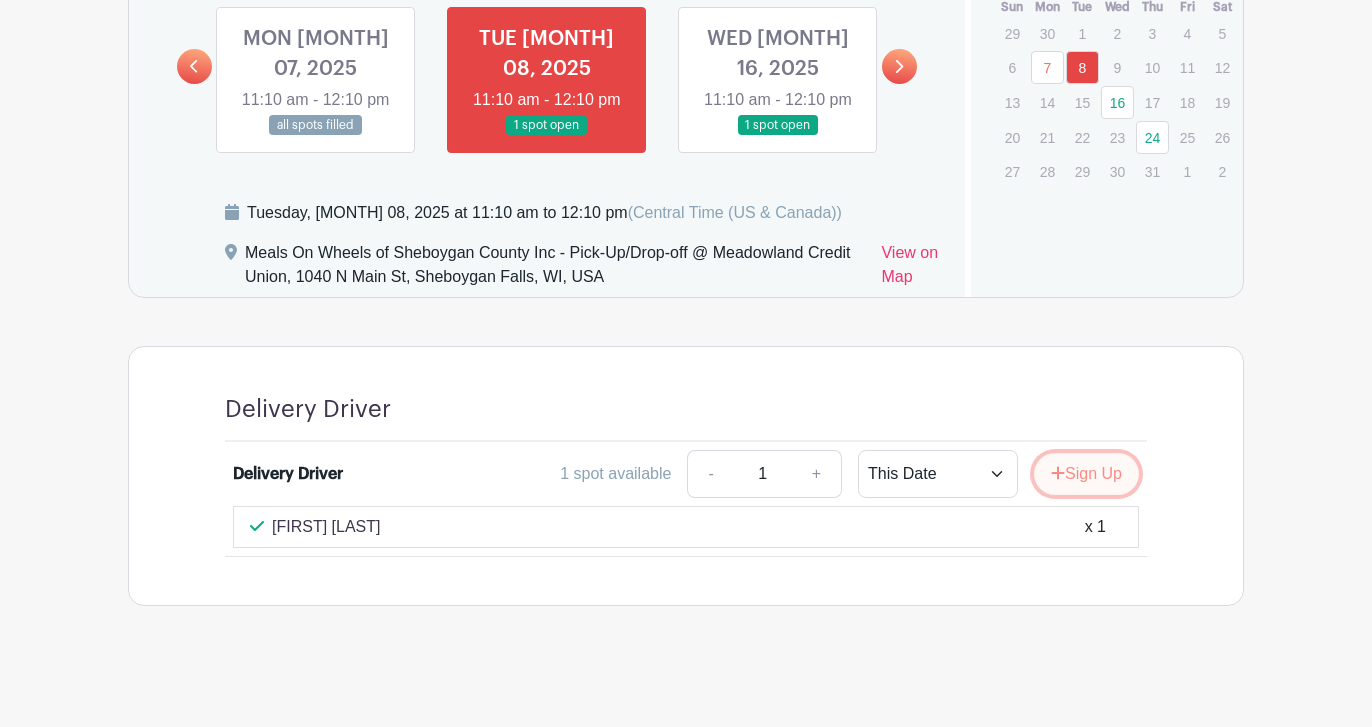 click on "Sign Up" at bounding box center (1086, 474) 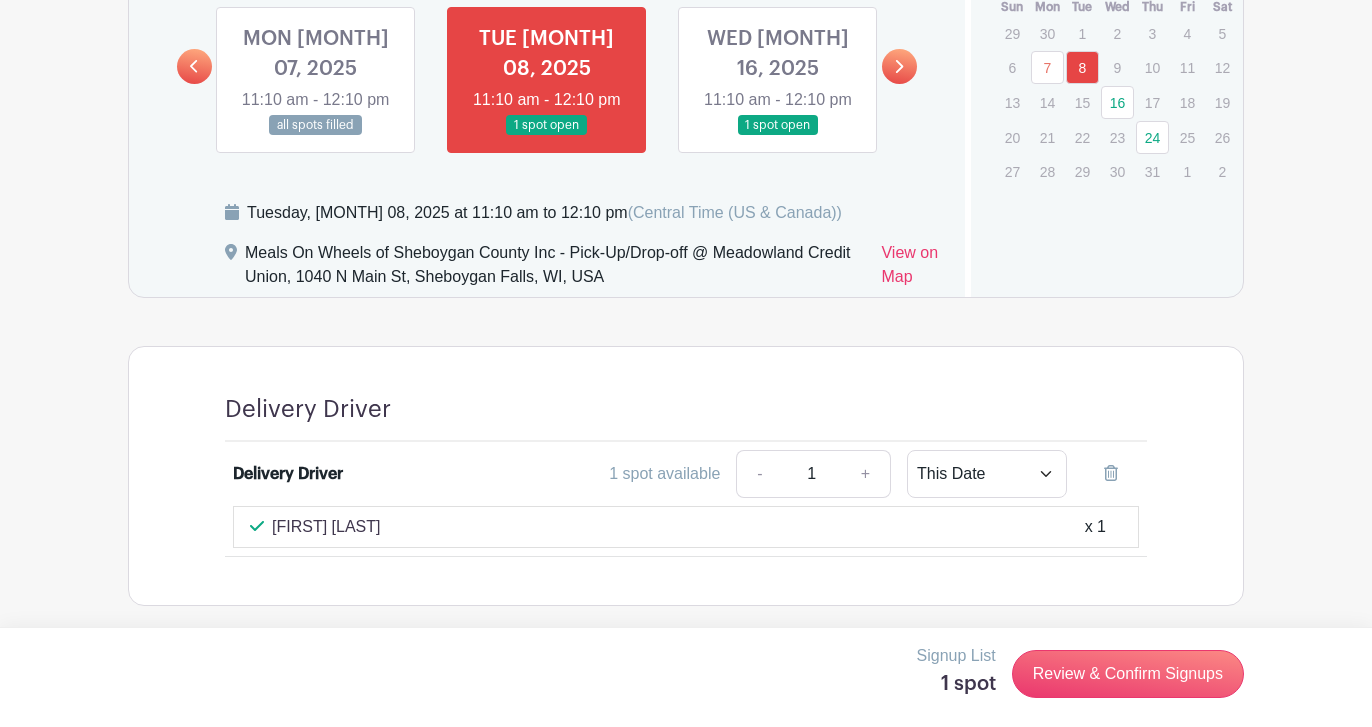 click on "Signup List
1 spot
Review & Confirm Signups" at bounding box center [686, 674] 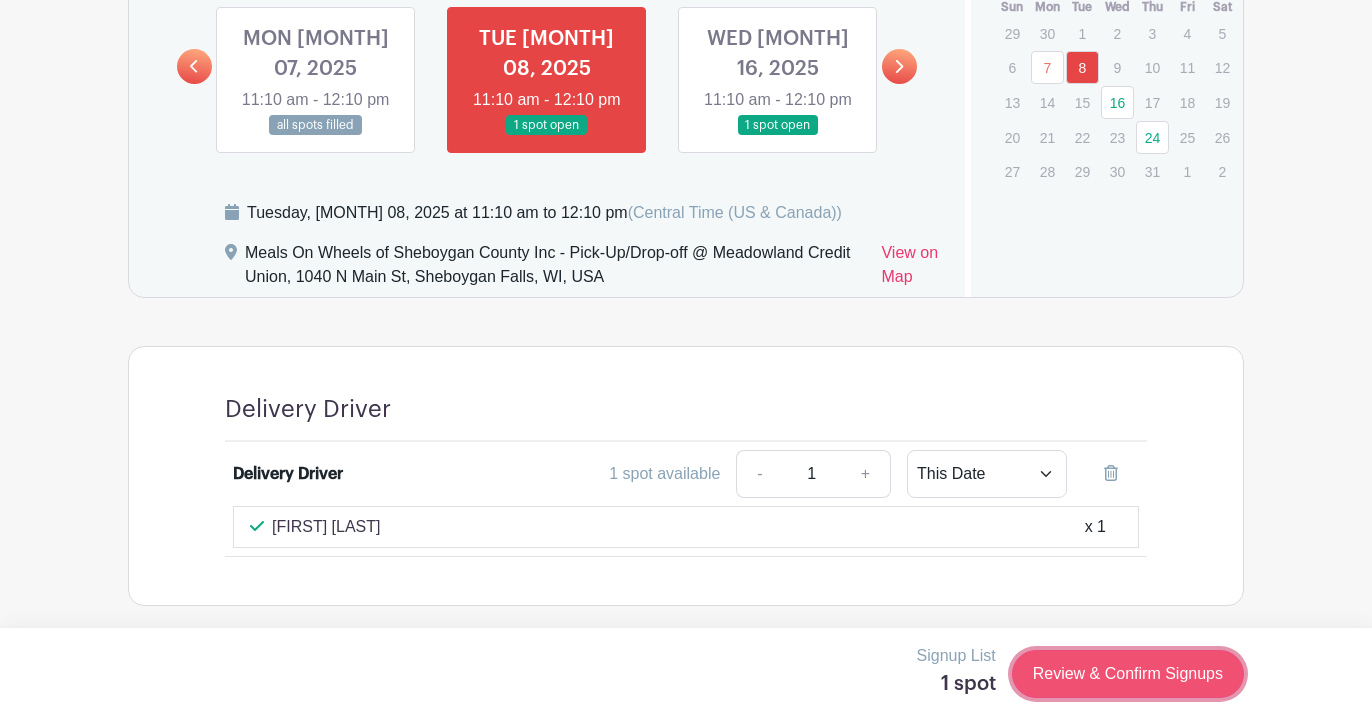 click on "Review & Confirm Signups" at bounding box center [1128, 674] 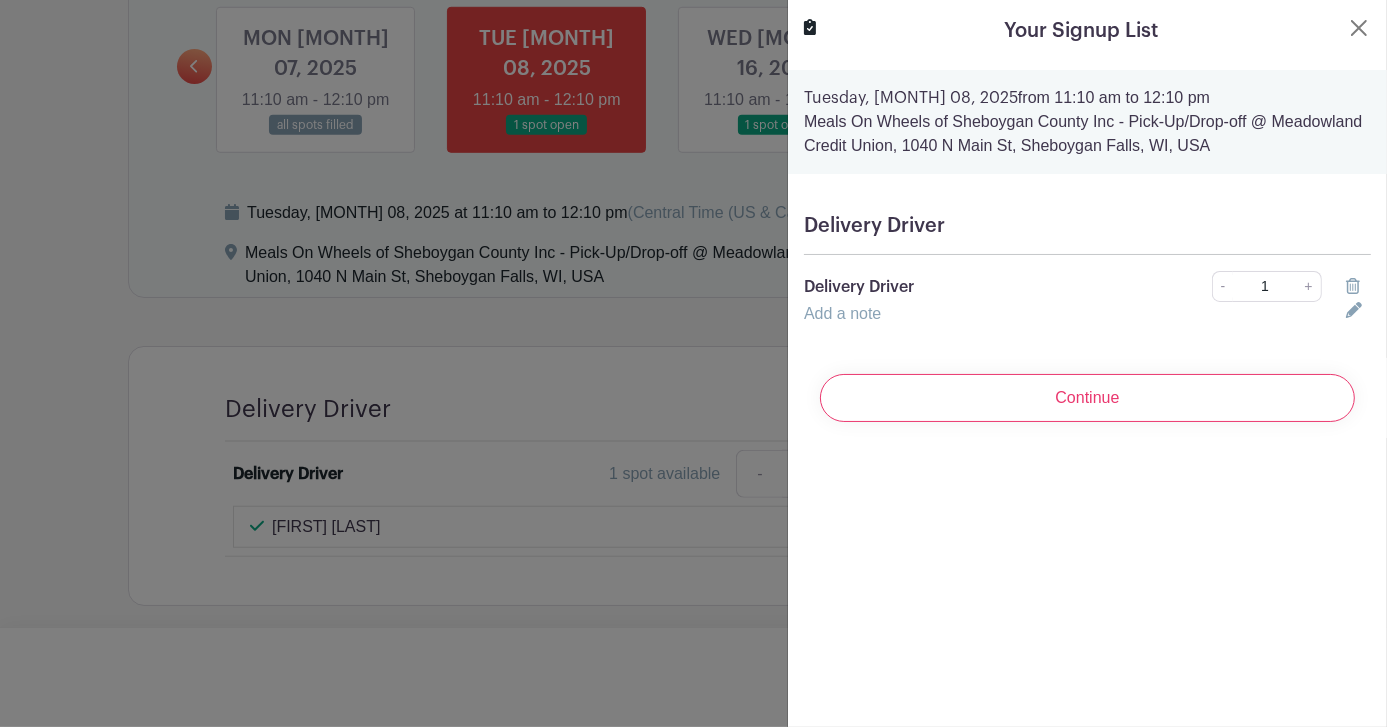click on "Add a note" at bounding box center [842, 313] 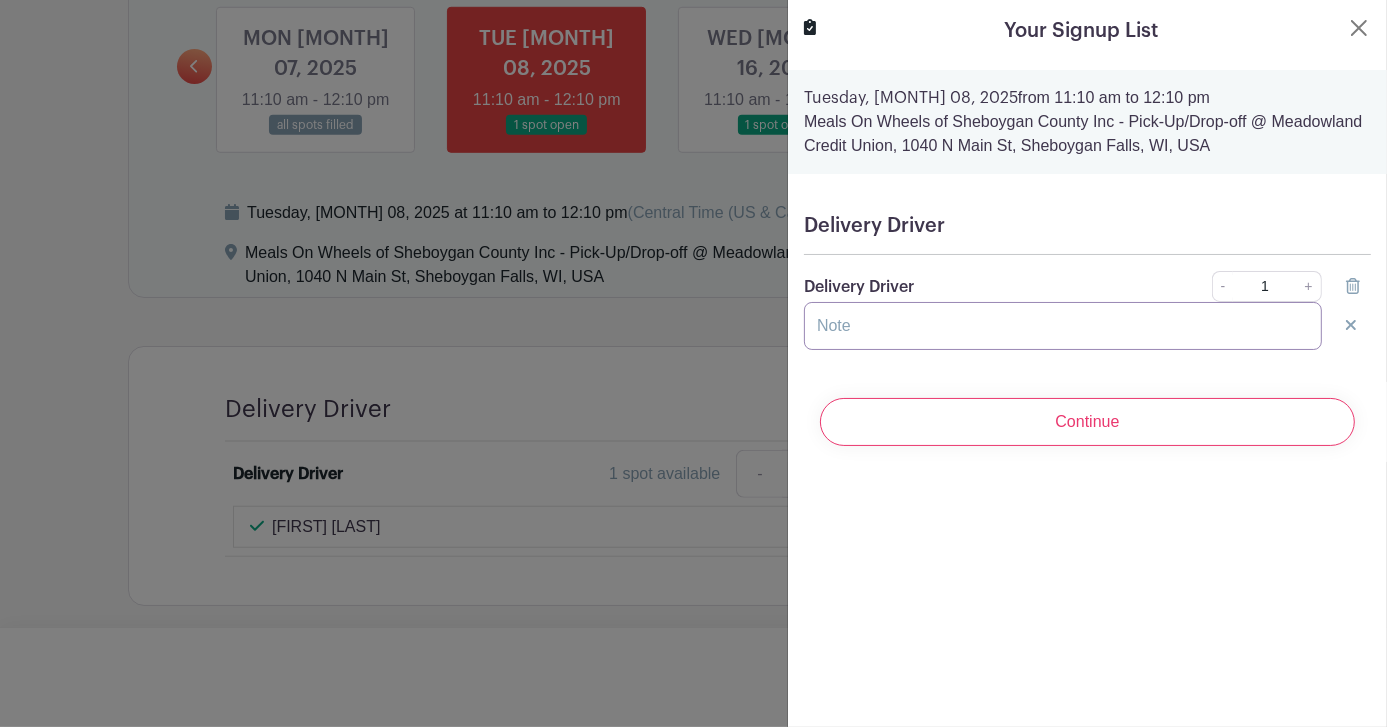 click at bounding box center (1063, 326) 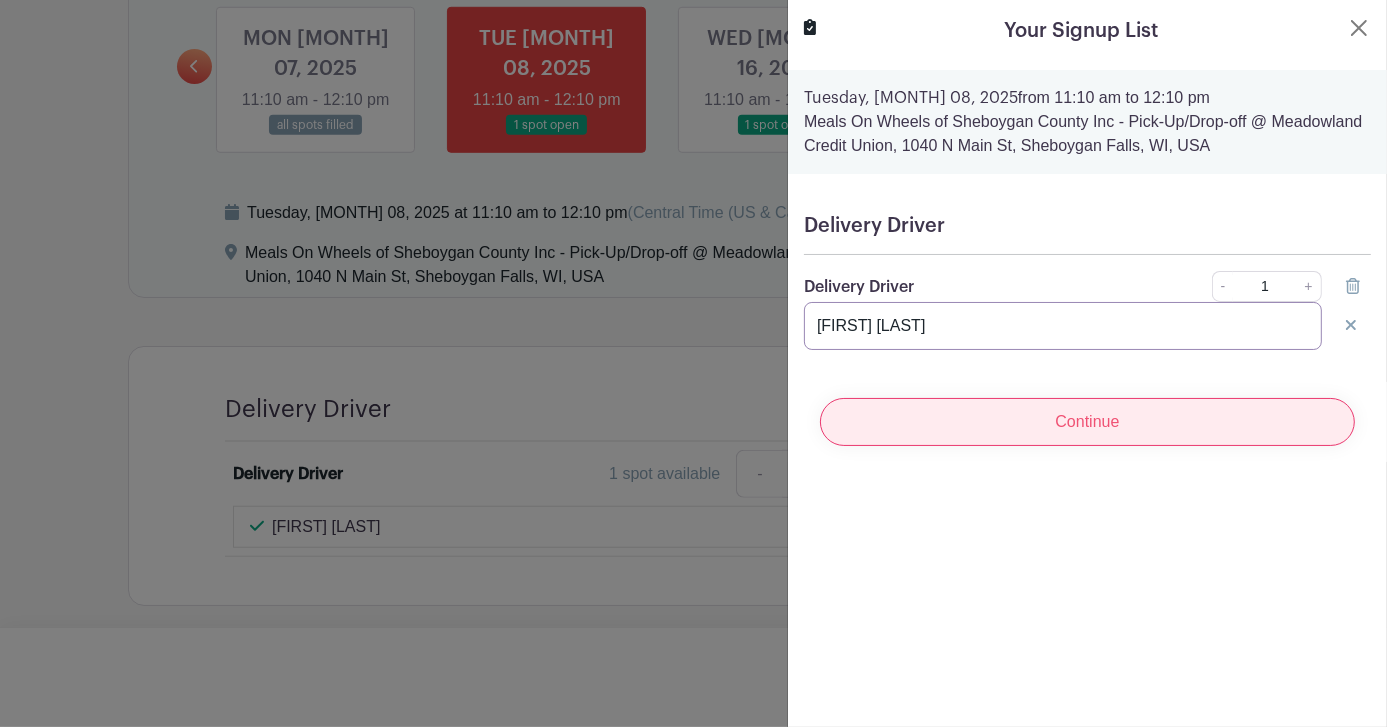 type on "[FIRST] [LAST]" 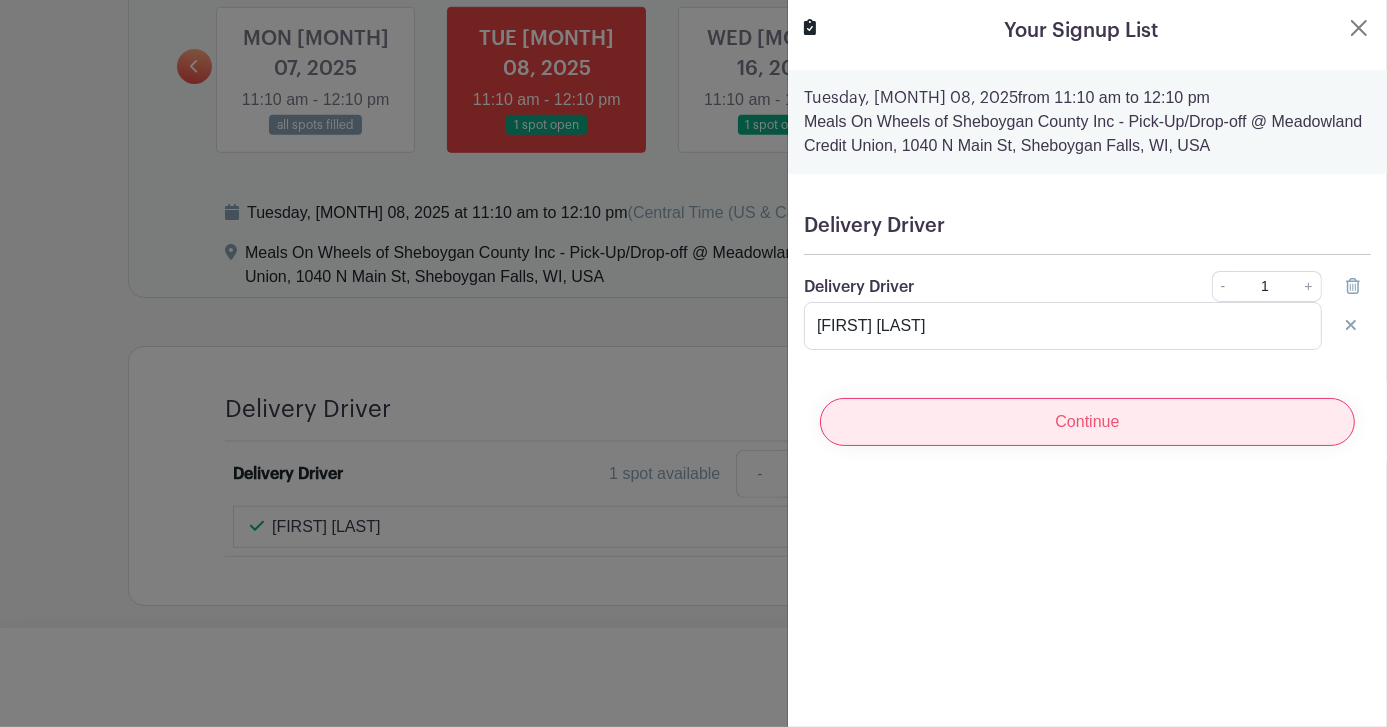 click on "Continue" at bounding box center [1087, 422] 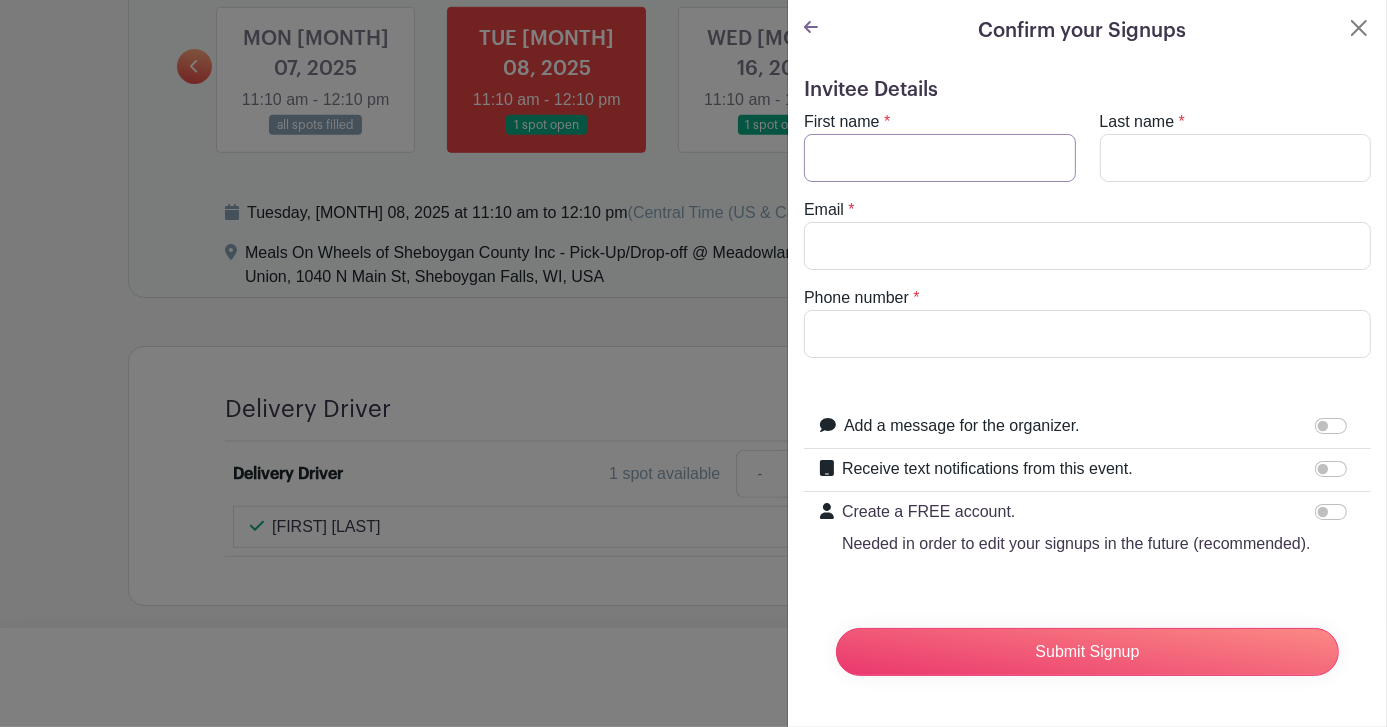 drag, startPoint x: 952, startPoint y: 151, endPoint x: 958, endPoint y: 160, distance: 10.816654 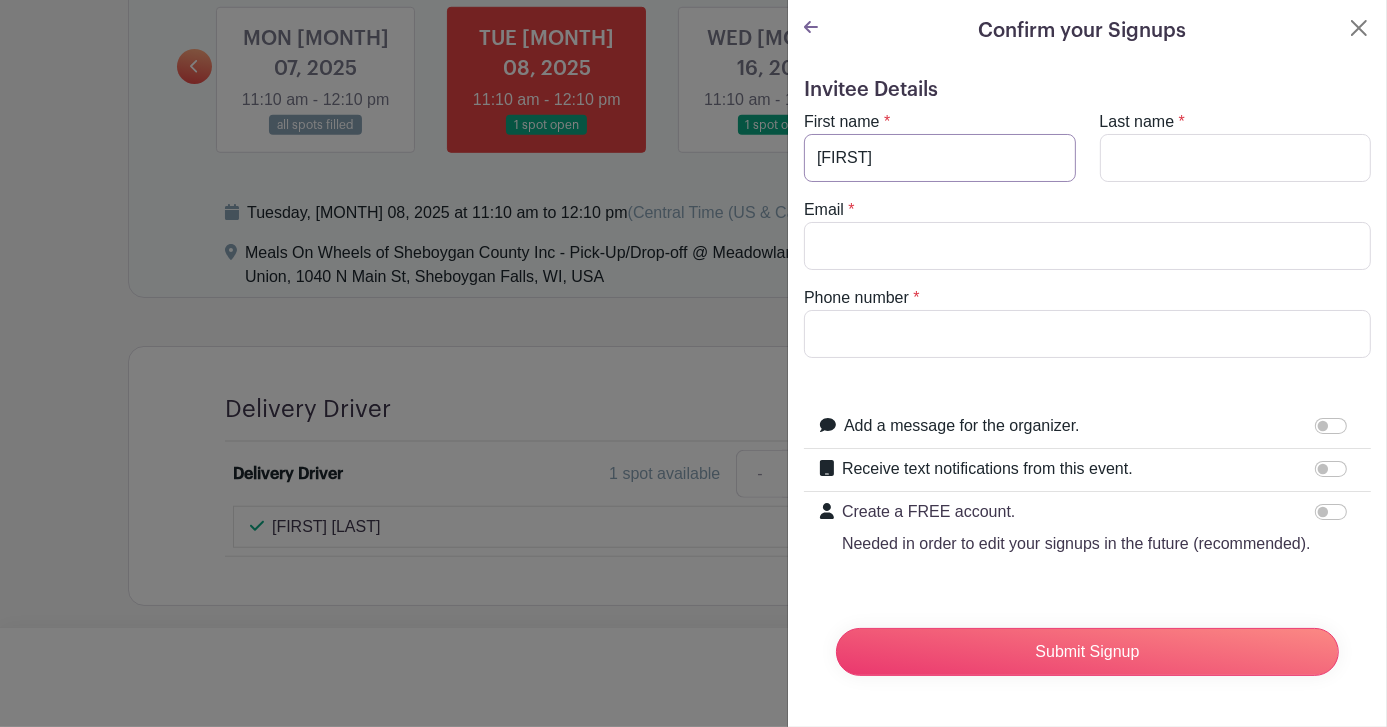 type on "[FIRST]" 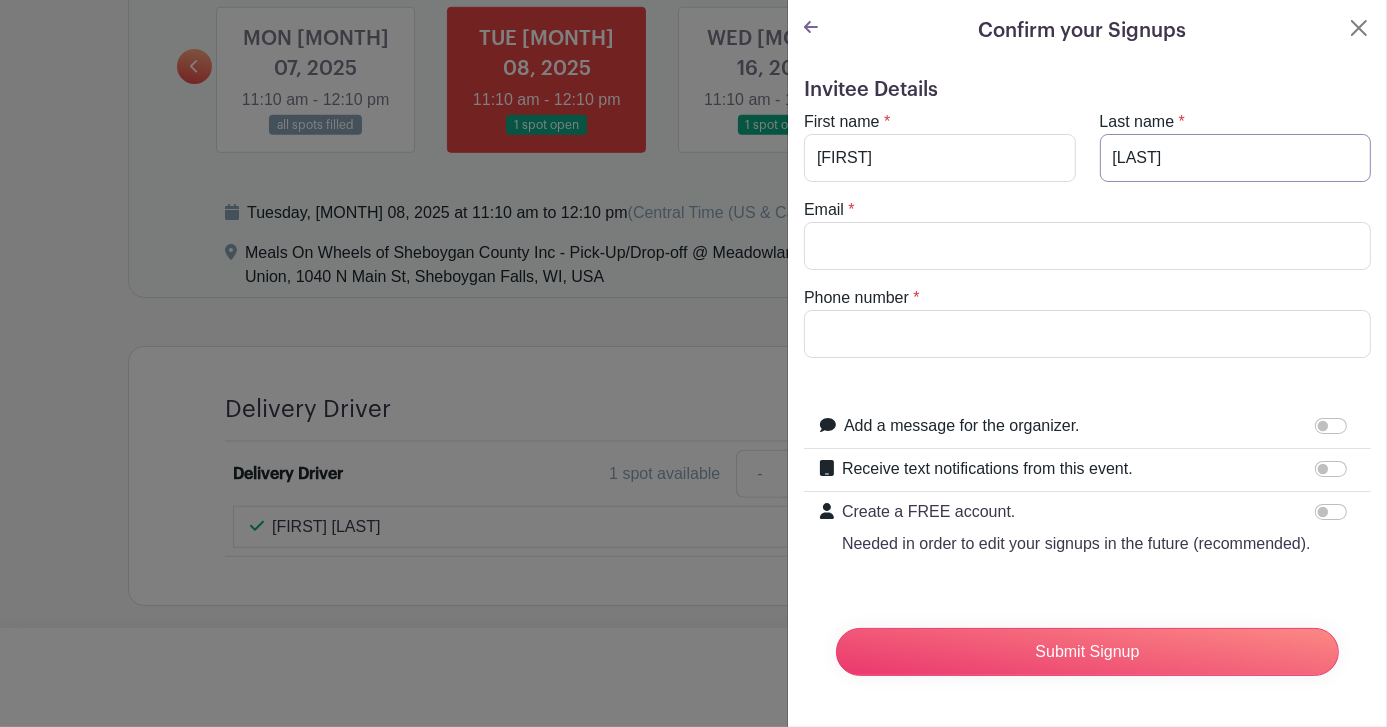 type on "[LAST]" 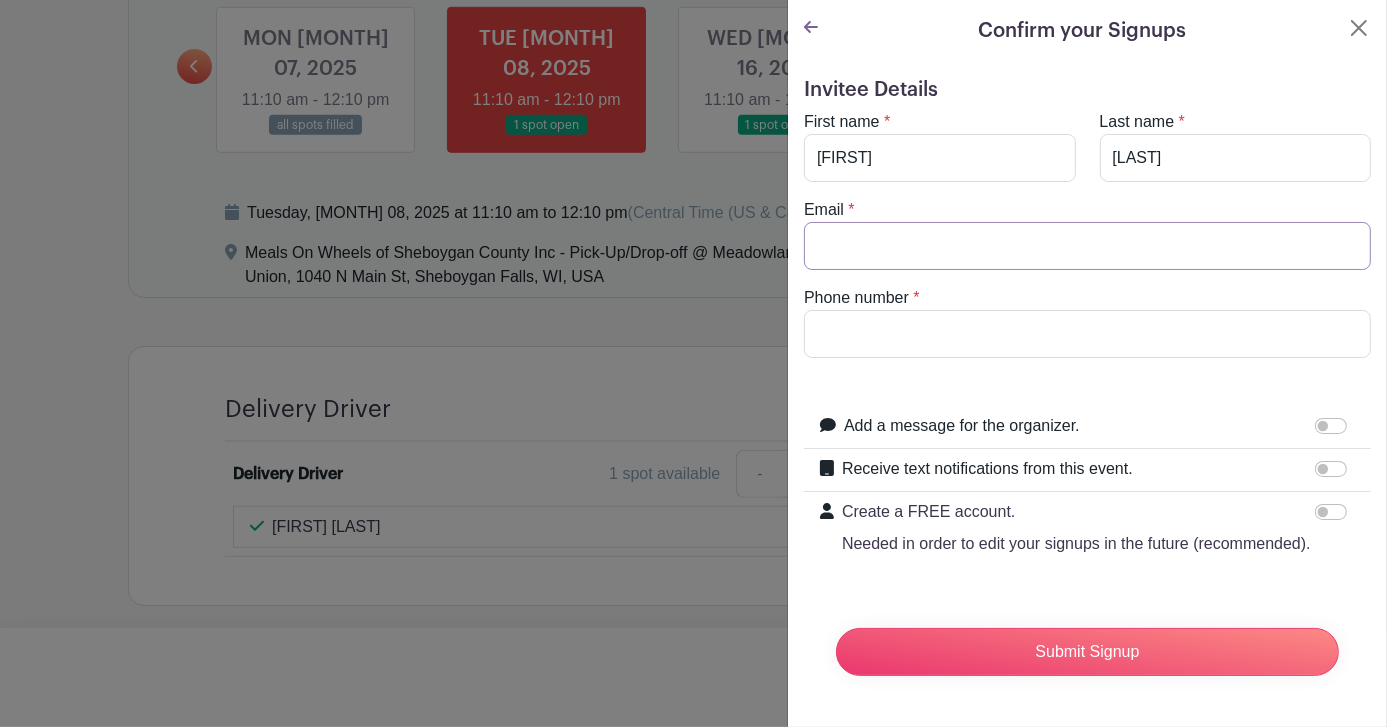 paste on "[EMAIL]" 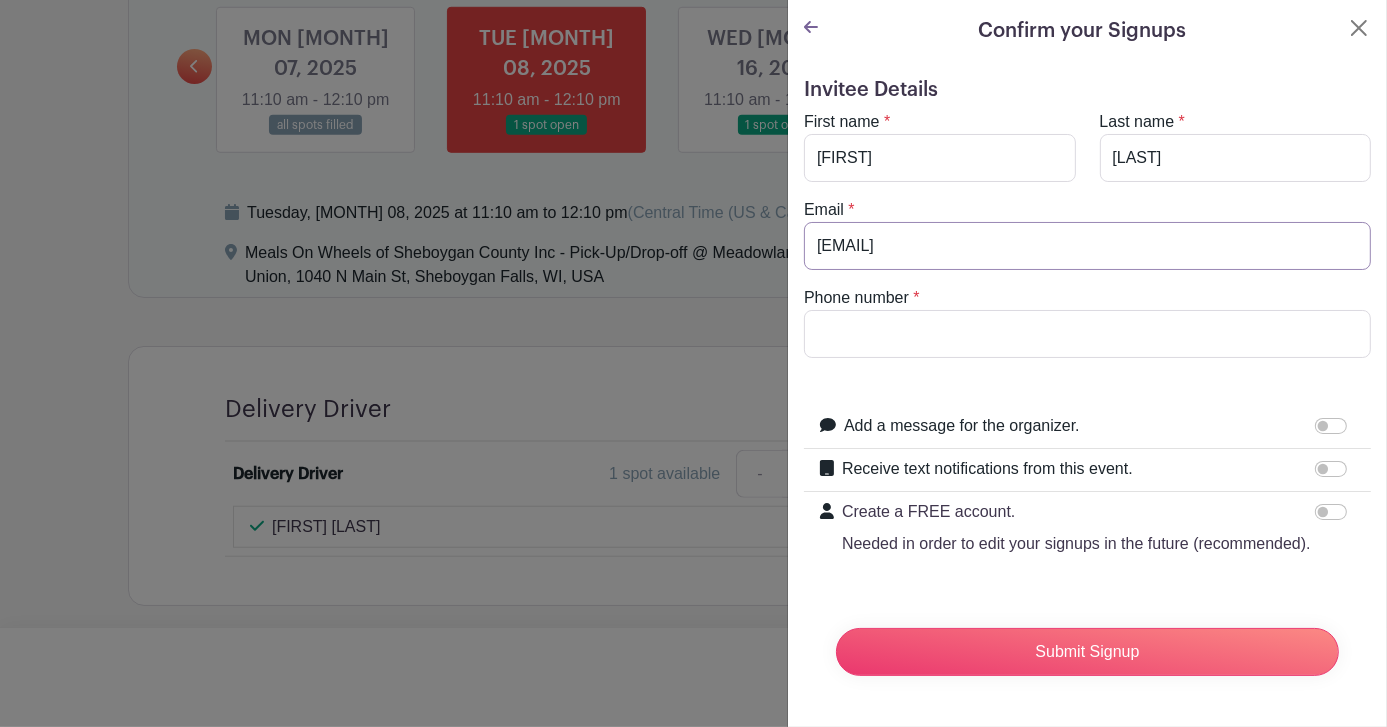 type on "[EMAIL]" 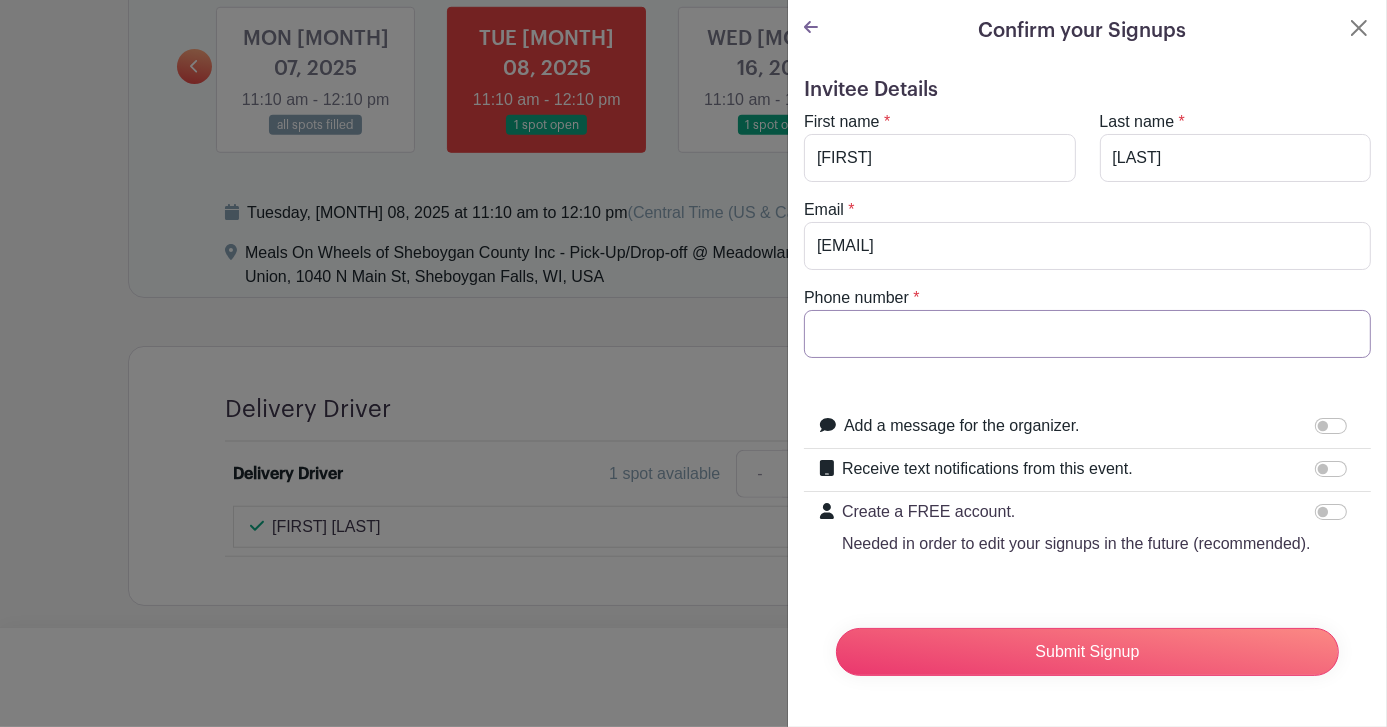 click on "Phone number" at bounding box center (1087, 334) 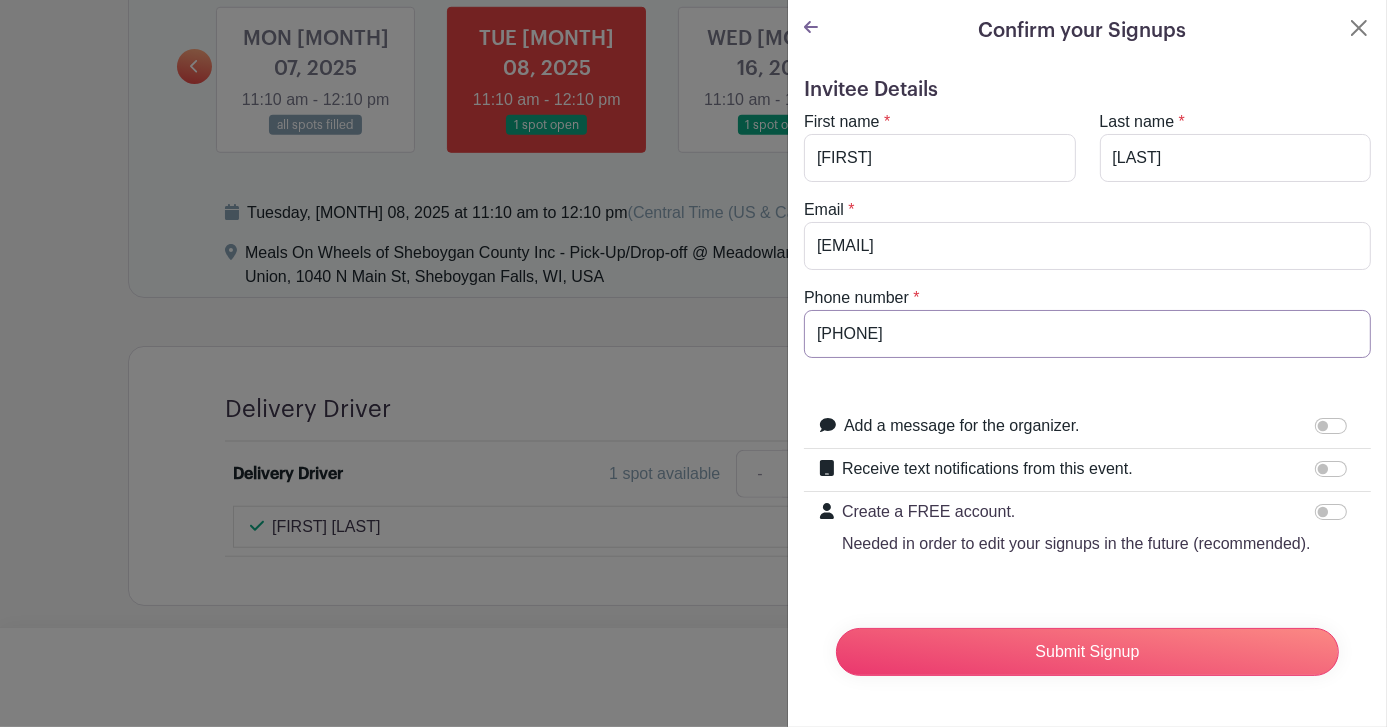 type on "[PHONE]" 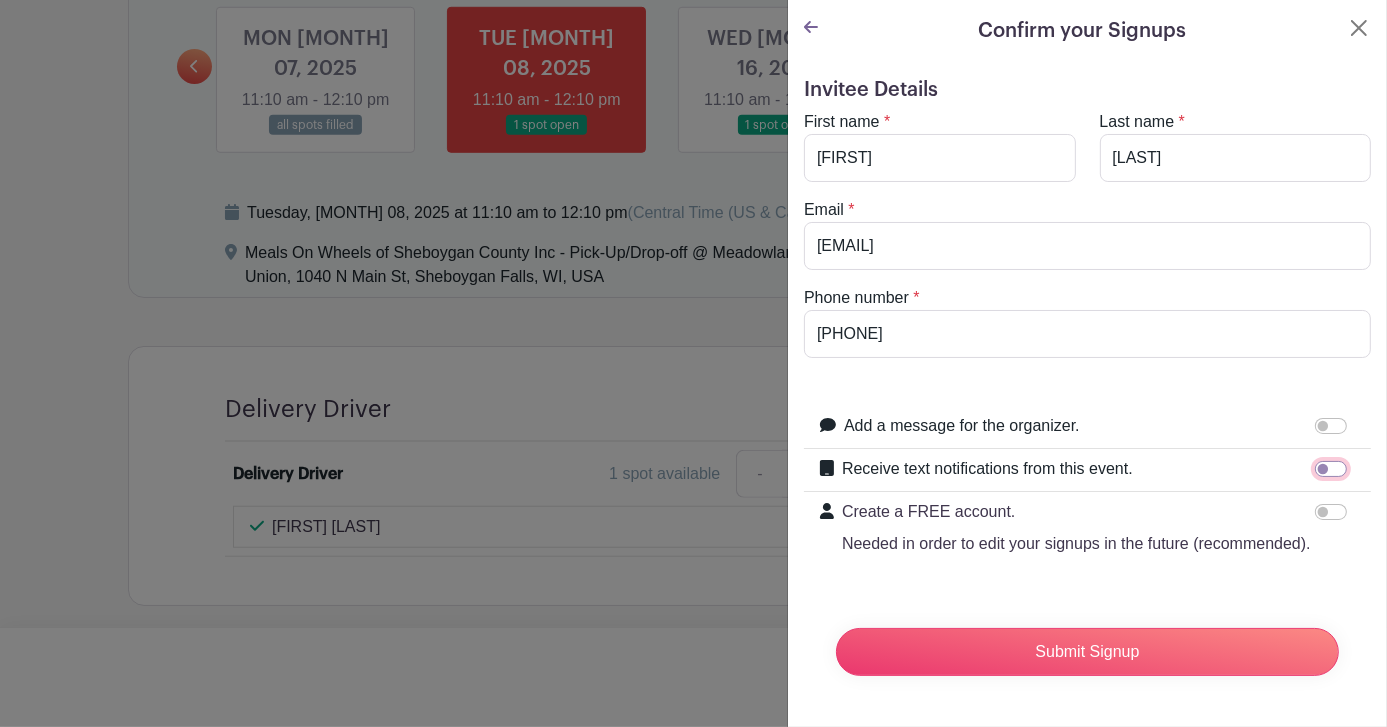 click on "Receive text notifications from this event." at bounding box center (1331, 469) 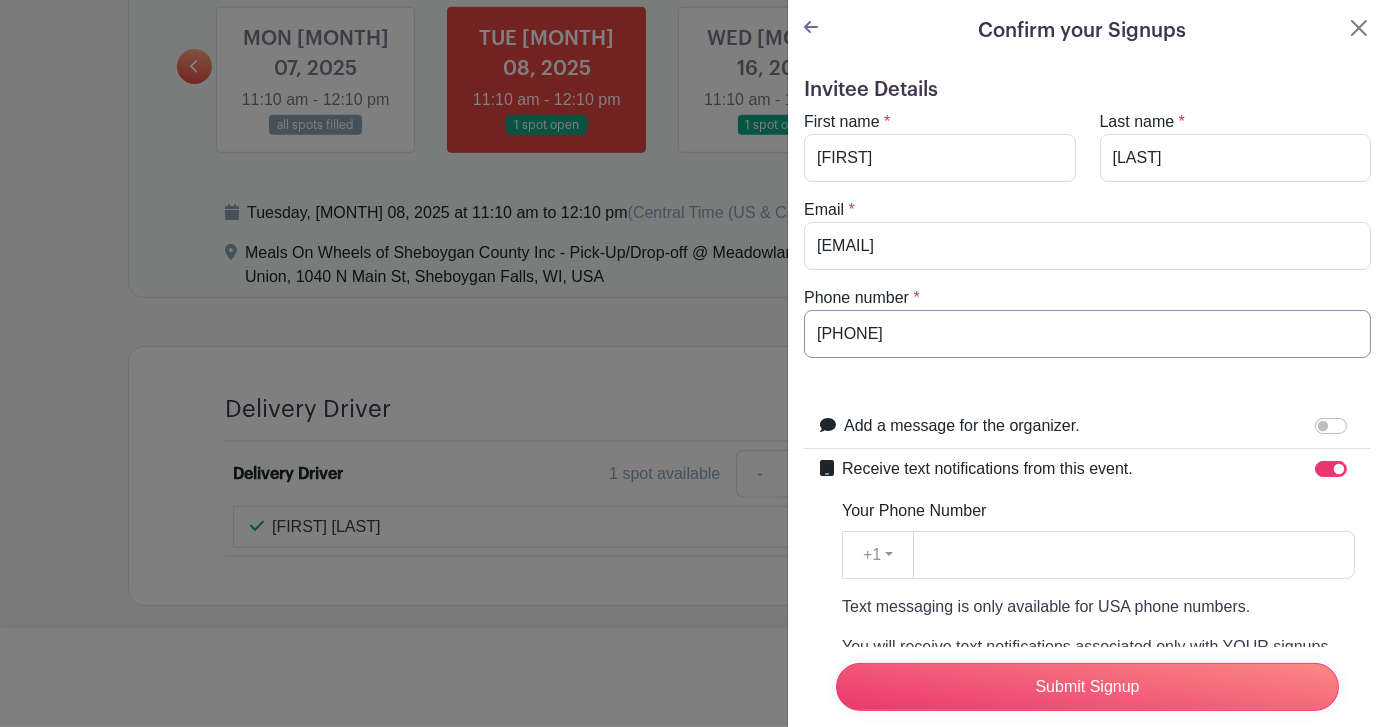 click on "[PHONE]" at bounding box center [1087, 334] 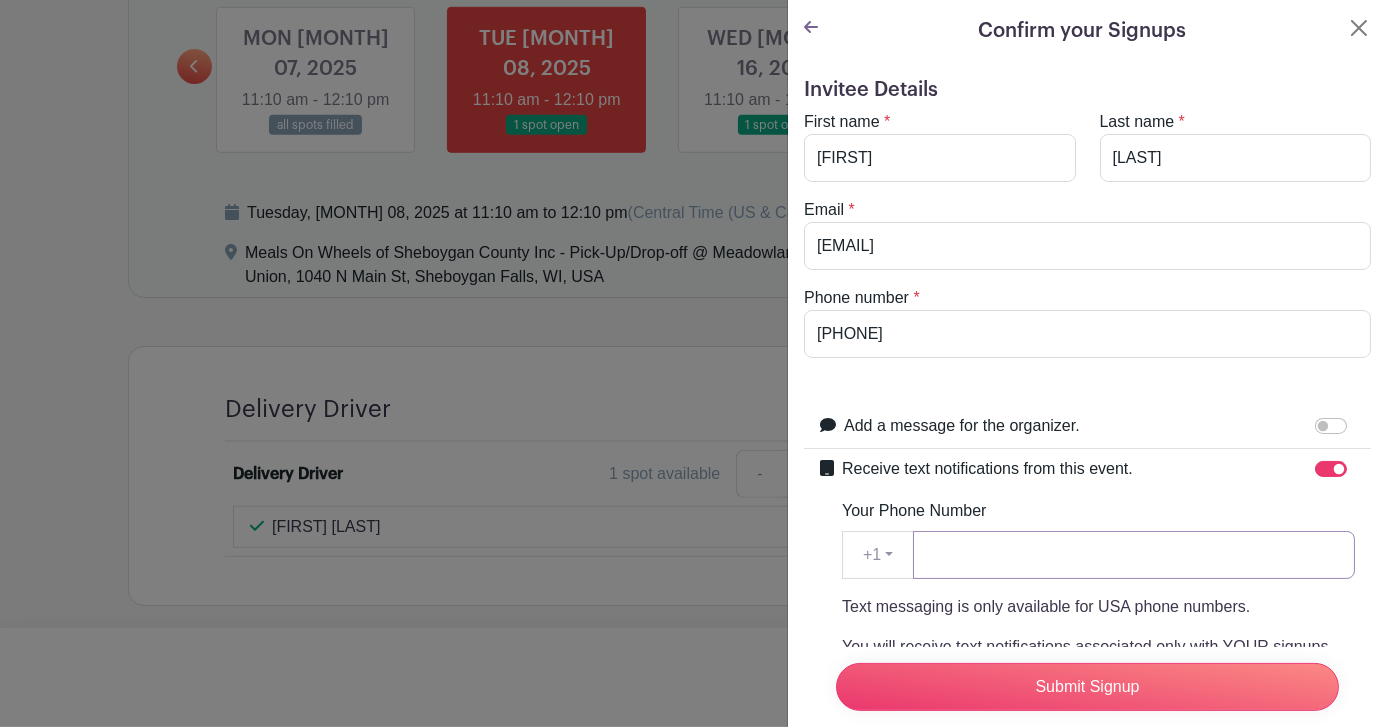 click on "Your Phone Number" at bounding box center (1134, 555) 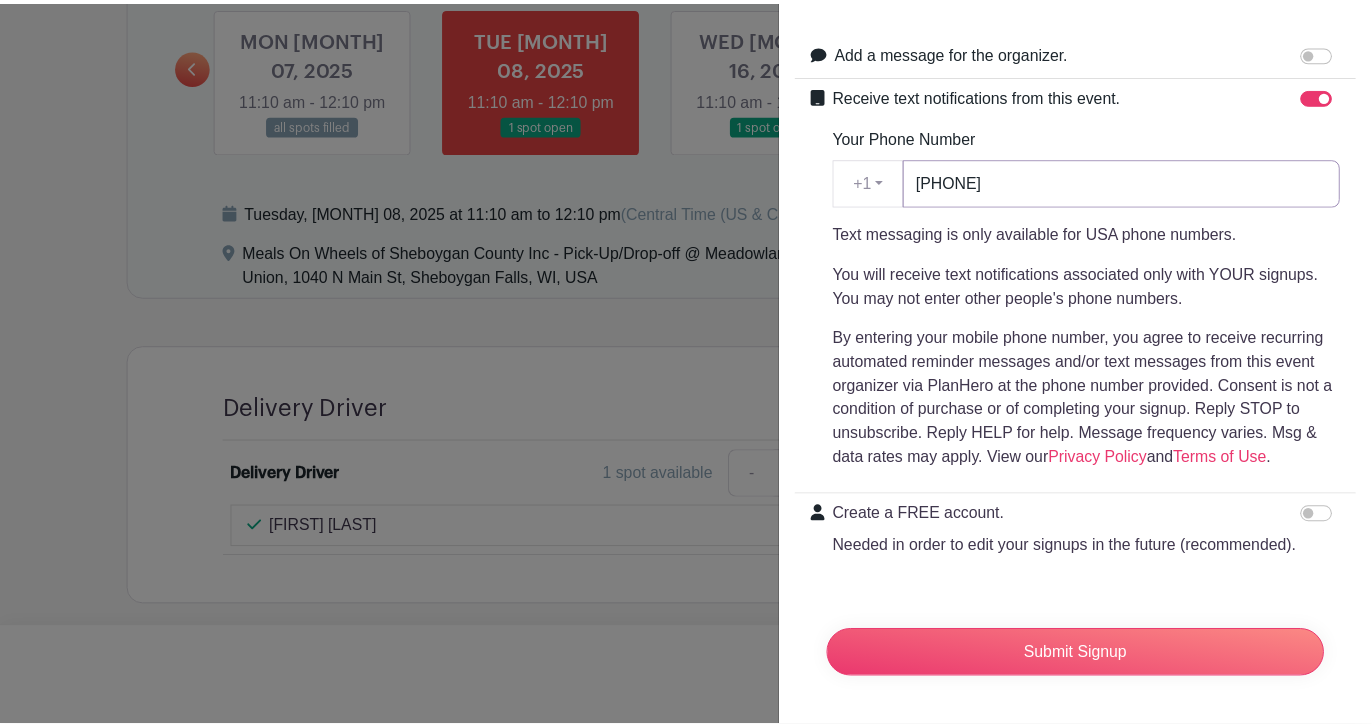 scroll, scrollTop: 400, scrollLeft: 0, axis: vertical 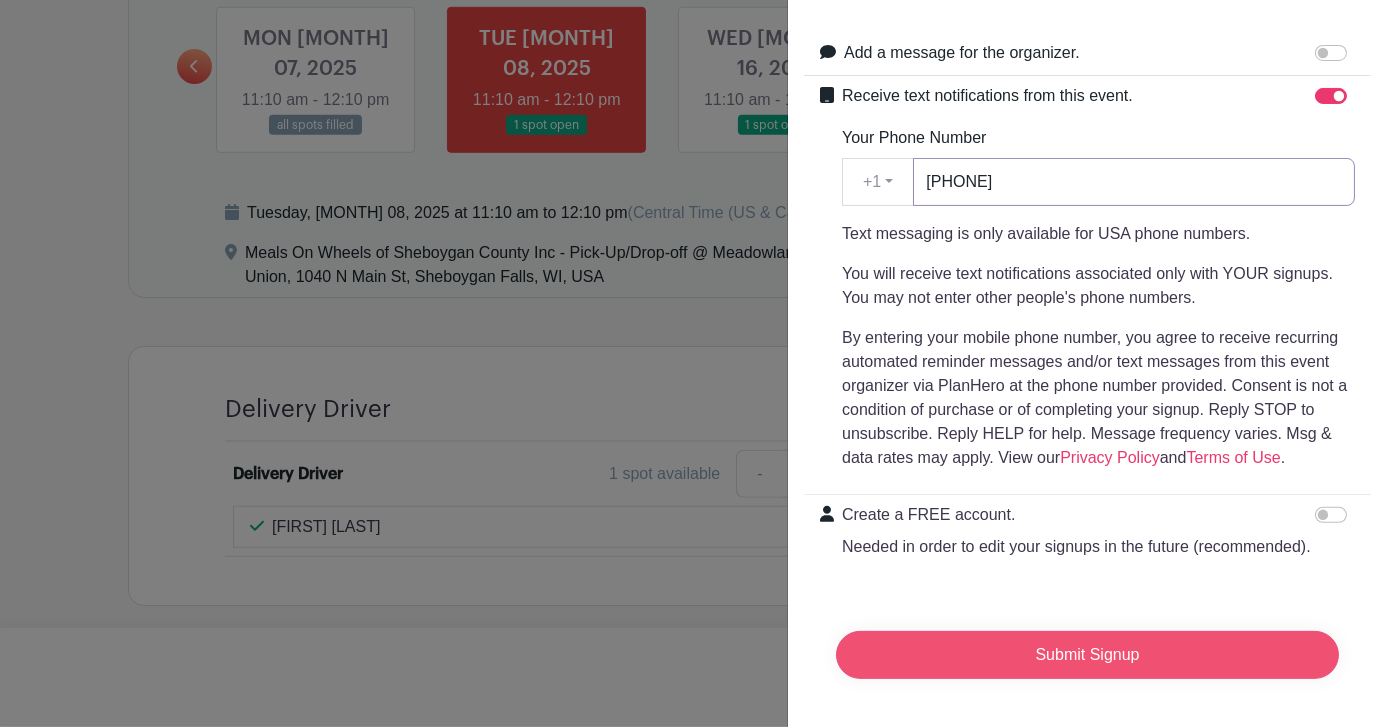 type on "[PHONE]" 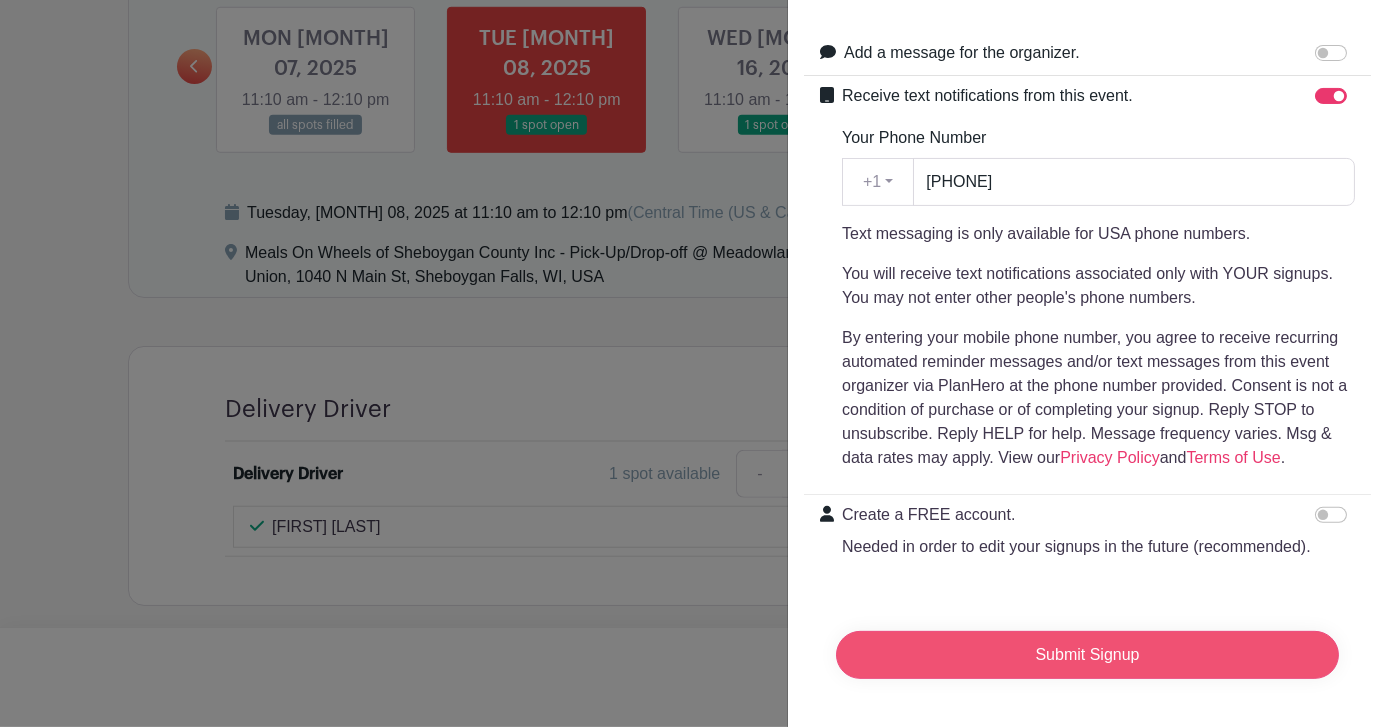 click on "Submit Signup" at bounding box center (1087, 655) 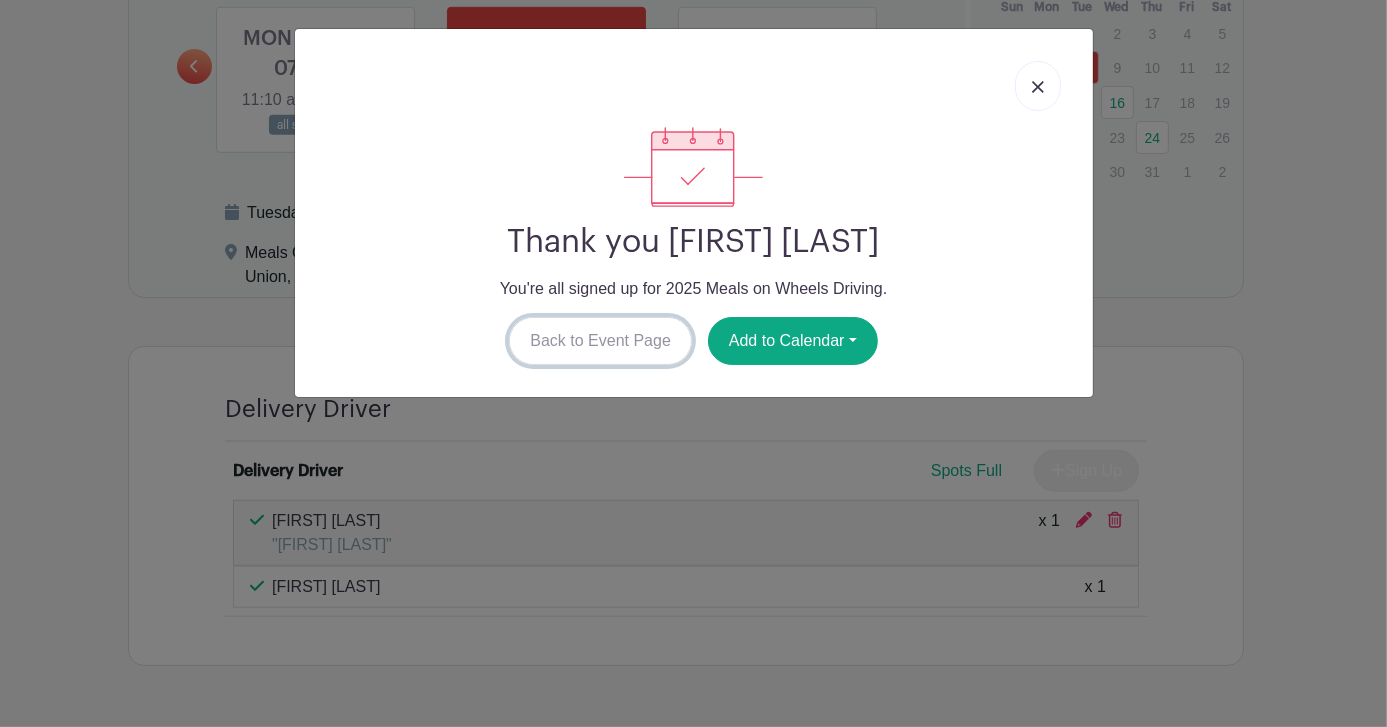 click on "Back to Event Page" at bounding box center [600, 341] 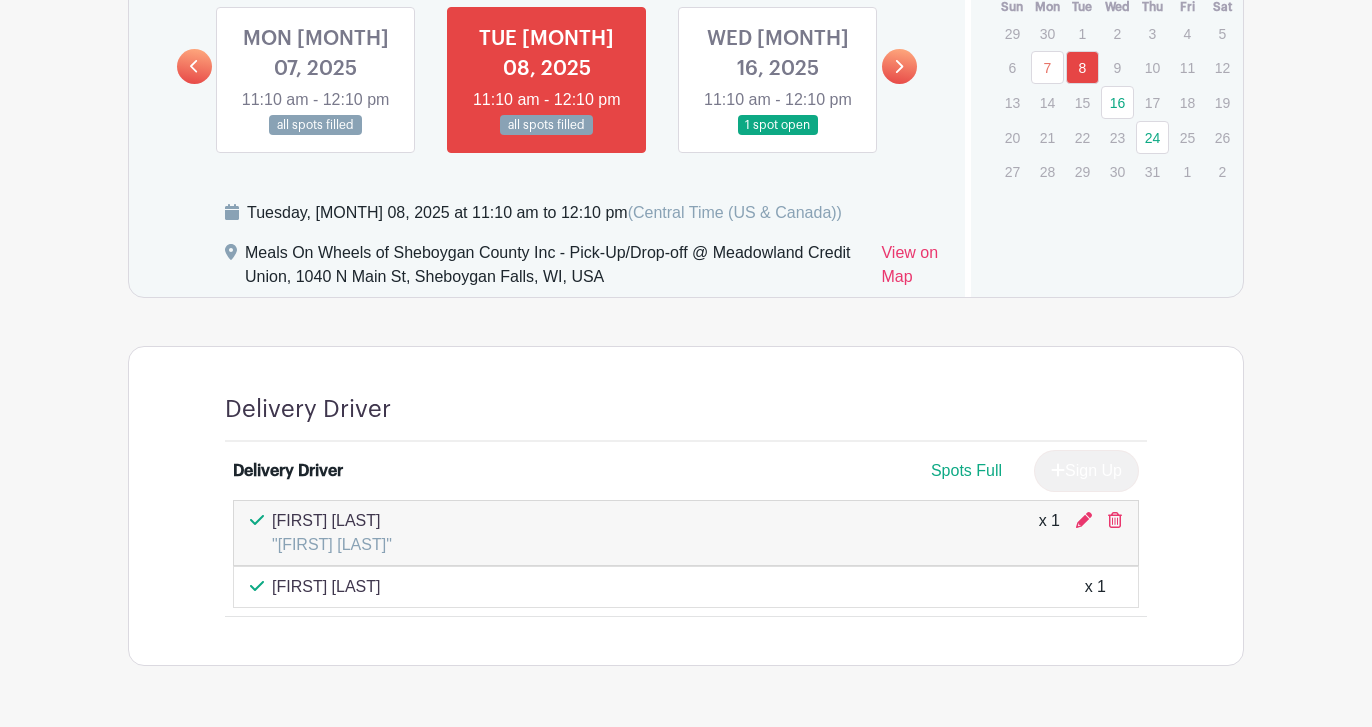 click on "[FIRST] [LAST]
x 1" at bounding box center (686, 587) 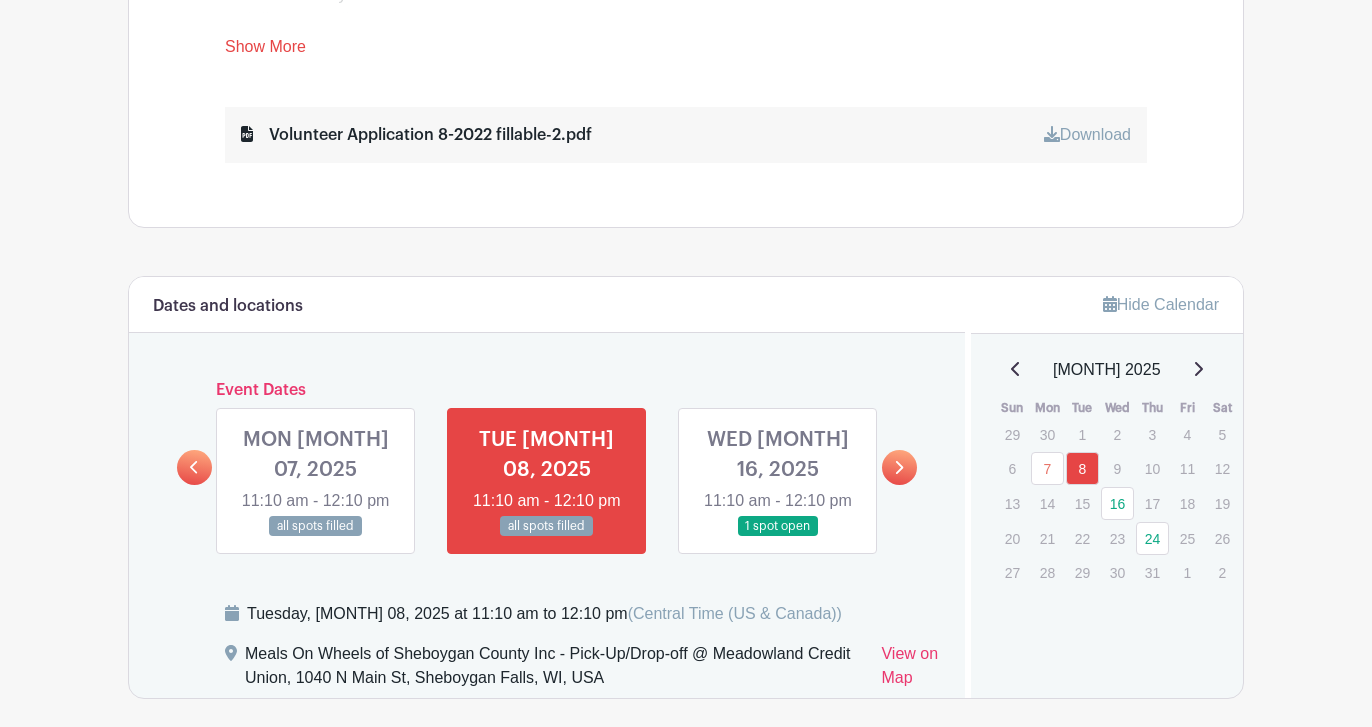 scroll, scrollTop: 1160, scrollLeft: 0, axis: vertical 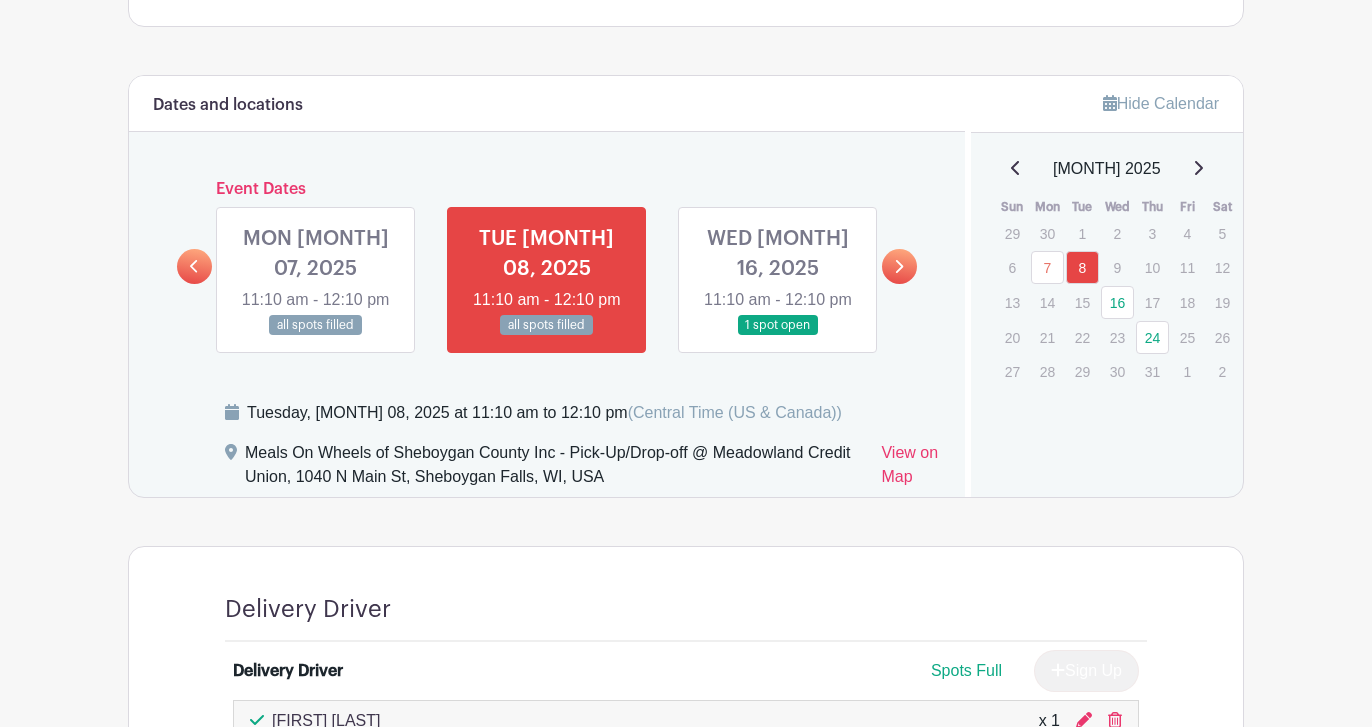 click at bounding box center [547, 336] 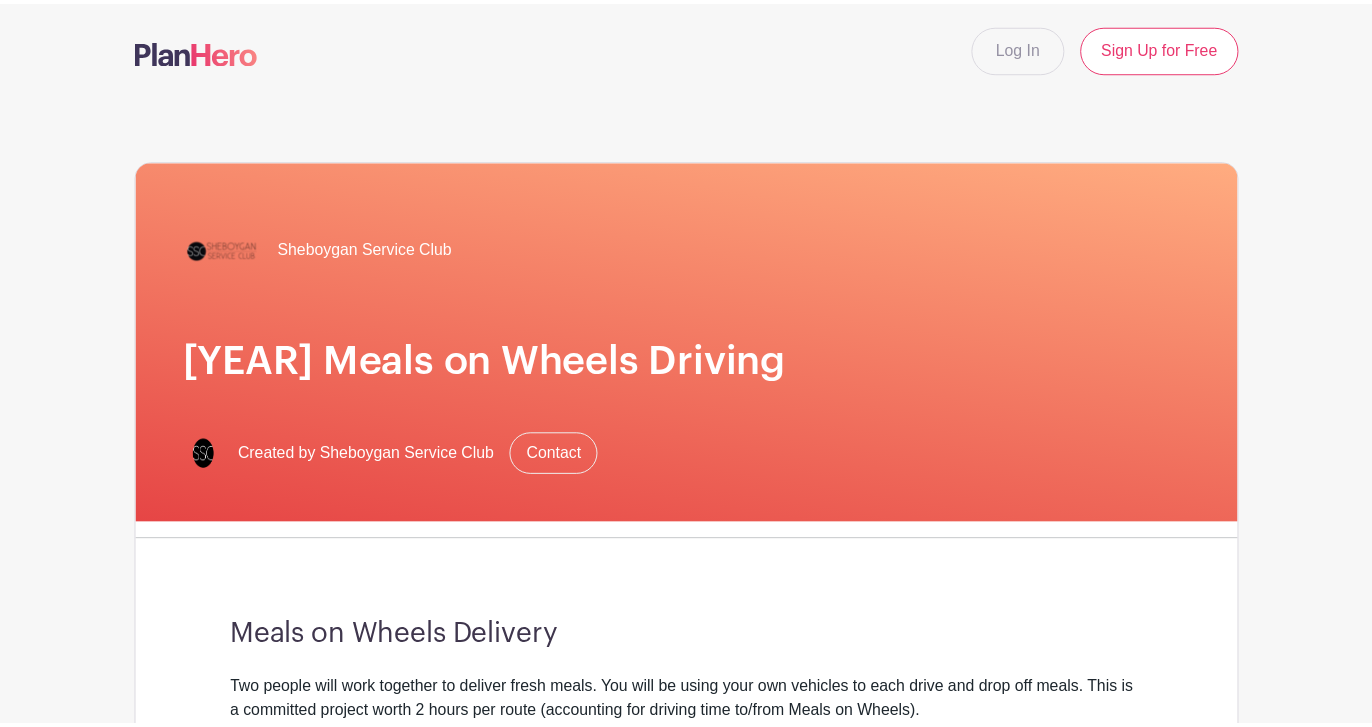 scroll, scrollTop: 1160, scrollLeft: 0, axis: vertical 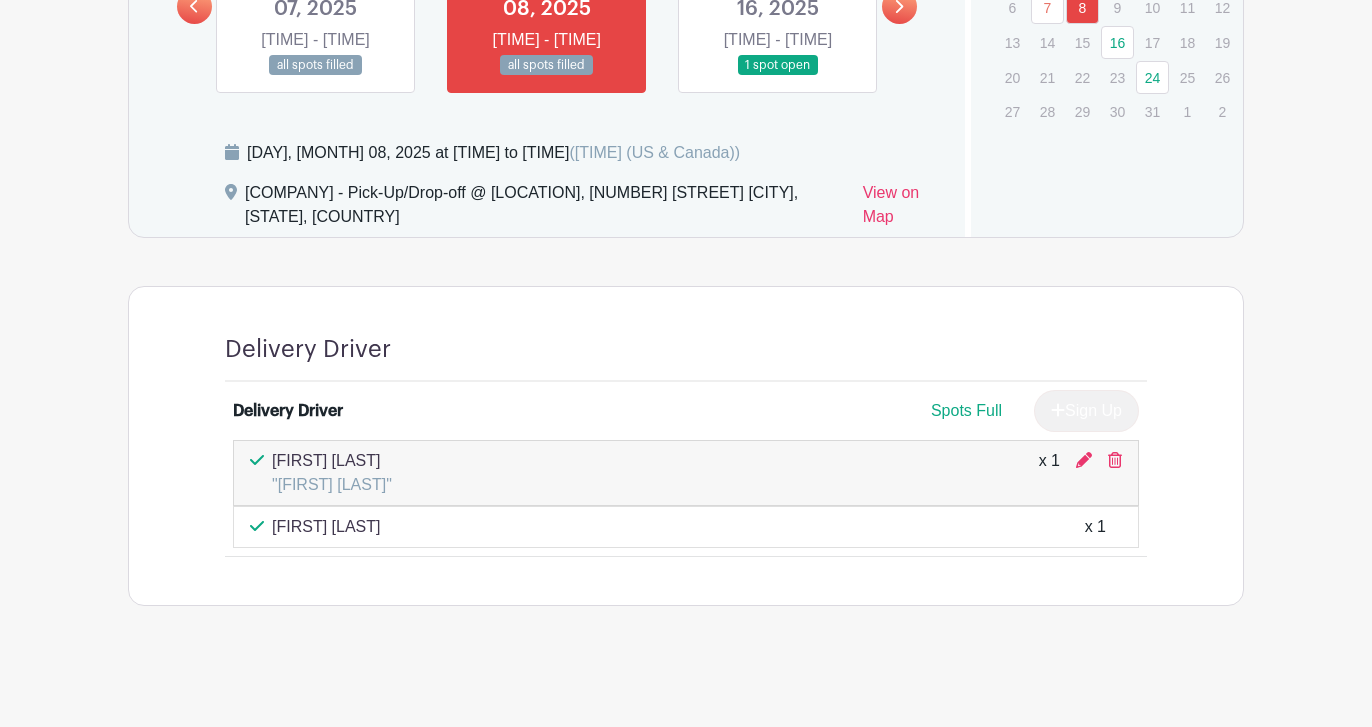 click on "[FIRST] [LAST]
x 1" at bounding box center [686, 527] 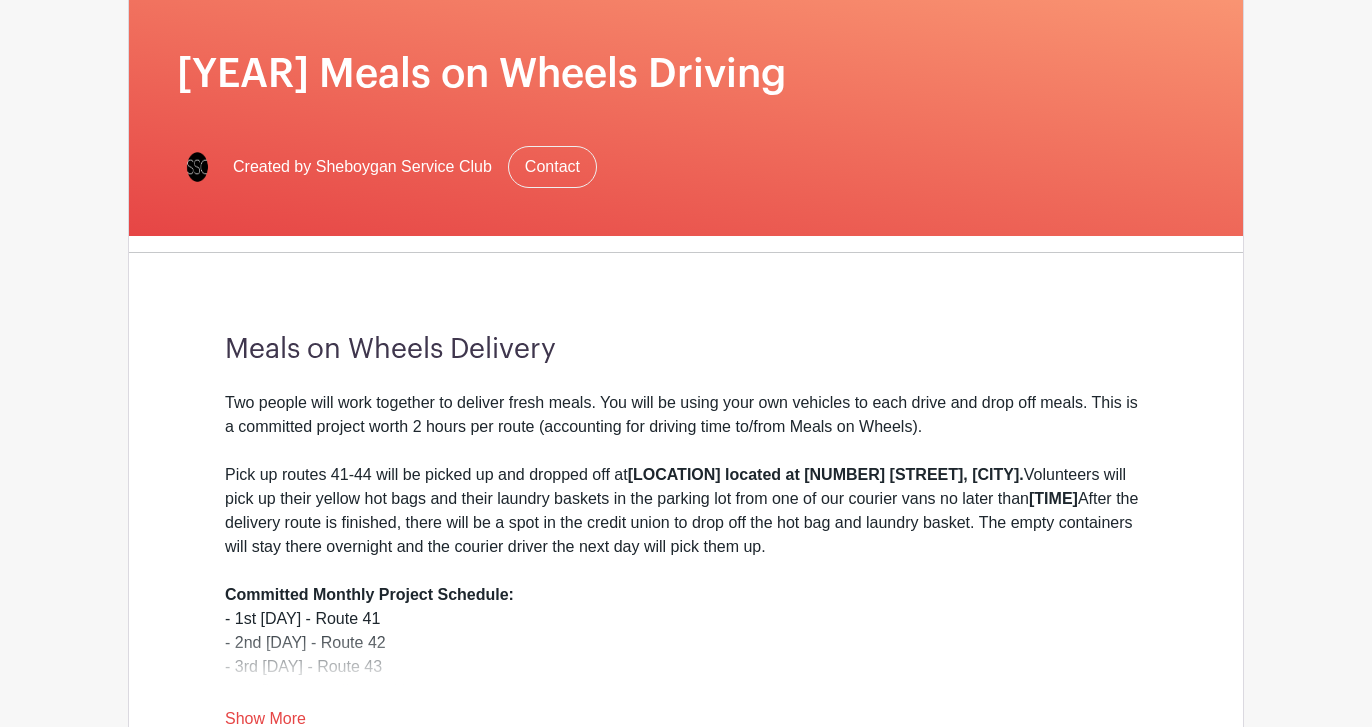 scroll, scrollTop: 0, scrollLeft: 0, axis: both 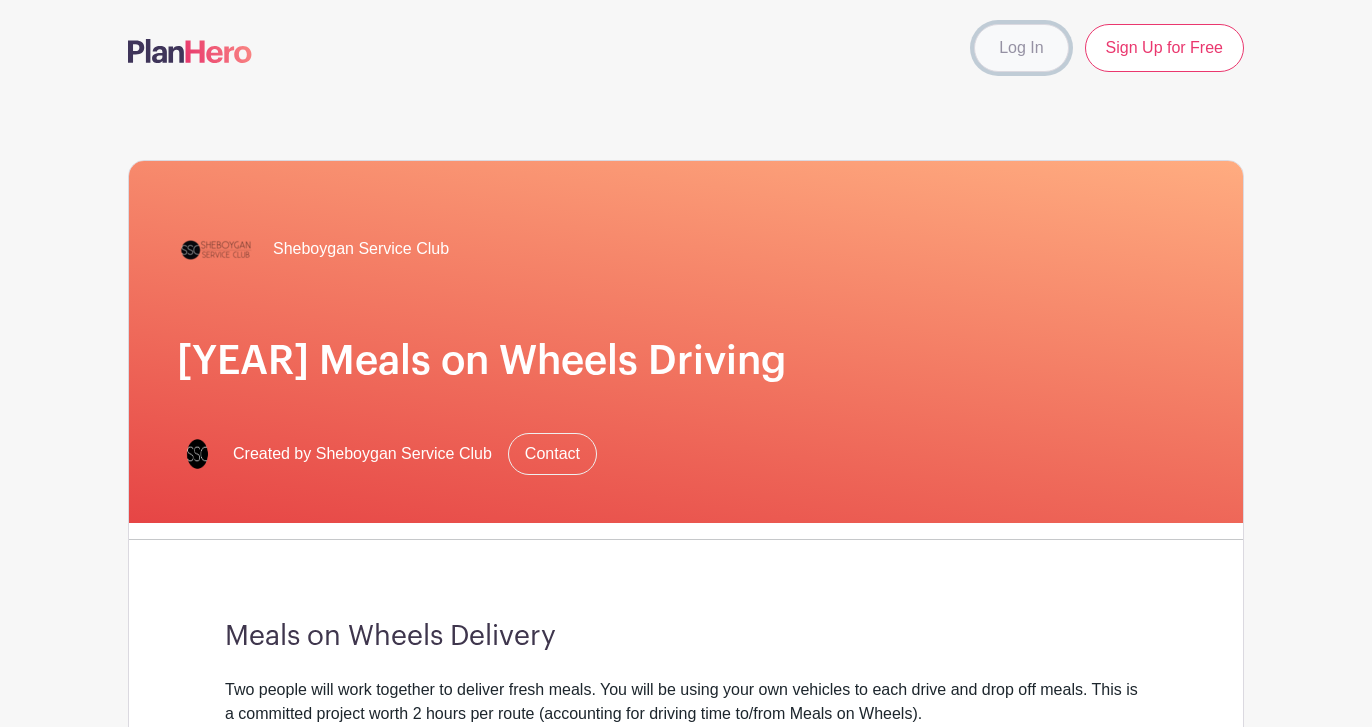 click on "Log In" at bounding box center (1021, 48) 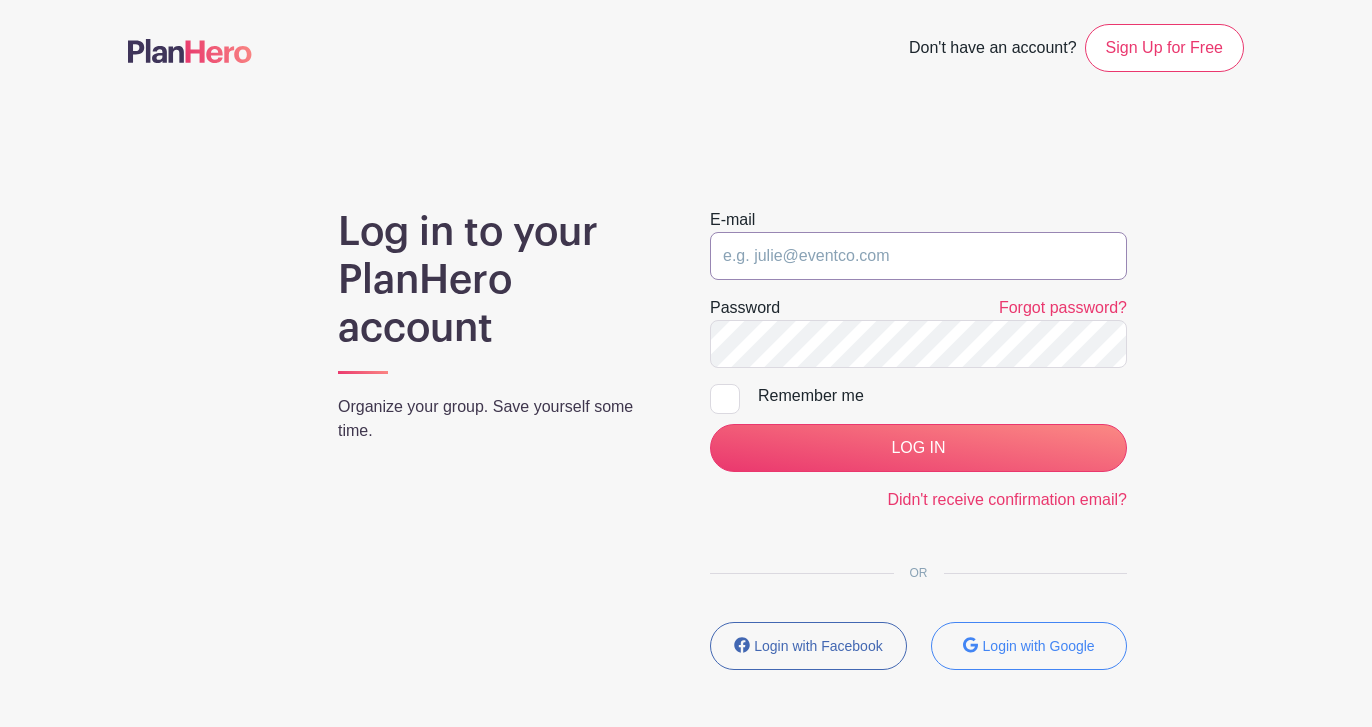 click at bounding box center [918, 256] 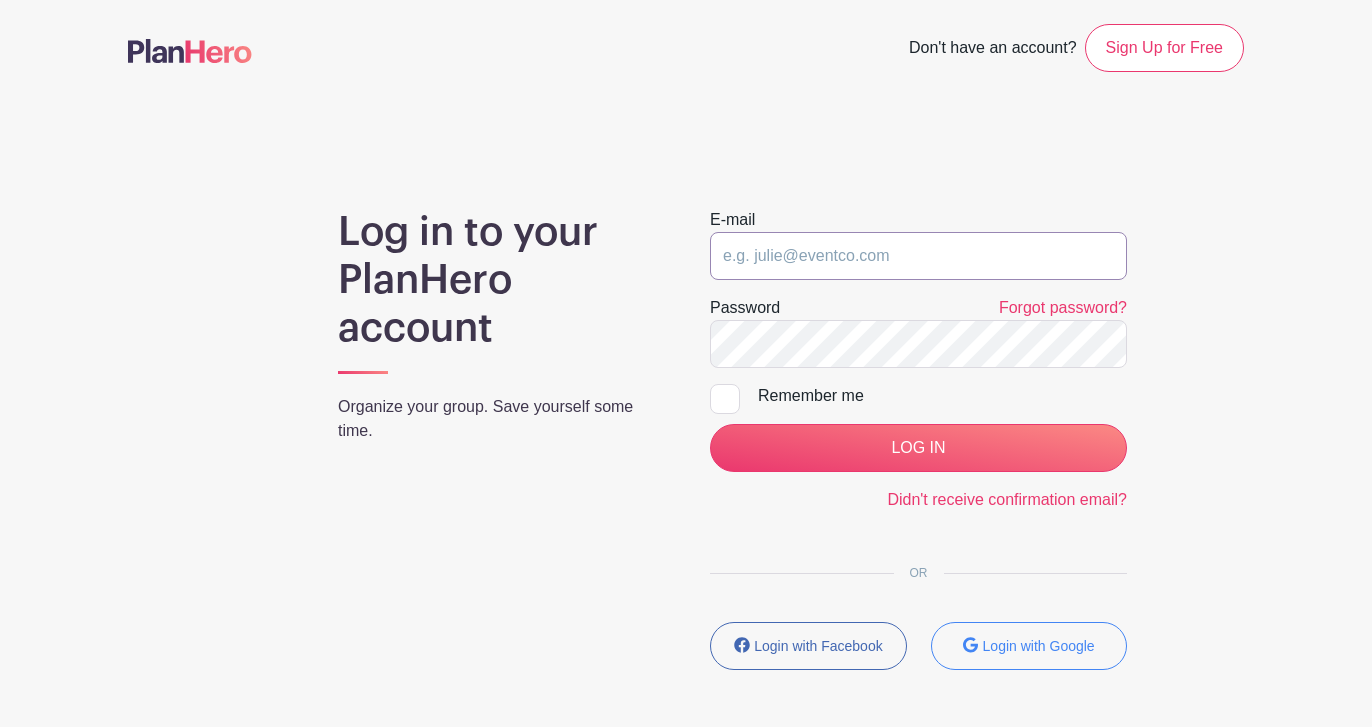 type on "[EMAIL]" 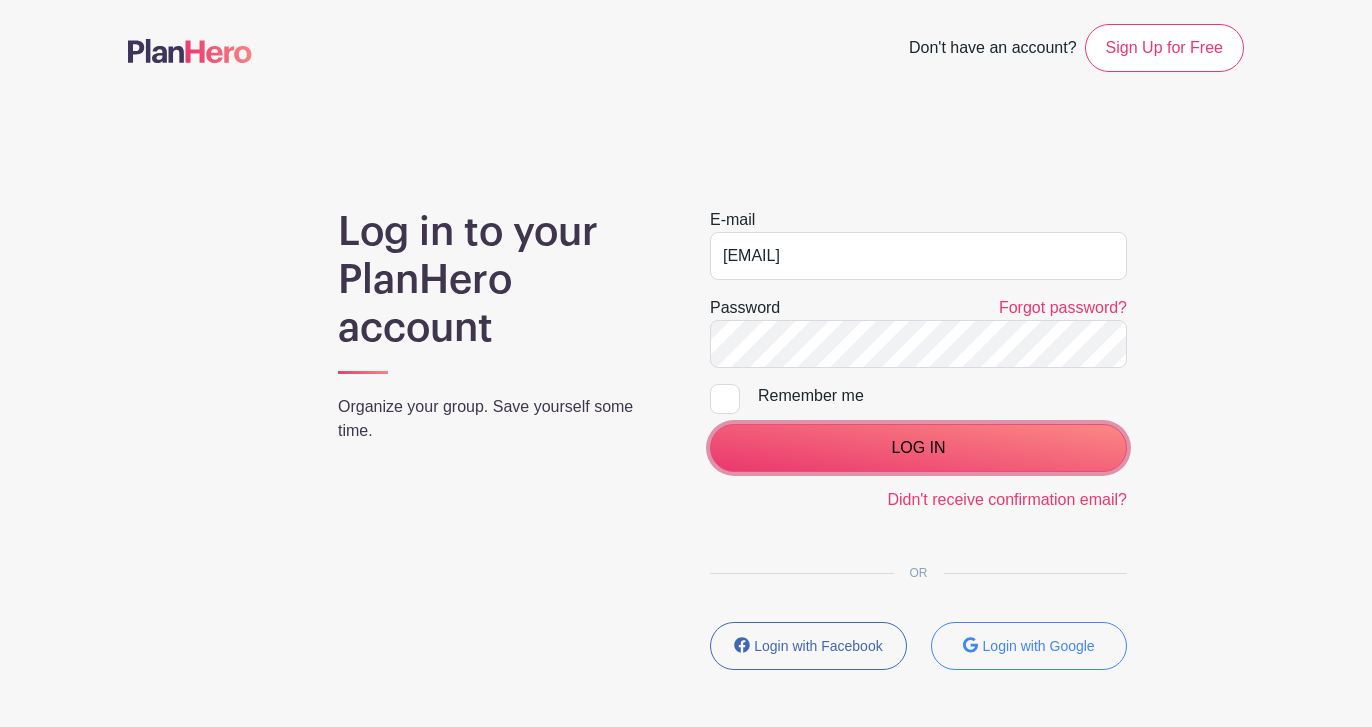 click on "LOG IN" at bounding box center [918, 448] 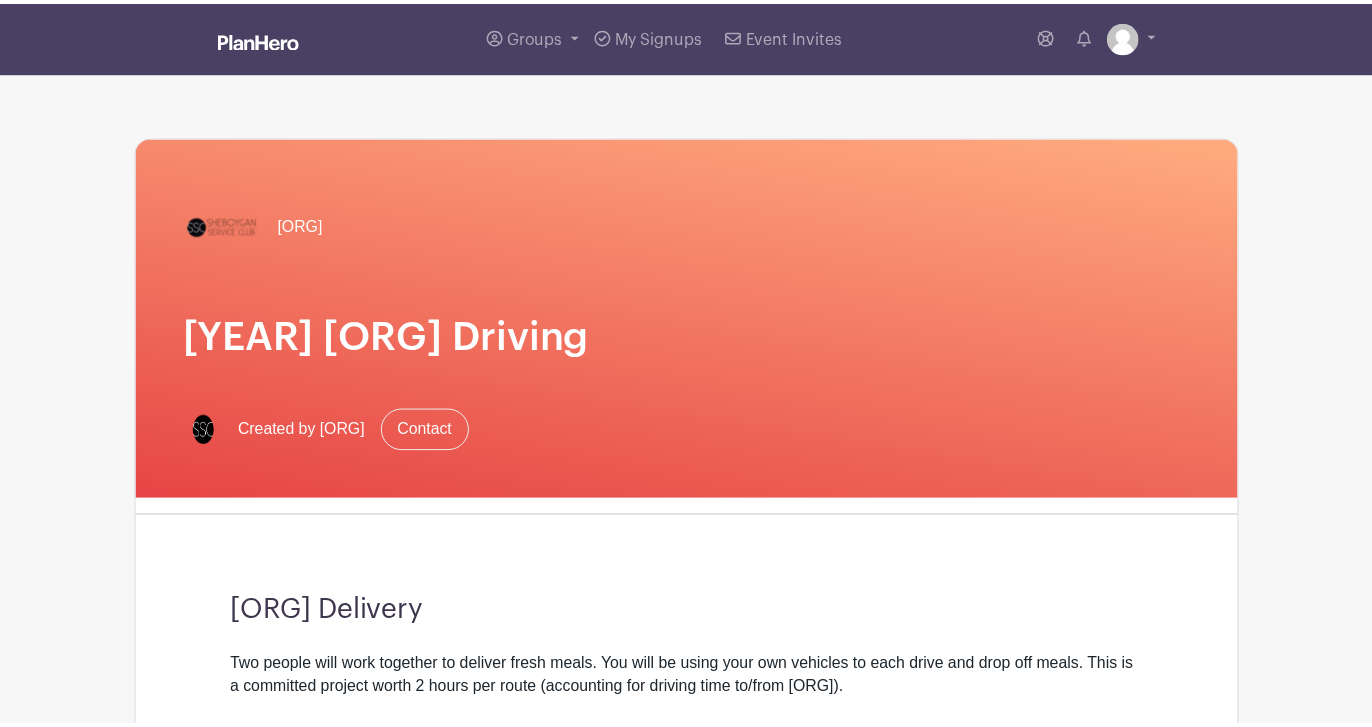 scroll, scrollTop: 0, scrollLeft: 0, axis: both 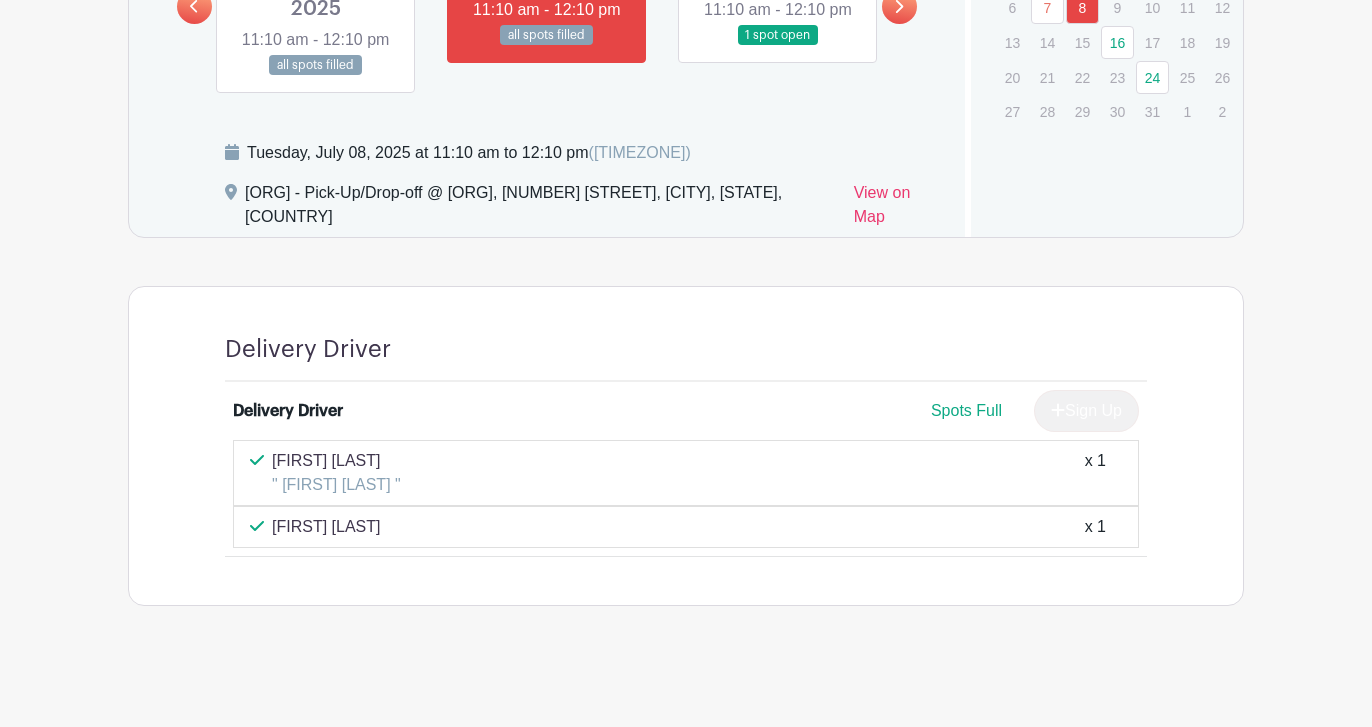 click at bounding box center [547, 46] 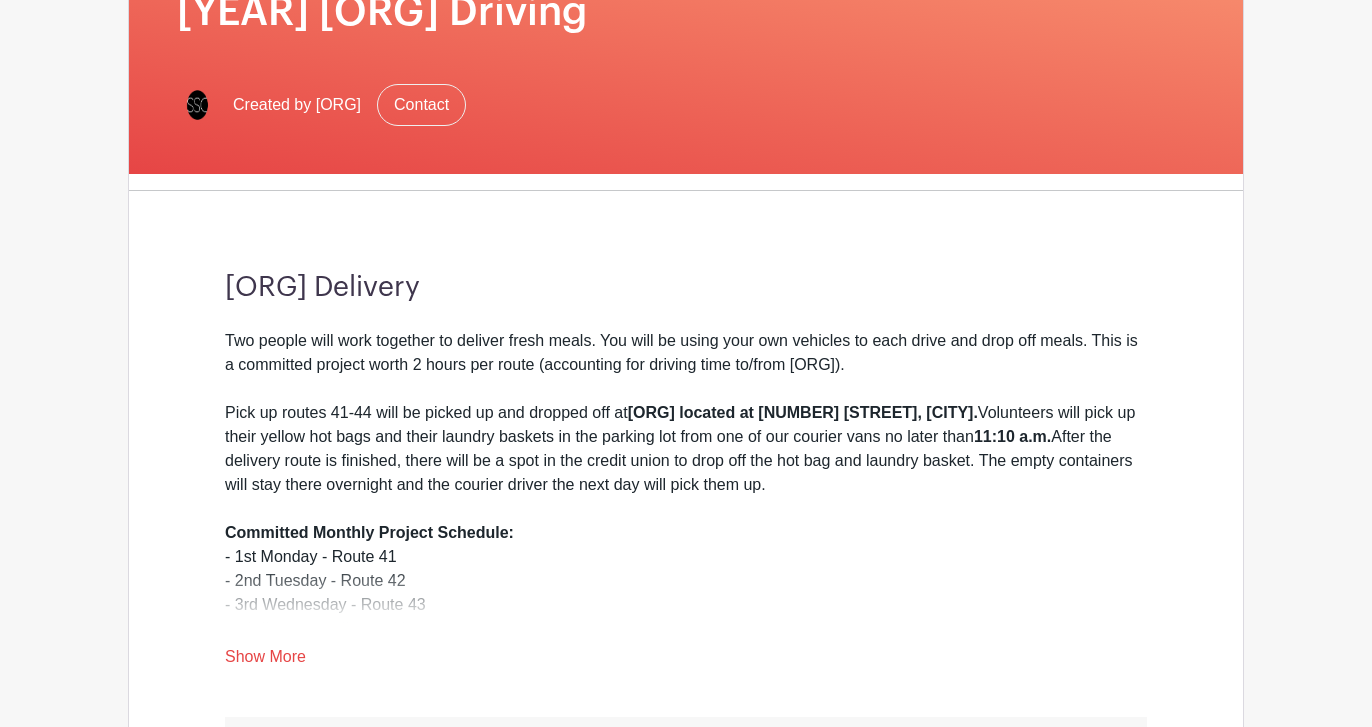 scroll, scrollTop: 0, scrollLeft: 0, axis: both 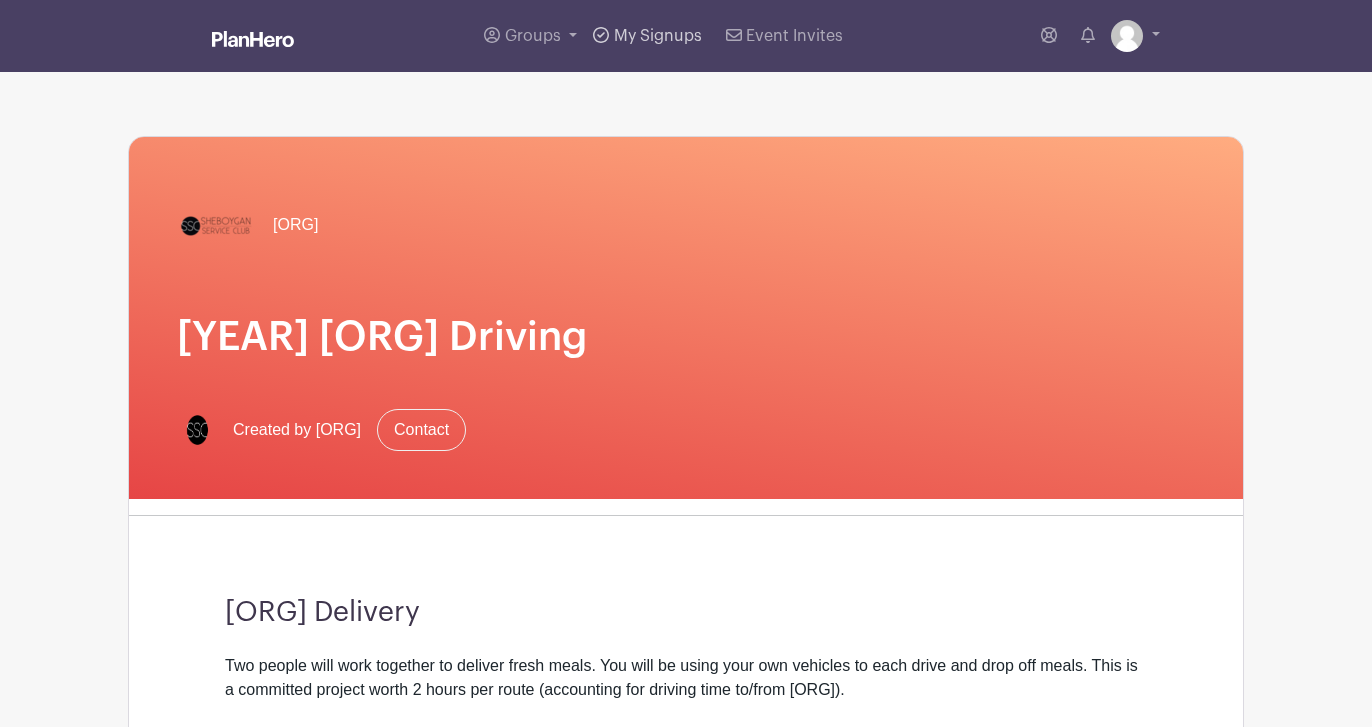 click on "My Signups" at bounding box center [647, 36] 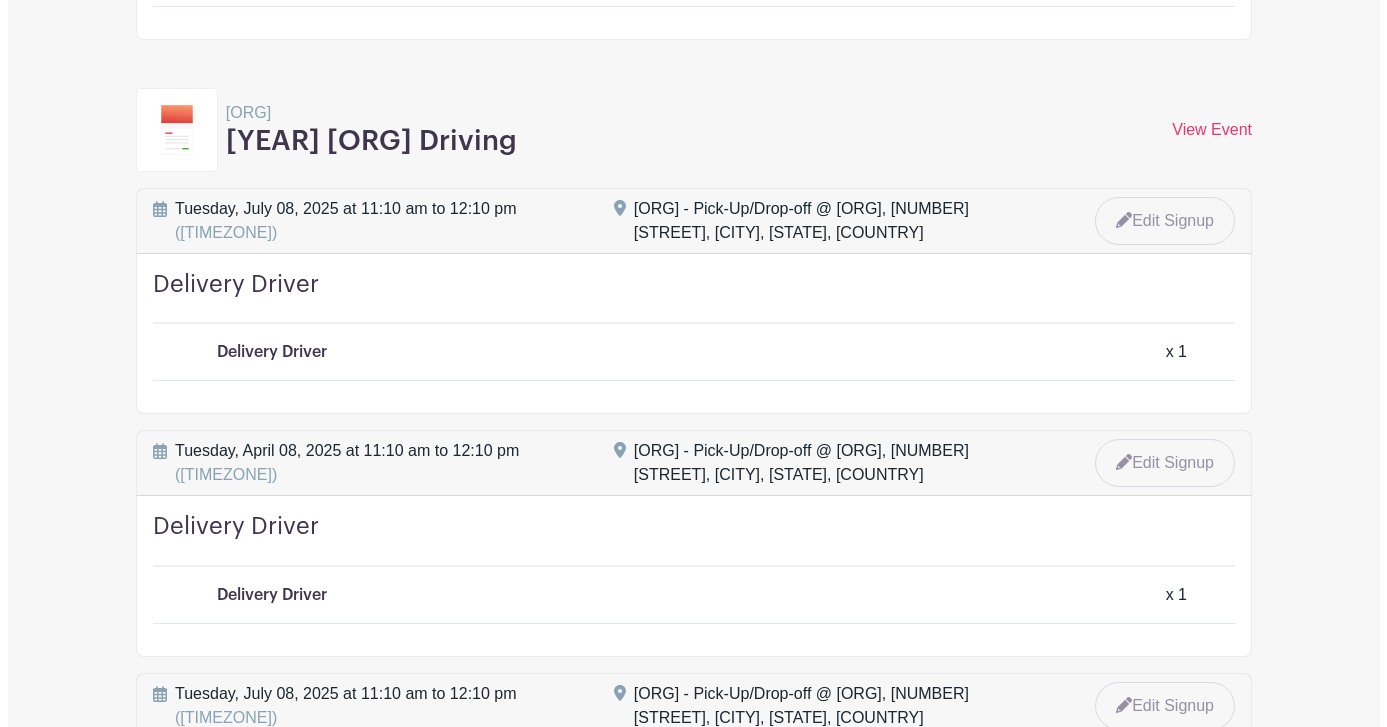 scroll, scrollTop: 800, scrollLeft: 0, axis: vertical 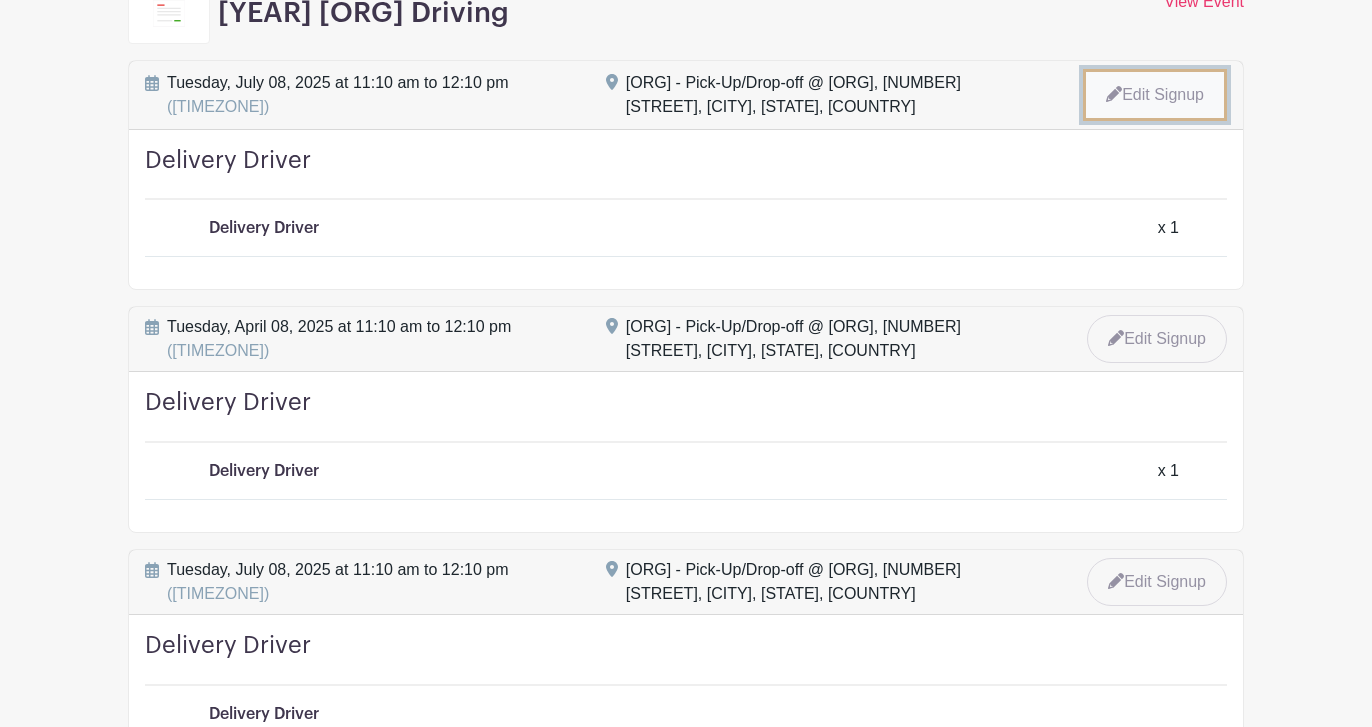 click on "Edit Signup" at bounding box center (1155, 95) 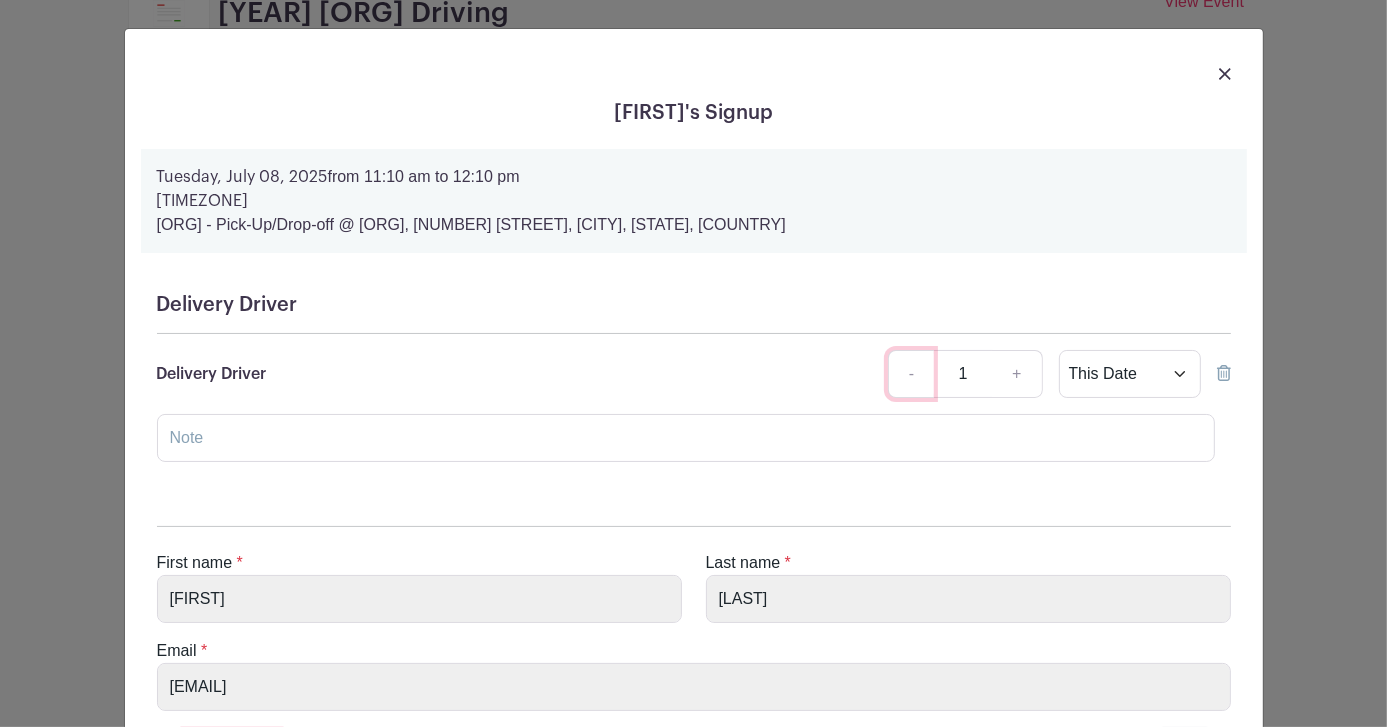 click on "-" at bounding box center [911, 374] 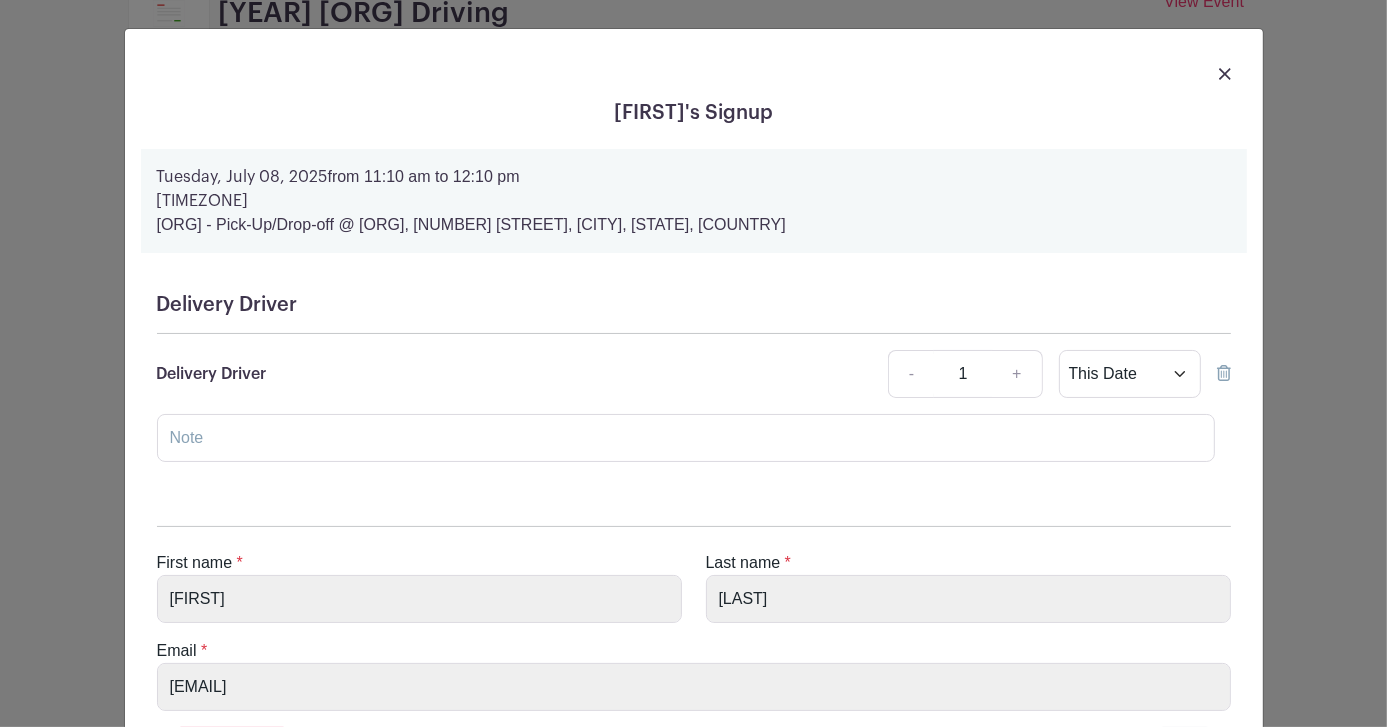 click at bounding box center [1224, 373] 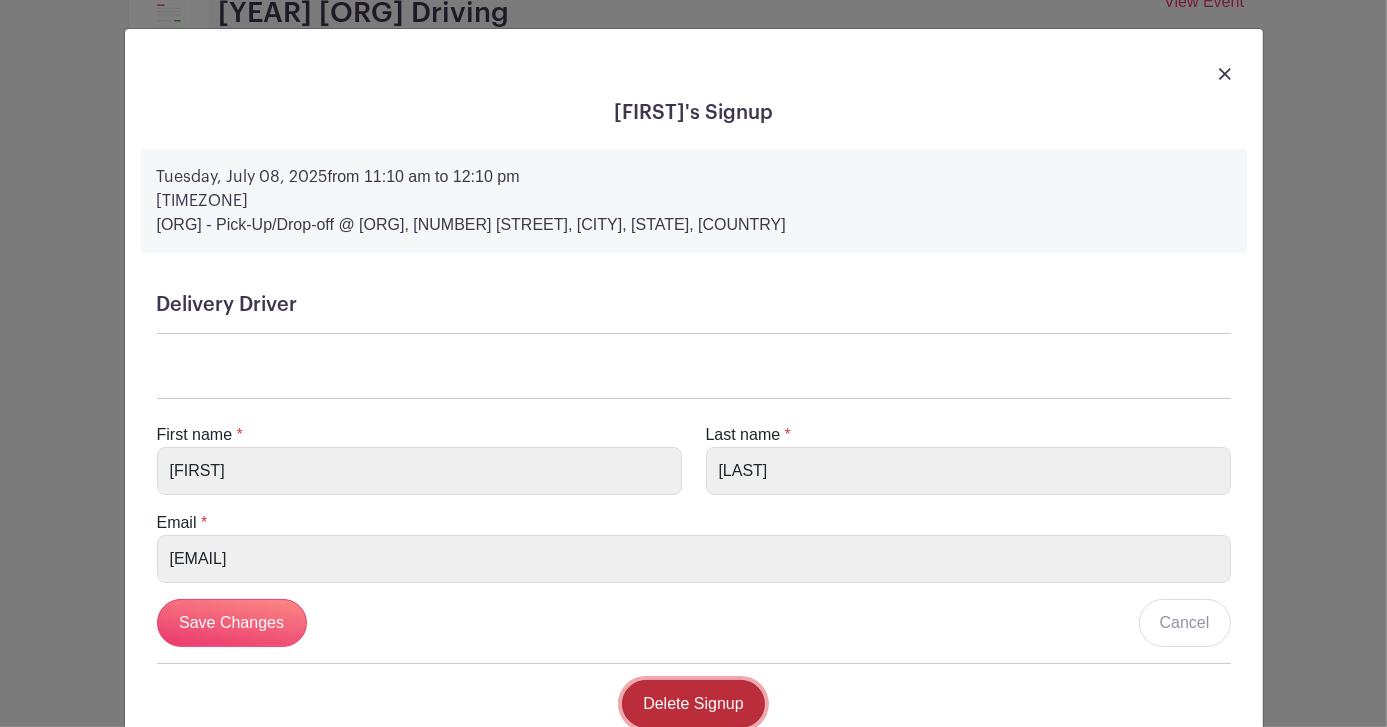 click on "Delete Signup" at bounding box center (693, 704) 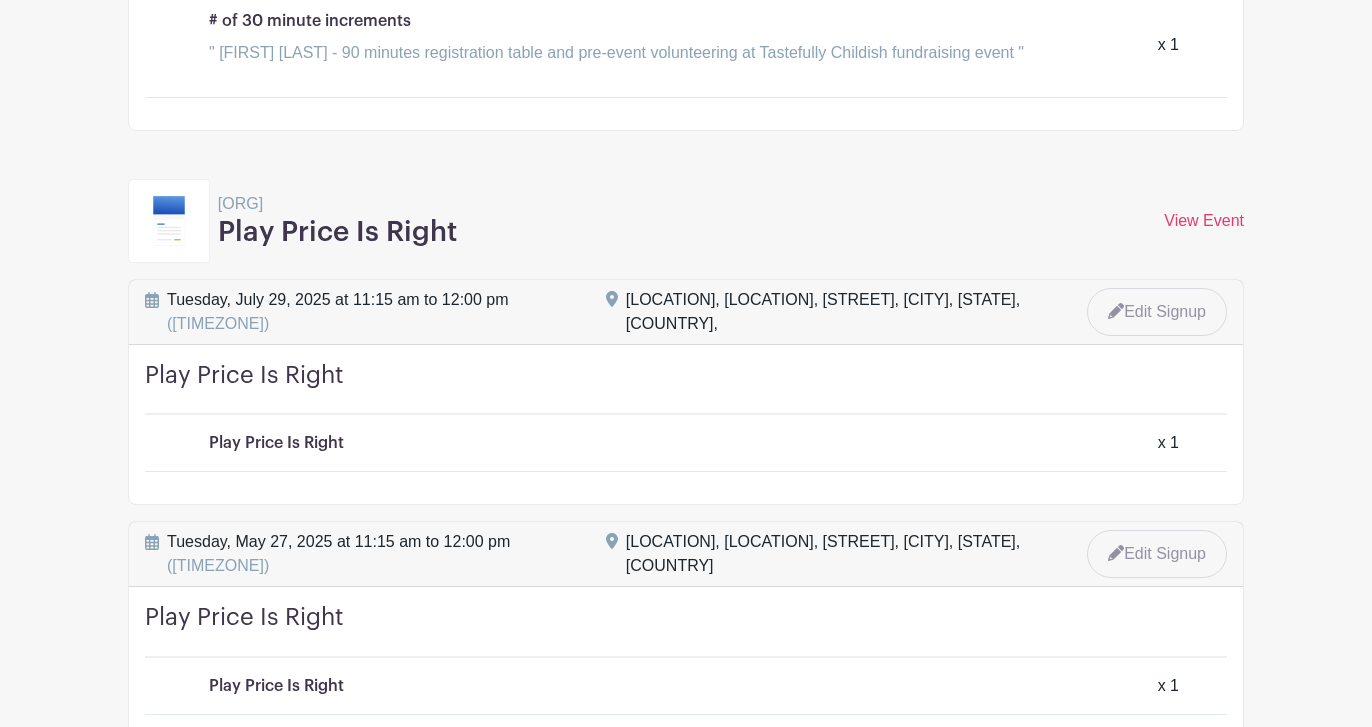 scroll, scrollTop: 568, scrollLeft: 0, axis: vertical 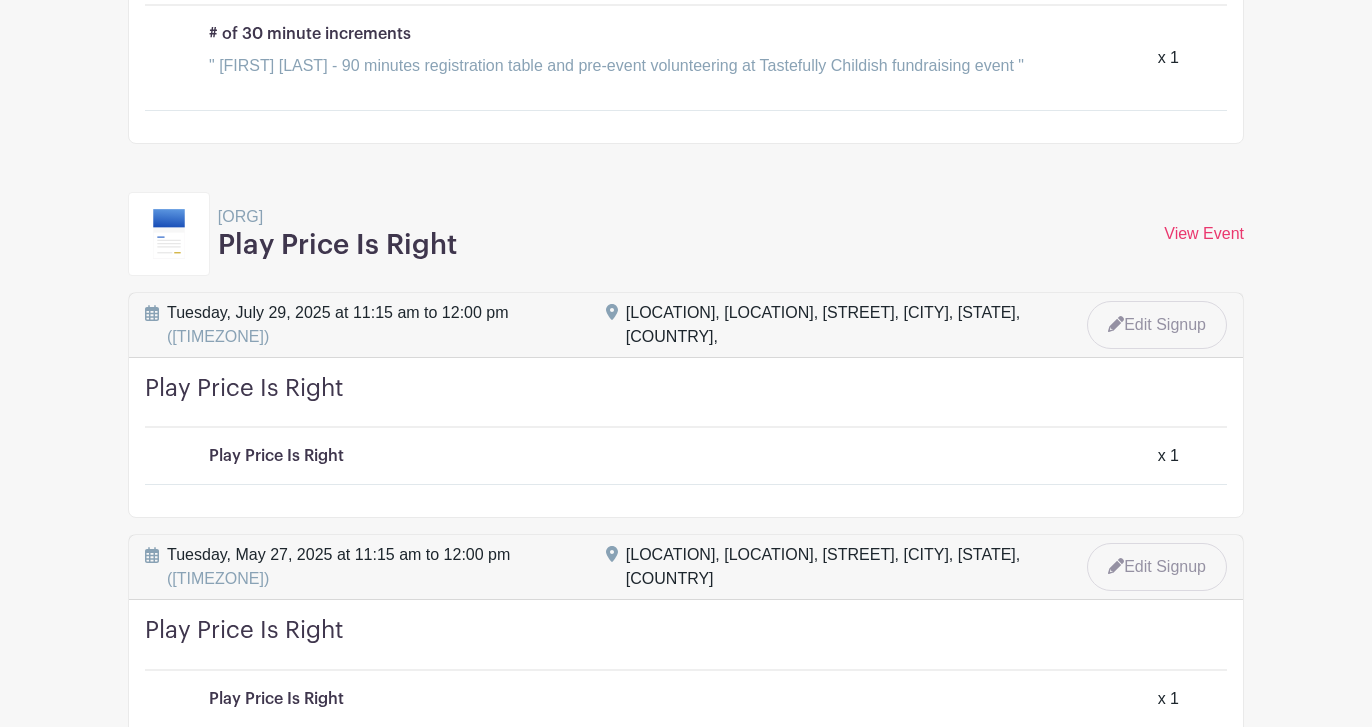 click on "Groups
All Groups
Connie's Events
My Signups
Event Invites
My account
Logout
My Signups" at bounding box center [686, 370] 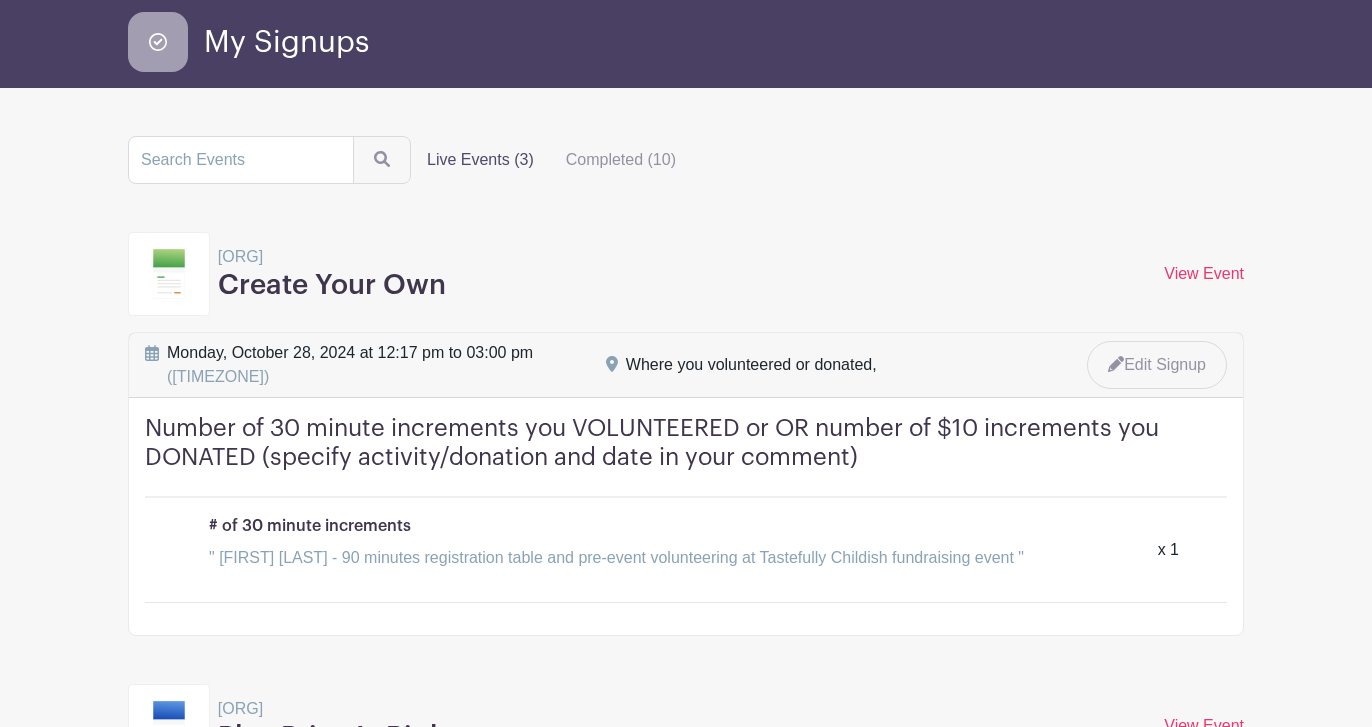 scroll, scrollTop: 0, scrollLeft: 0, axis: both 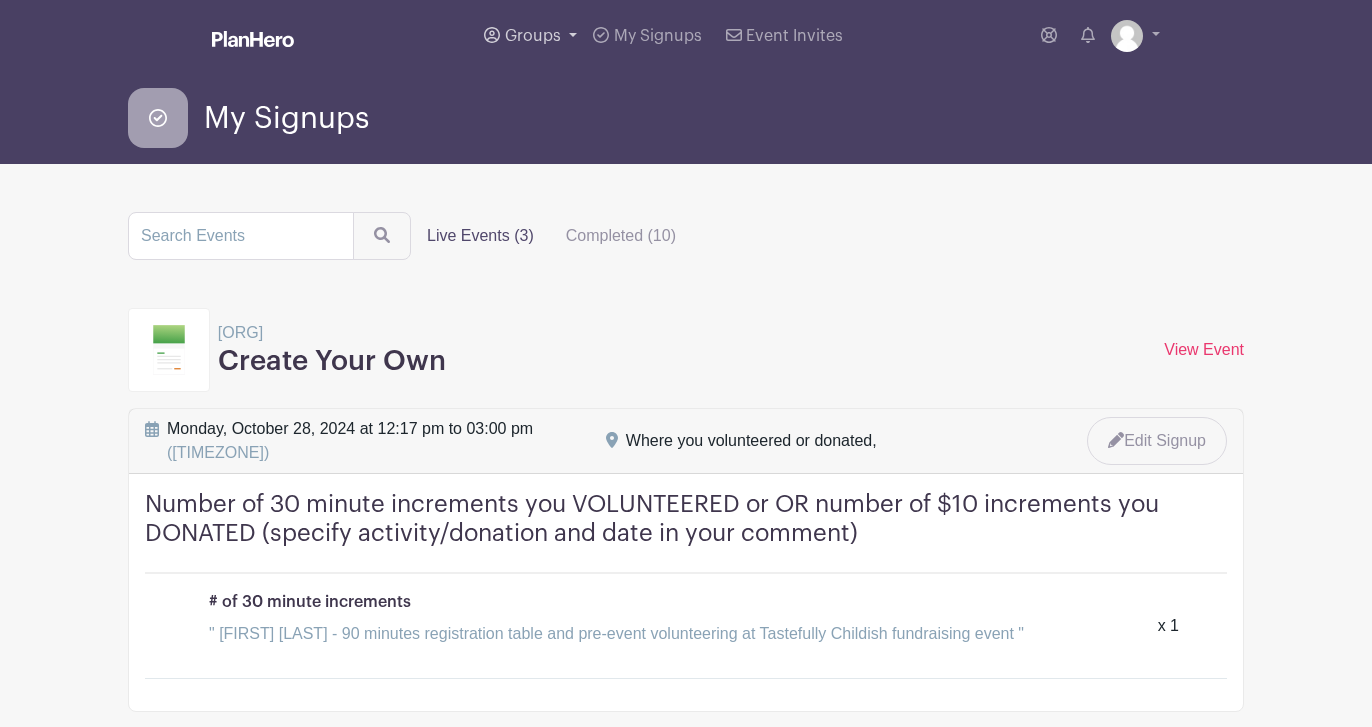 click on "Groups" at bounding box center [533, 36] 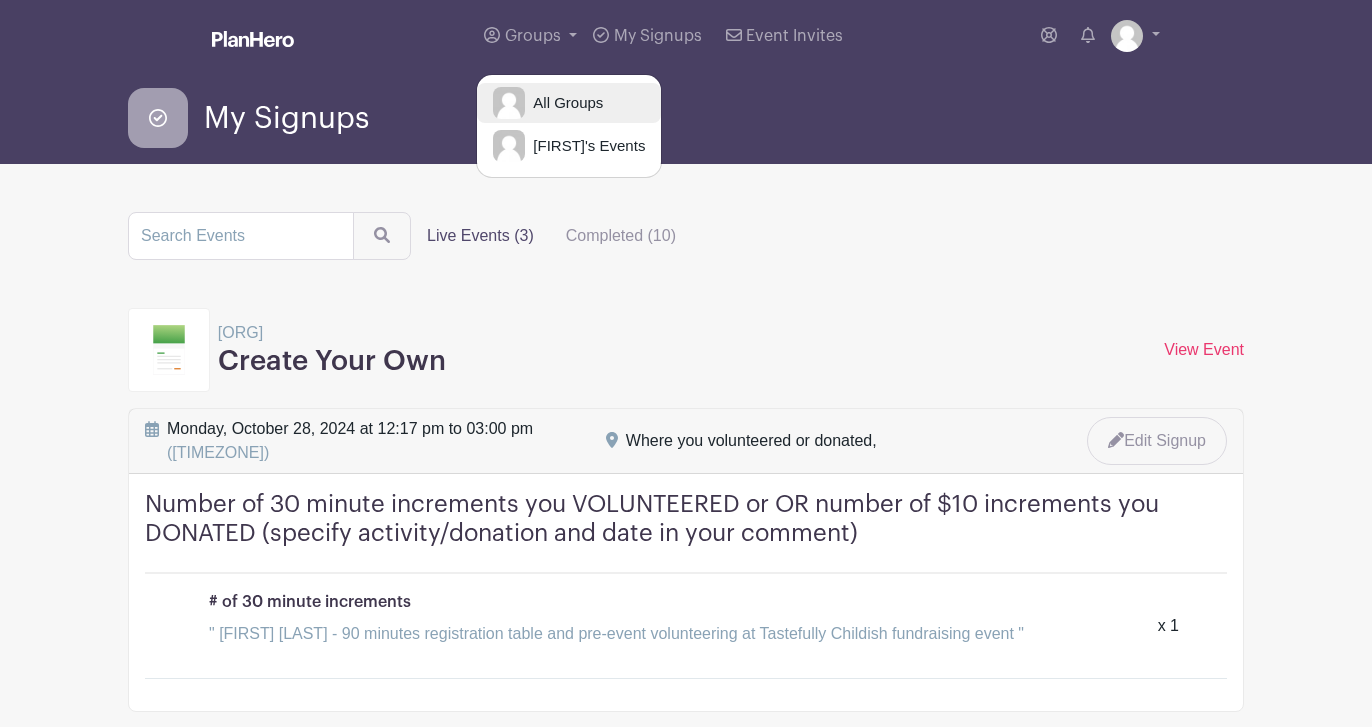 click on "All Groups" at bounding box center (564, 103) 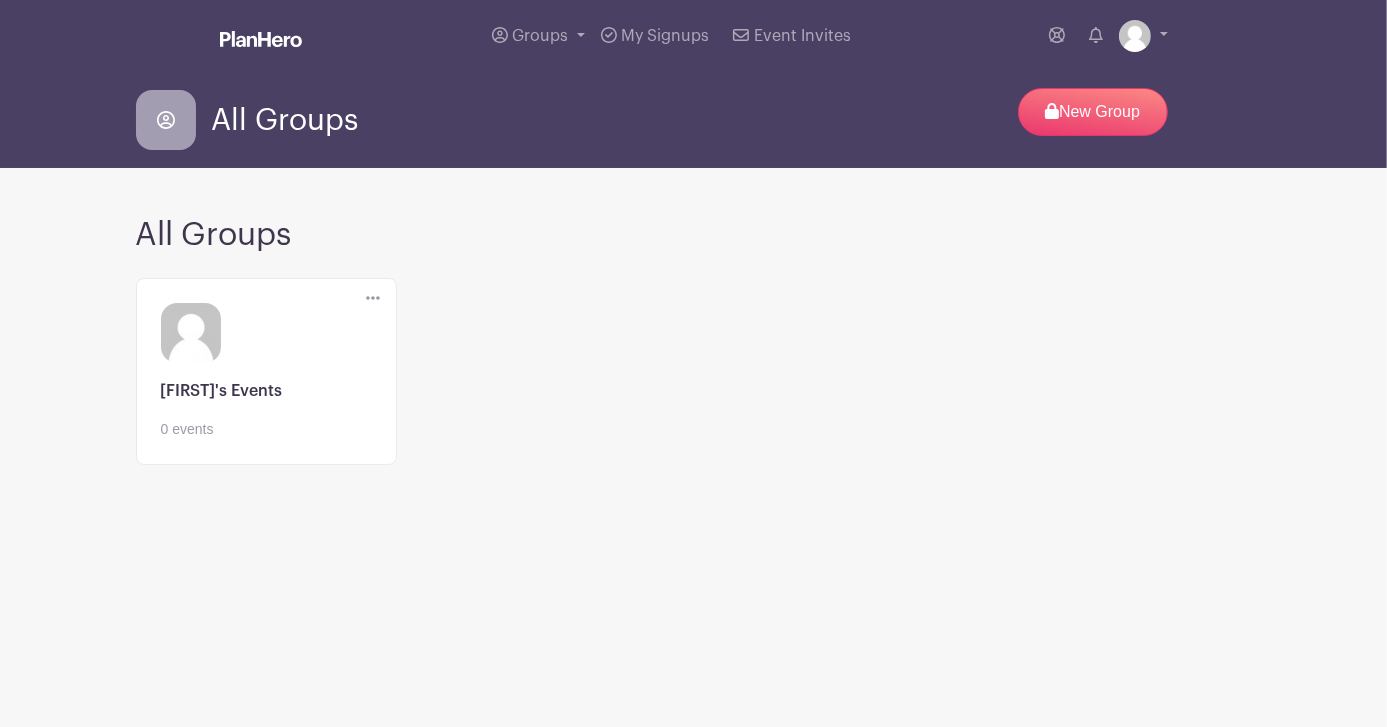 click at bounding box center (266, 440) 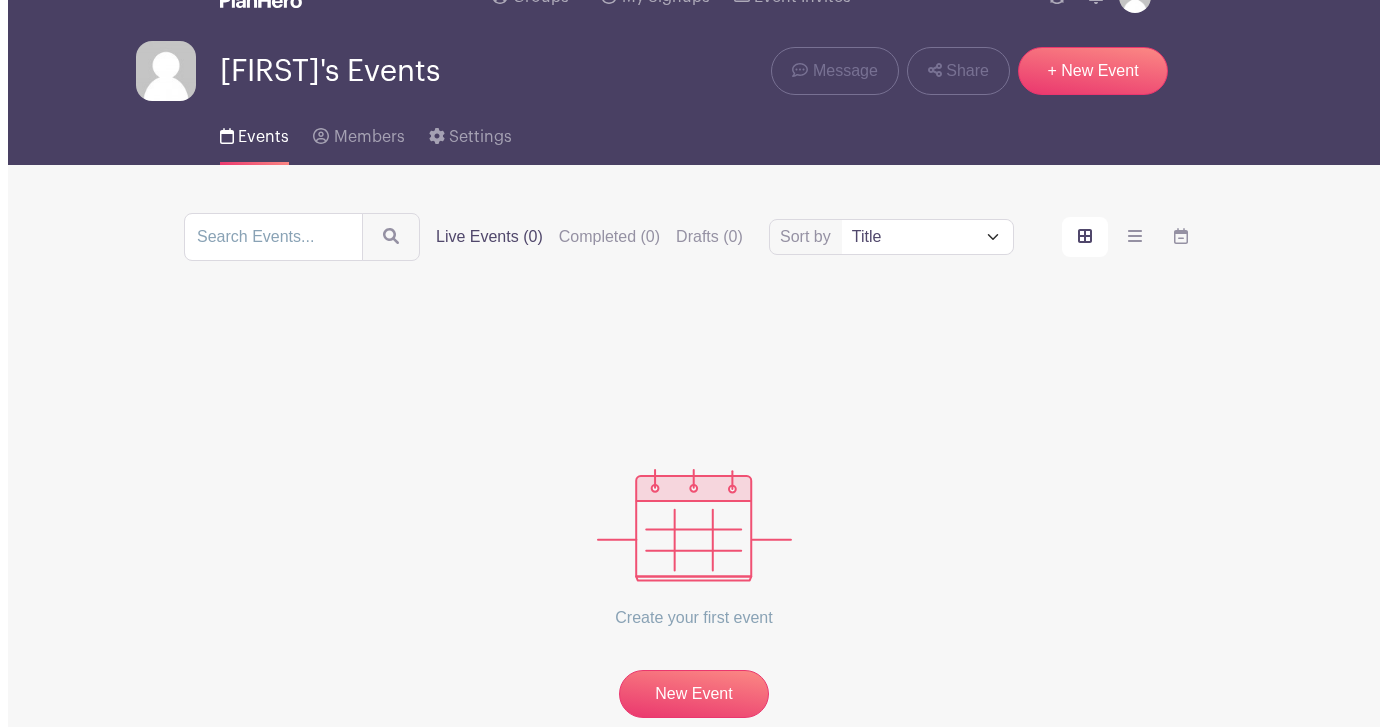 scroll, scrollTop: 0, scrollLeft: 0, axis: both 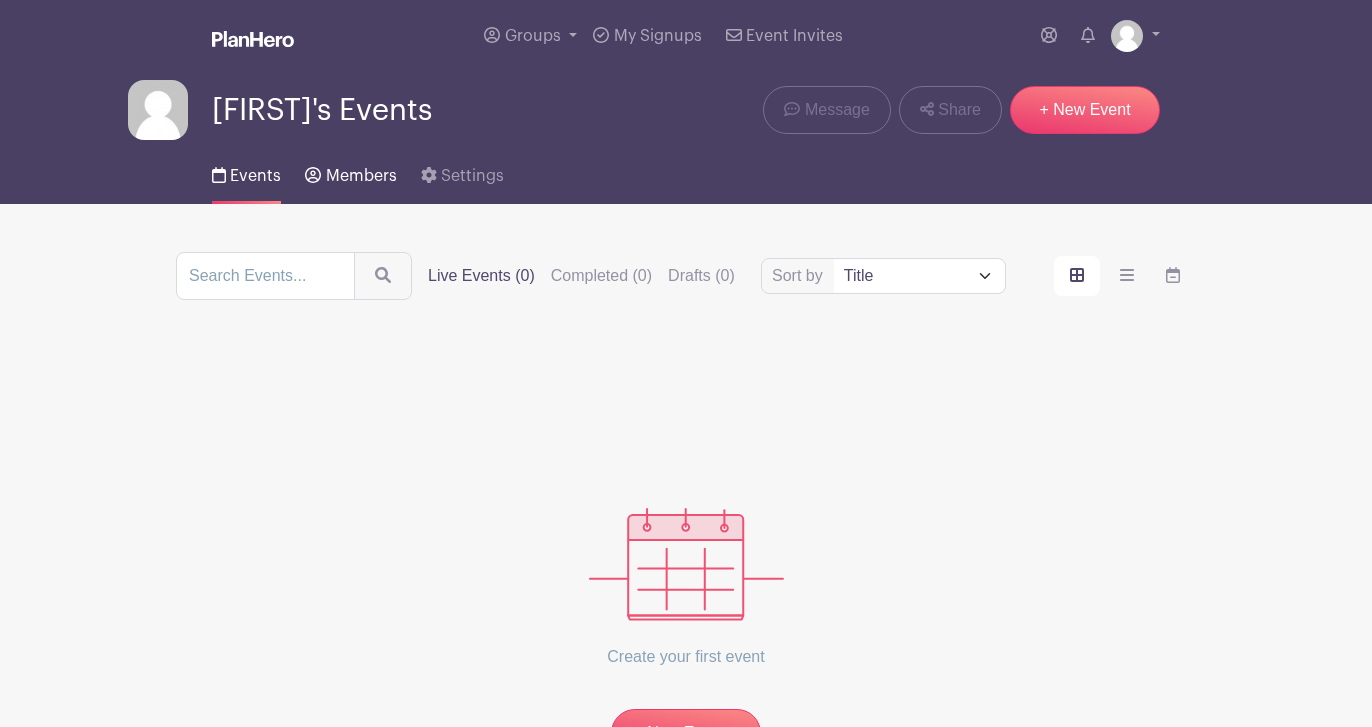 click on "Members" at bounding box center (361, 176) 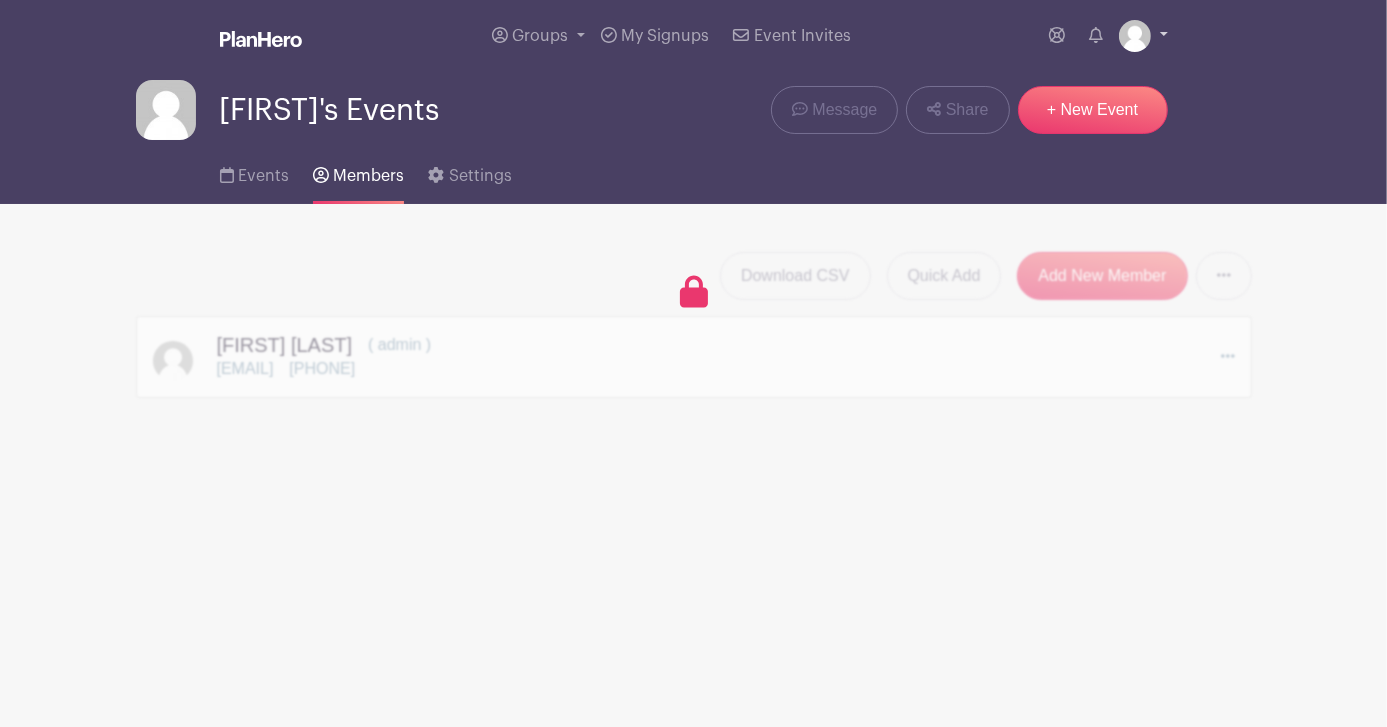 click at bounding box center (1135, 36) 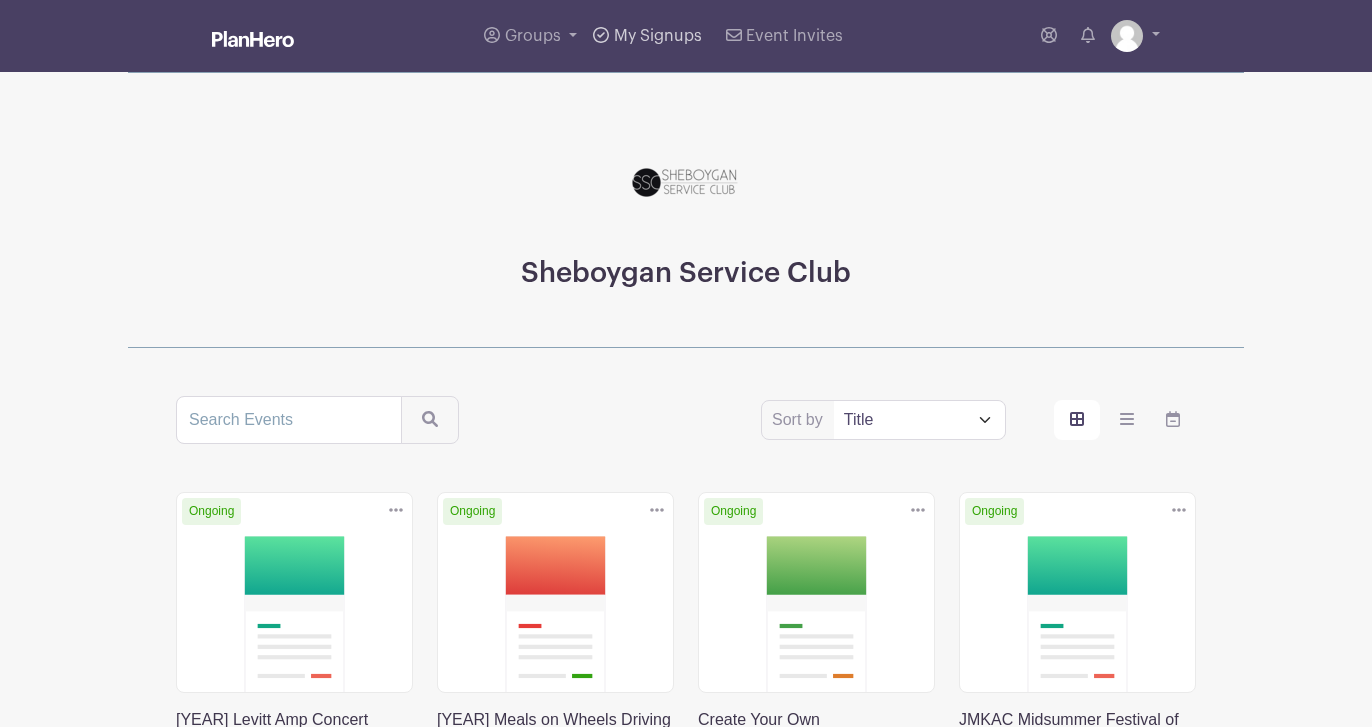 scroll, scrollTop: 0, scrollLeft: 0, axis: both 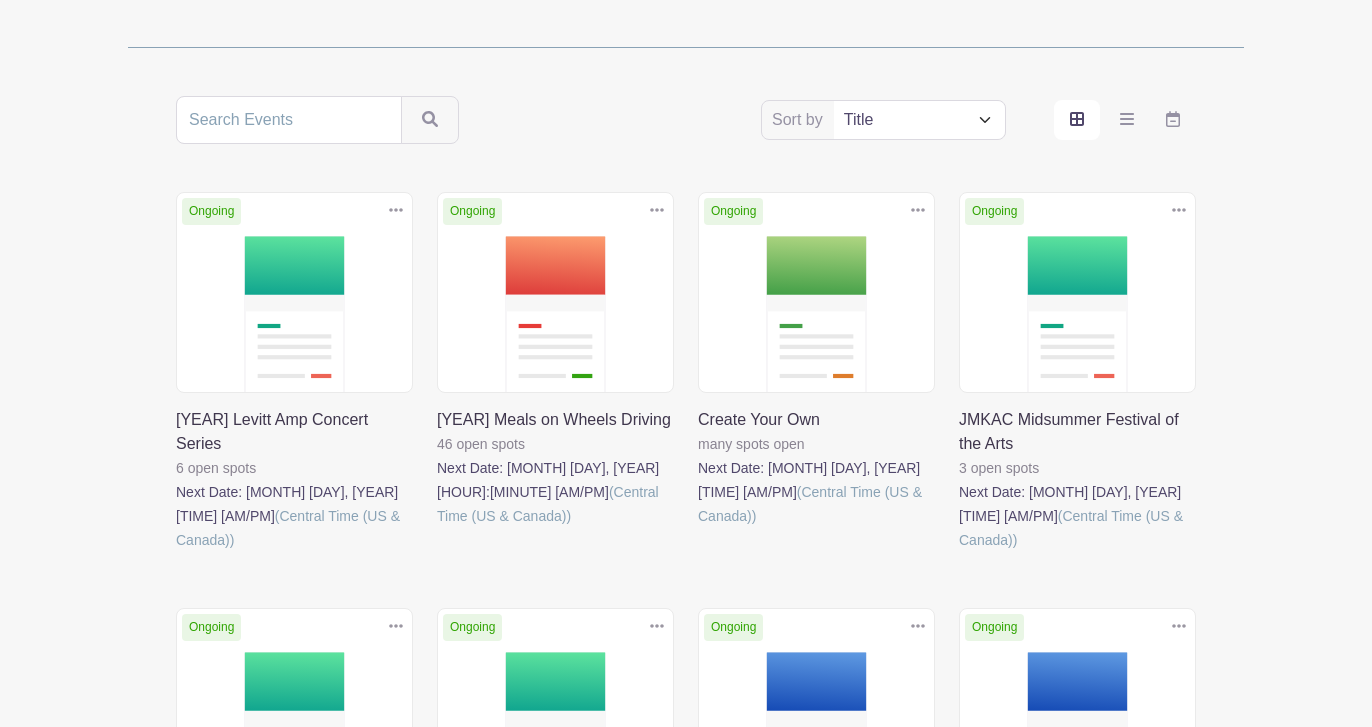 click at bounding box center [176, 552] 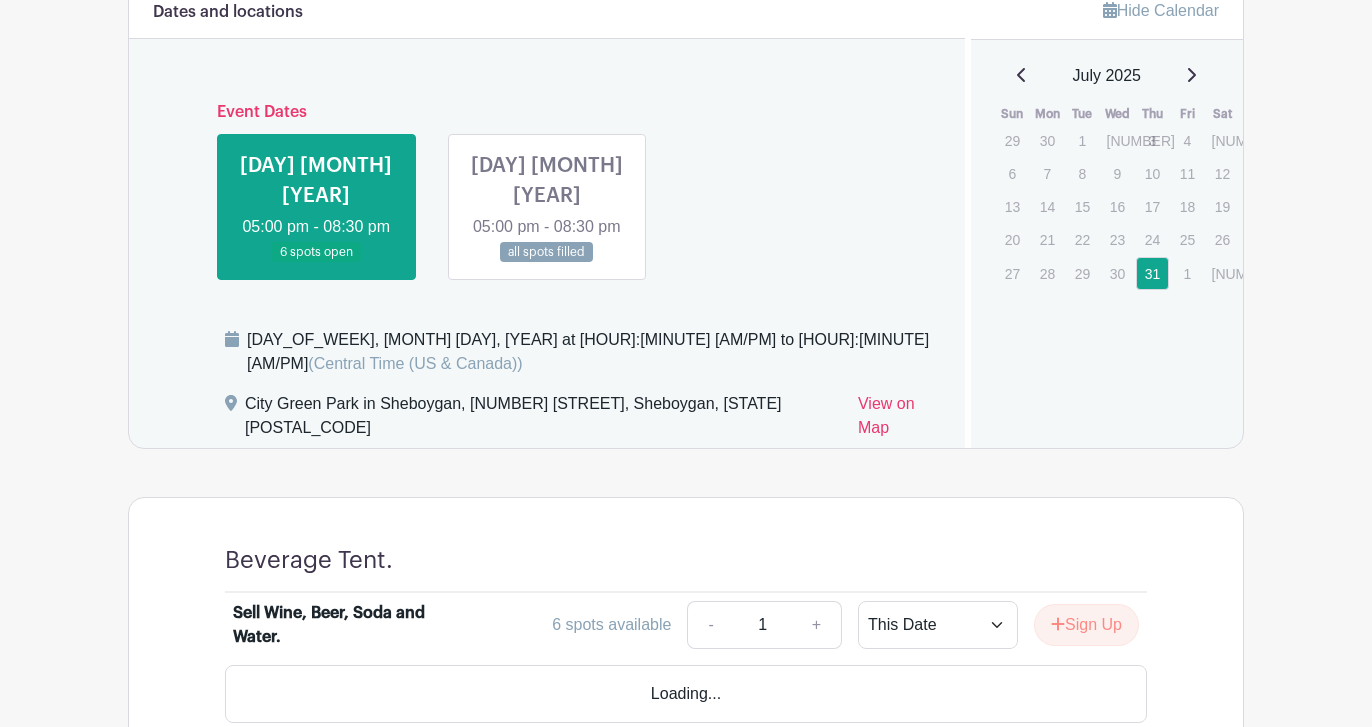 scroll, scrollTop: 896, scrollLeft: 0, axis: vertical 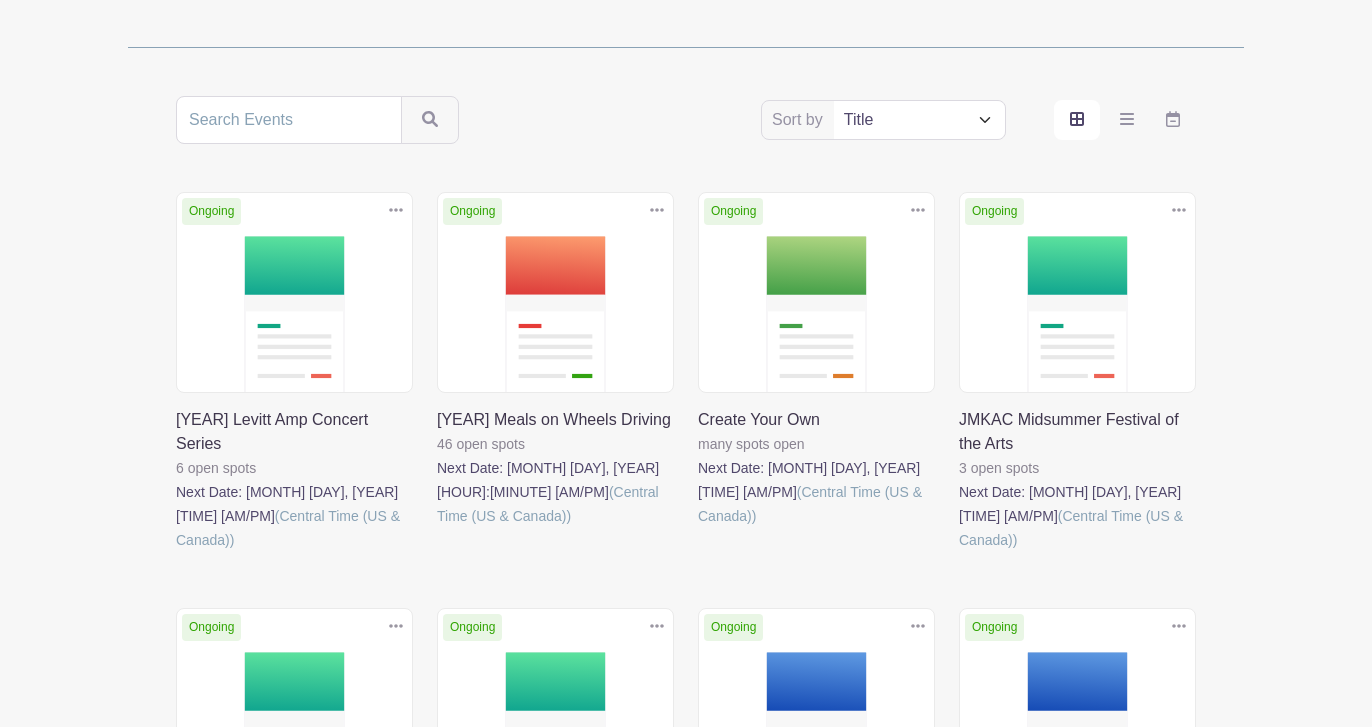 click at bounding box center (959, 552) 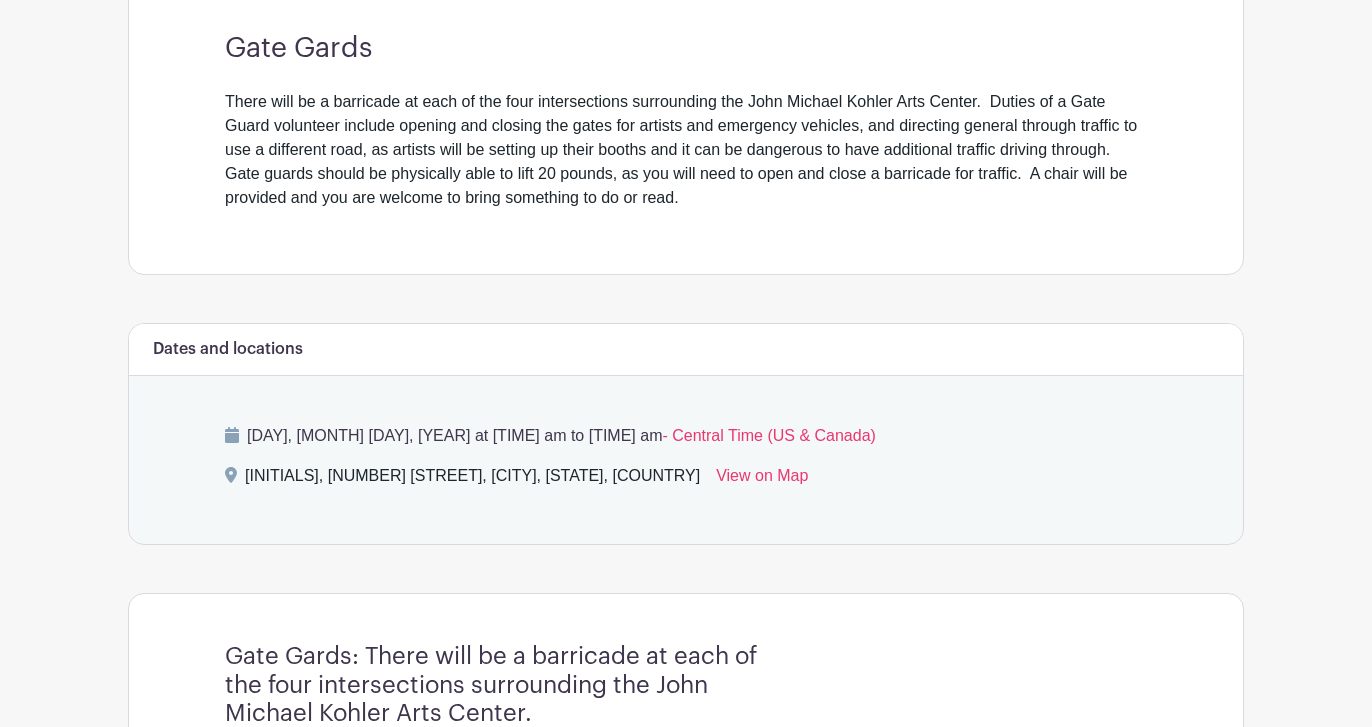 scroll, scrollTop: 128, scrollLeft: 0, axis: vertical 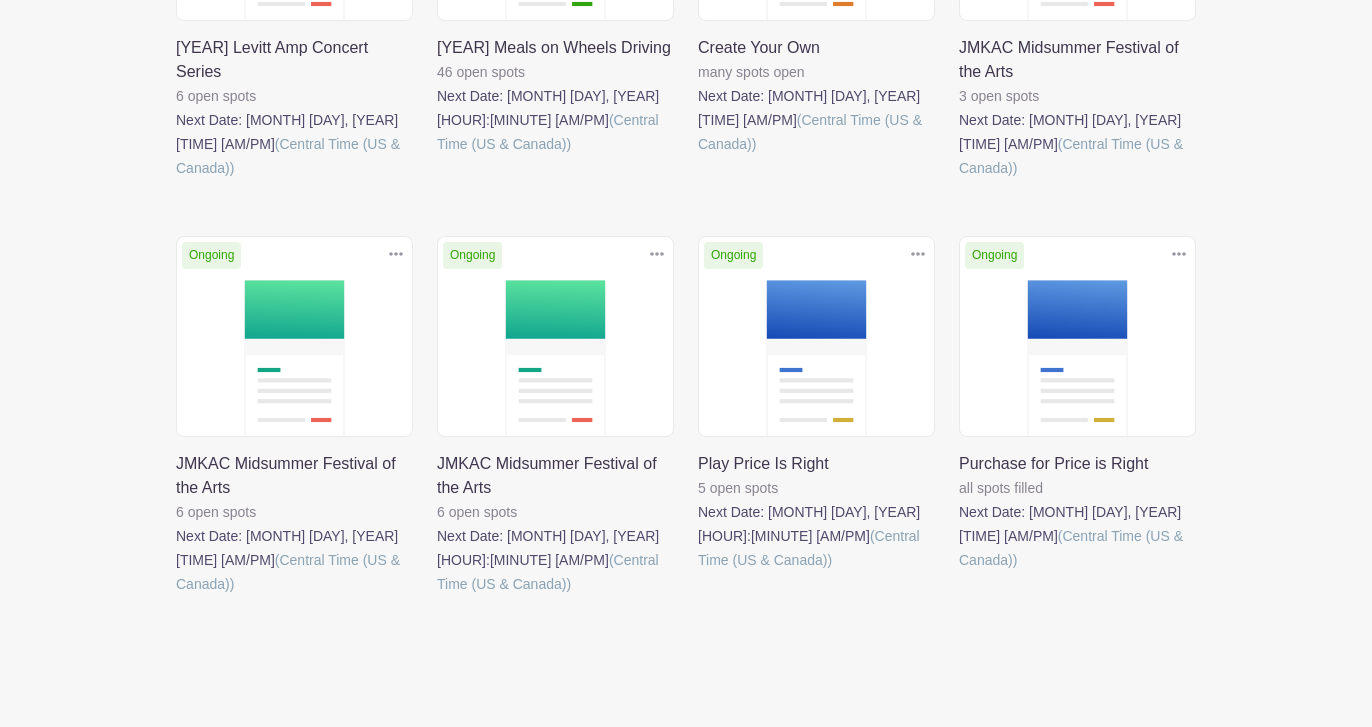 click at bounding box center (176, 596) 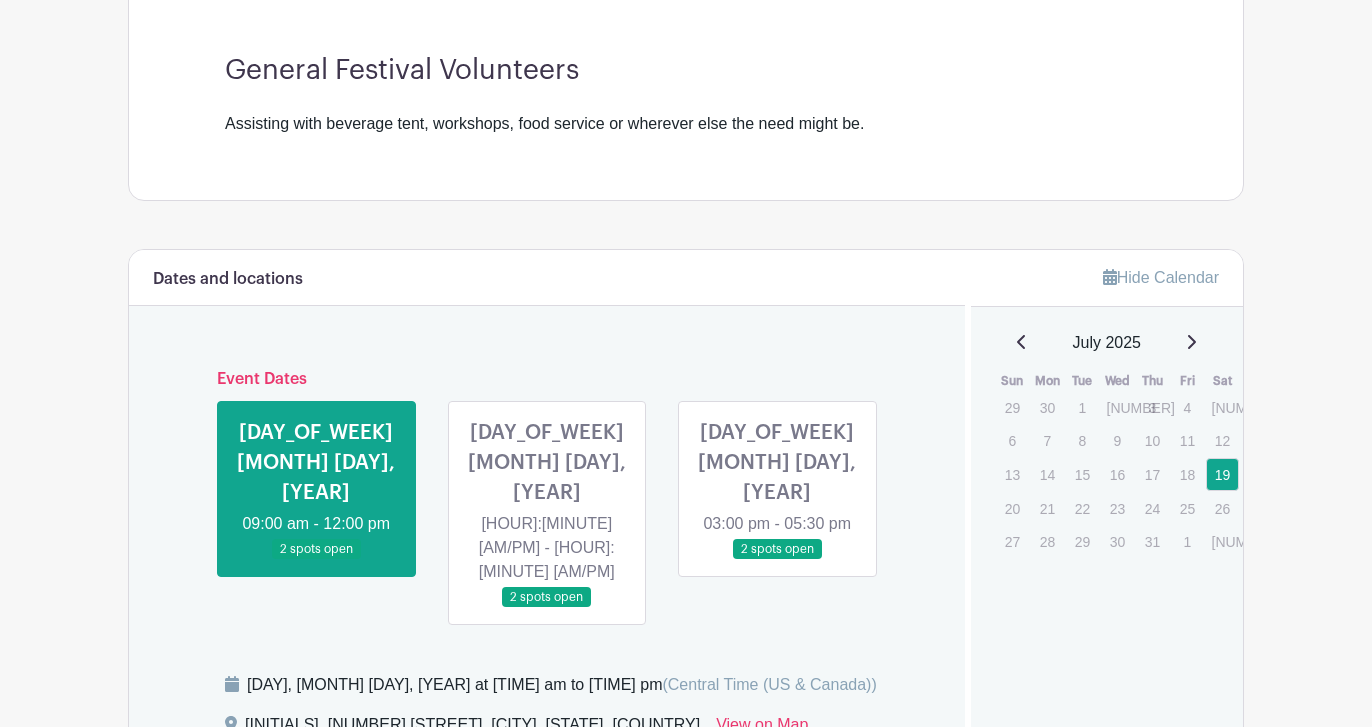 scroll, scrollTop: 742, scrollLeft: 0, axis: vertical 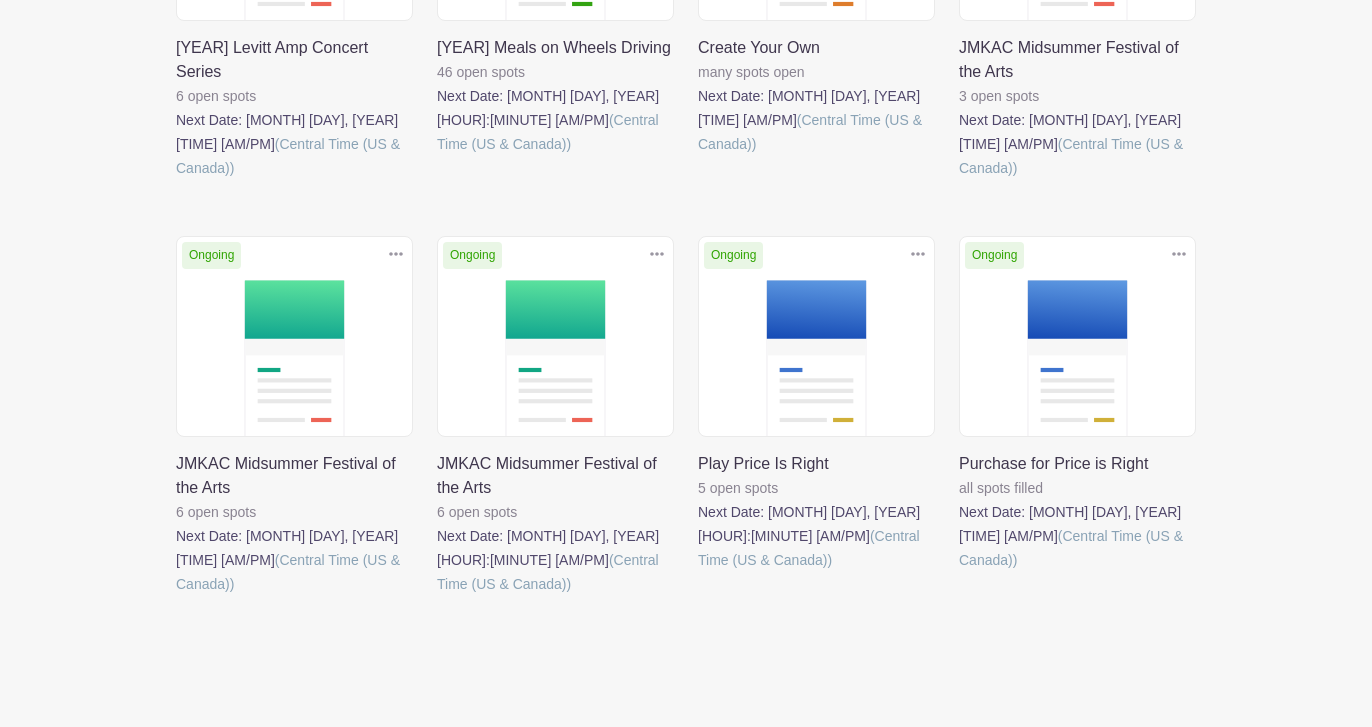 click at bounding box center [437, 596] 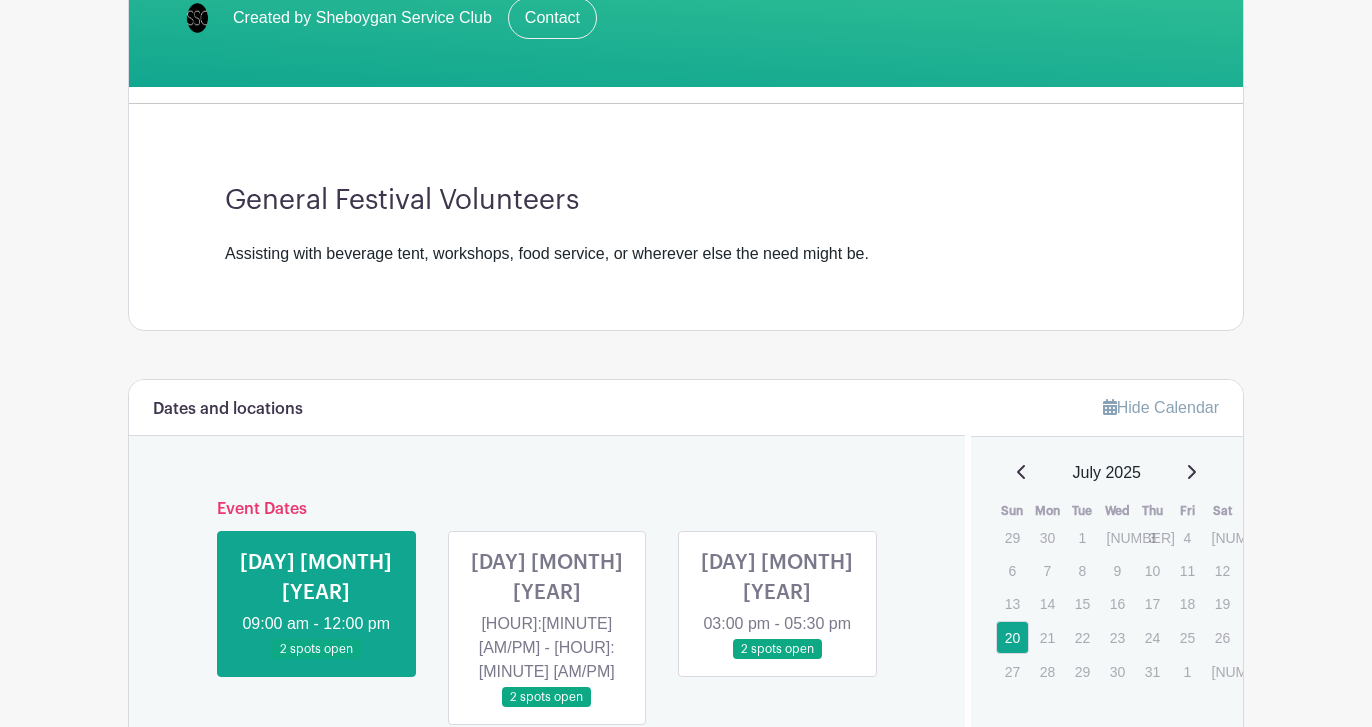 scroll, scrollTop: 200, scrollLeft: 0, axis: vertical 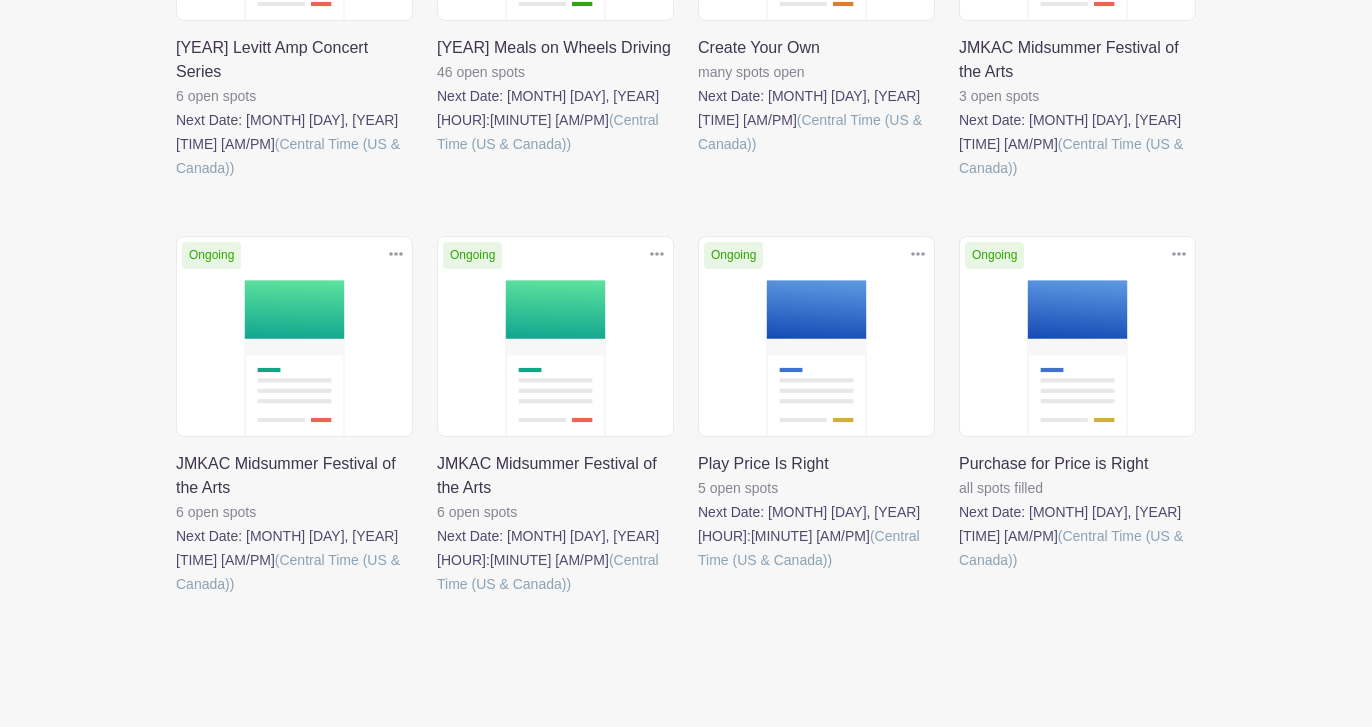 click at bounding box center [698, 572] 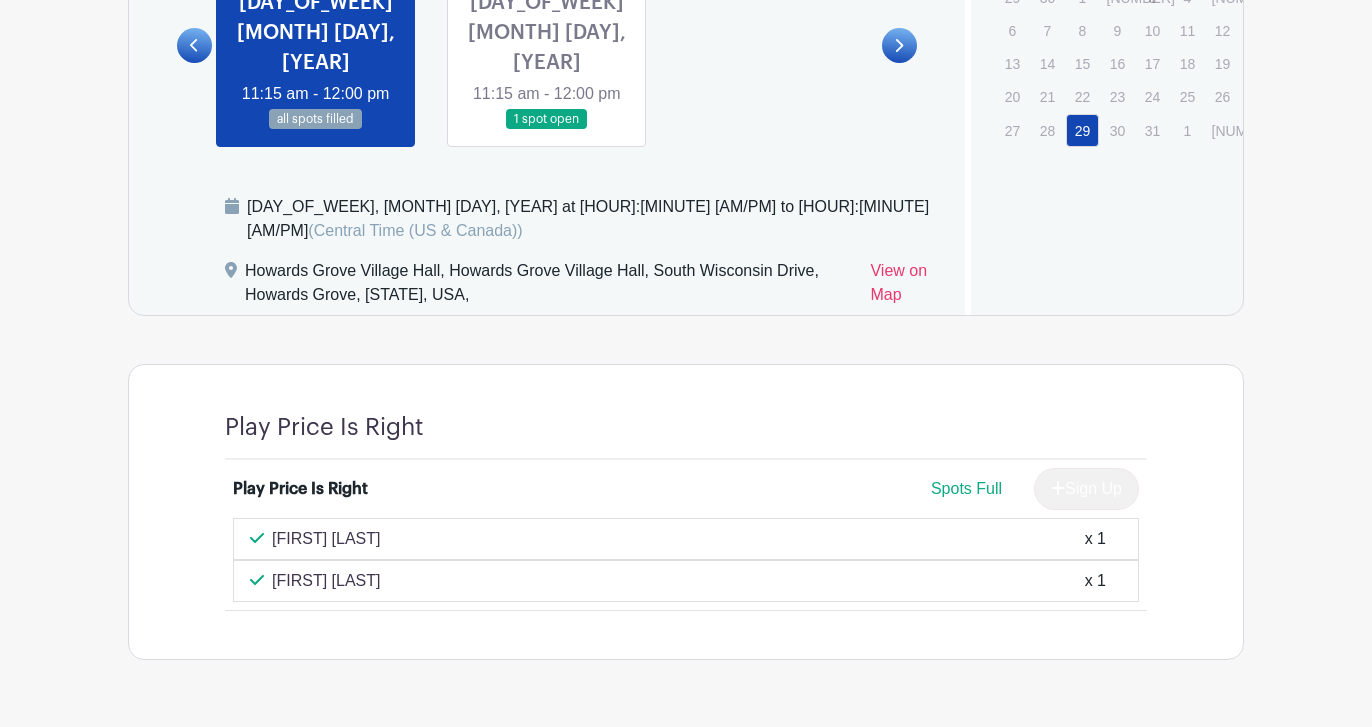 scroll, scrollTop: 944, scrollLeft: 0, axis: vertical 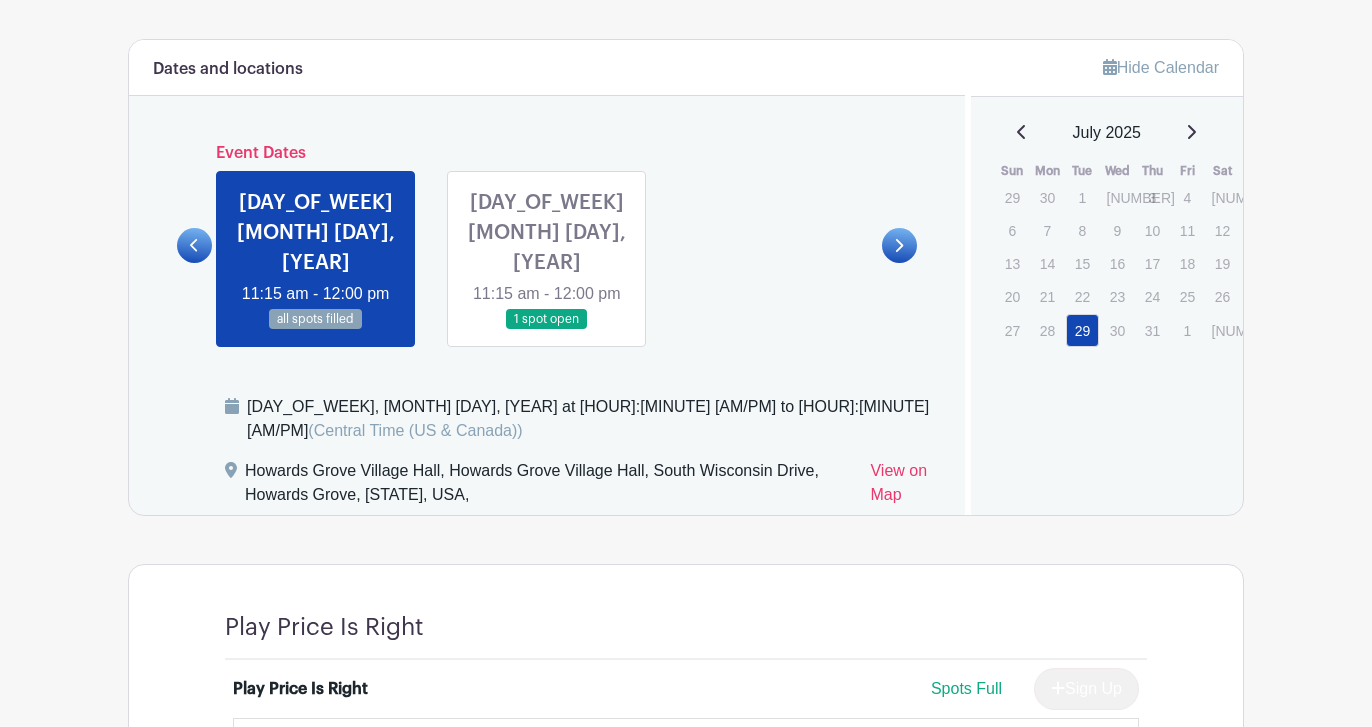 click at bounding box center (547, 330) 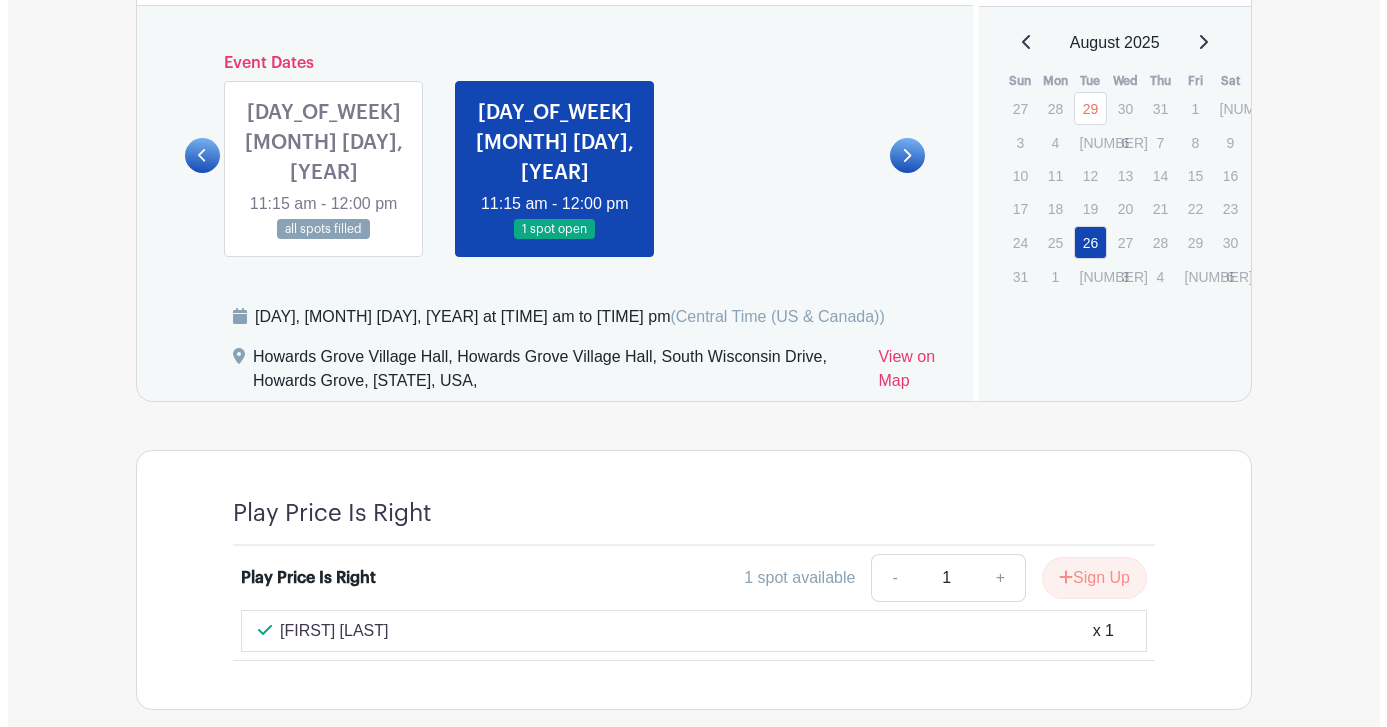 scroll, scrollTop: 1109, scrollLeft: 0, axis: vertical 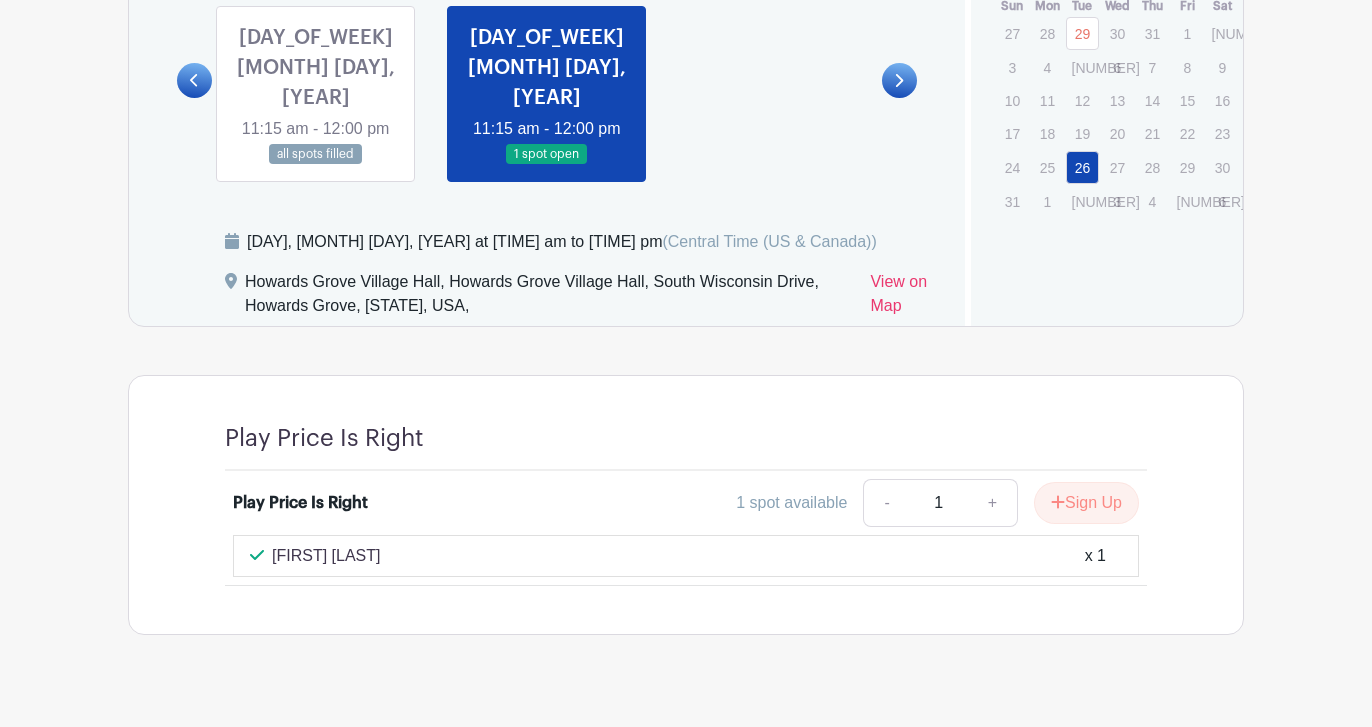 click on "Groups
All Groups
Connie's Events
My Signups
Event Invites
My account
Logout
Sheboygan Service Club" at bounding box center [686, -175] 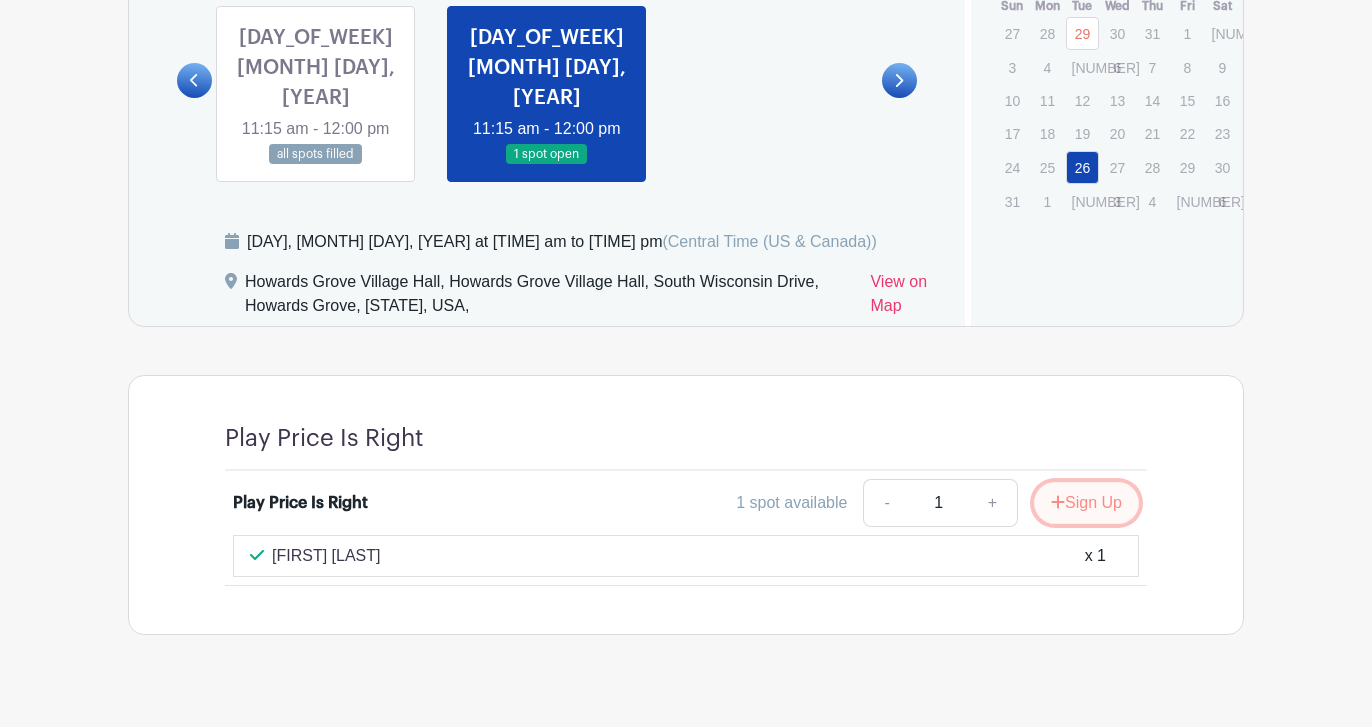 click on "Sign Up" at bounding box center (1086, 503) 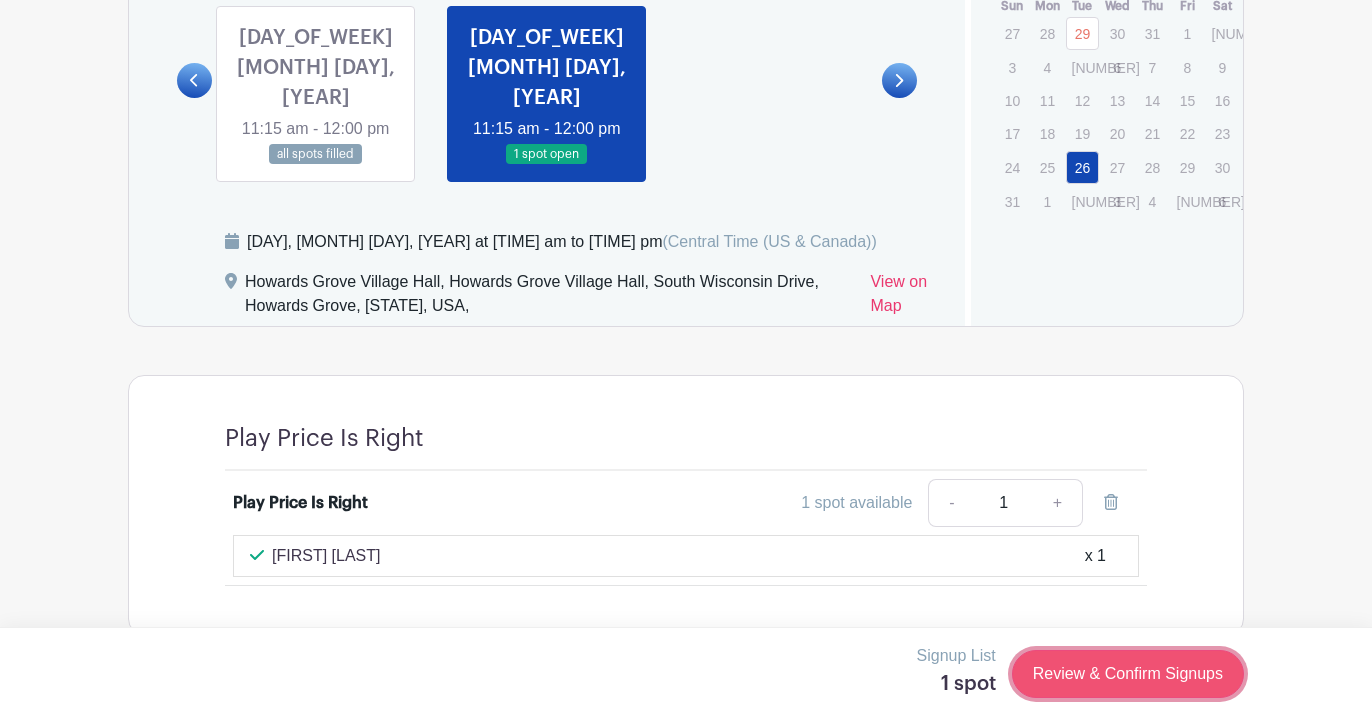 click on "Review & Confirm Signups" at bounding box center [1128, 674] 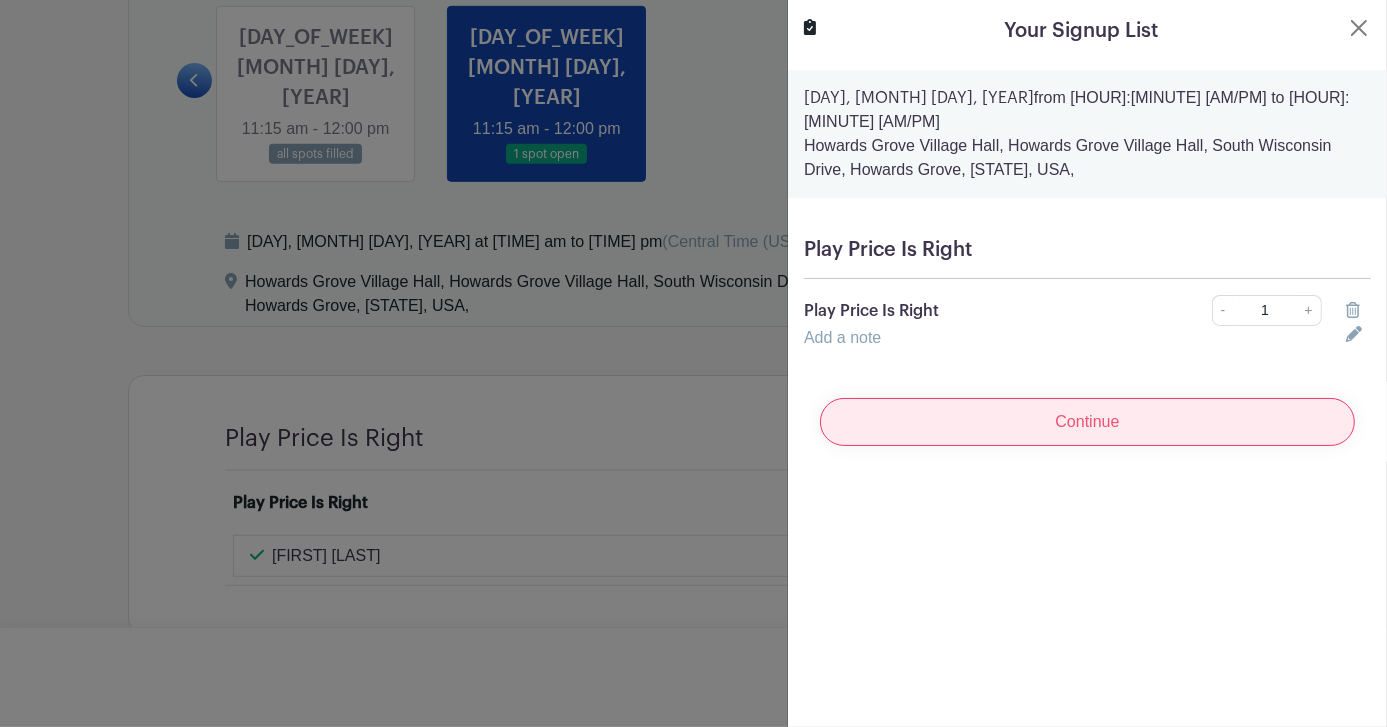 click on "Continue" at bounding box center [1087, 422] 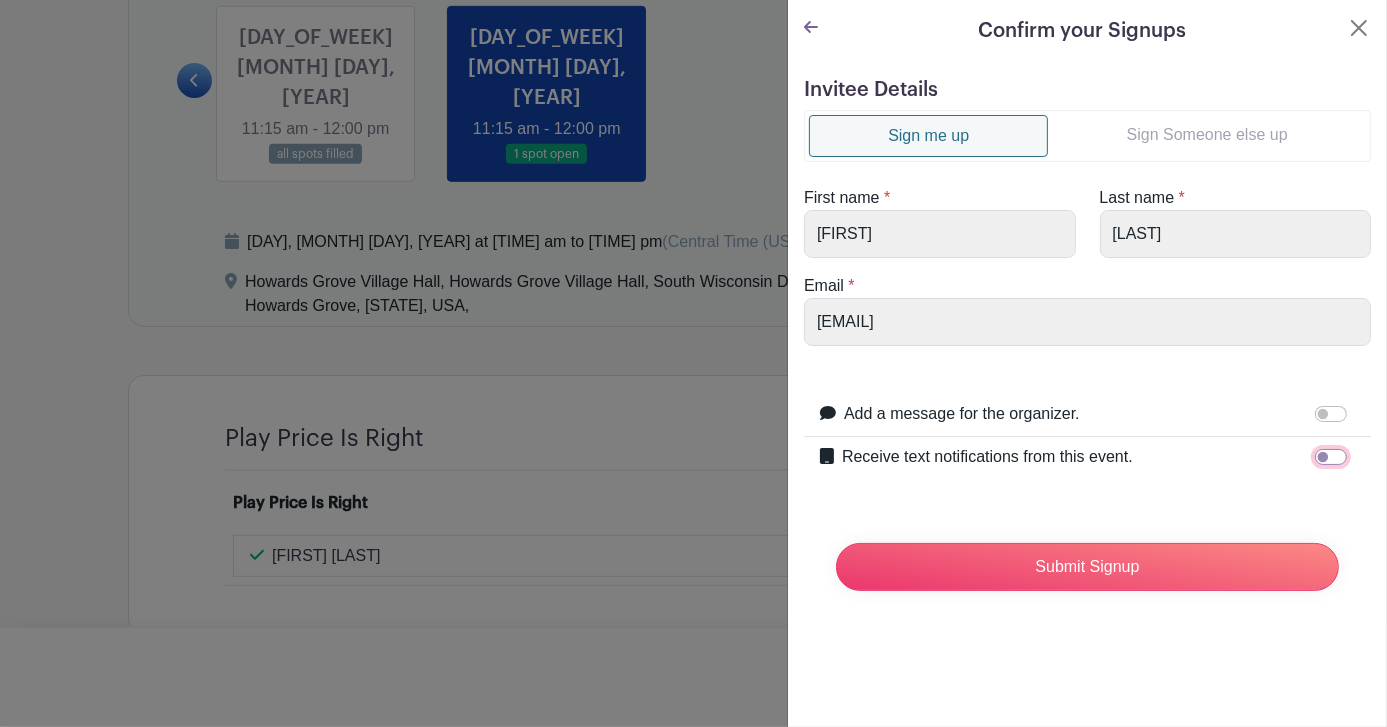 click on "Receive text notifications from this event." at bounding box center (1331, 457) 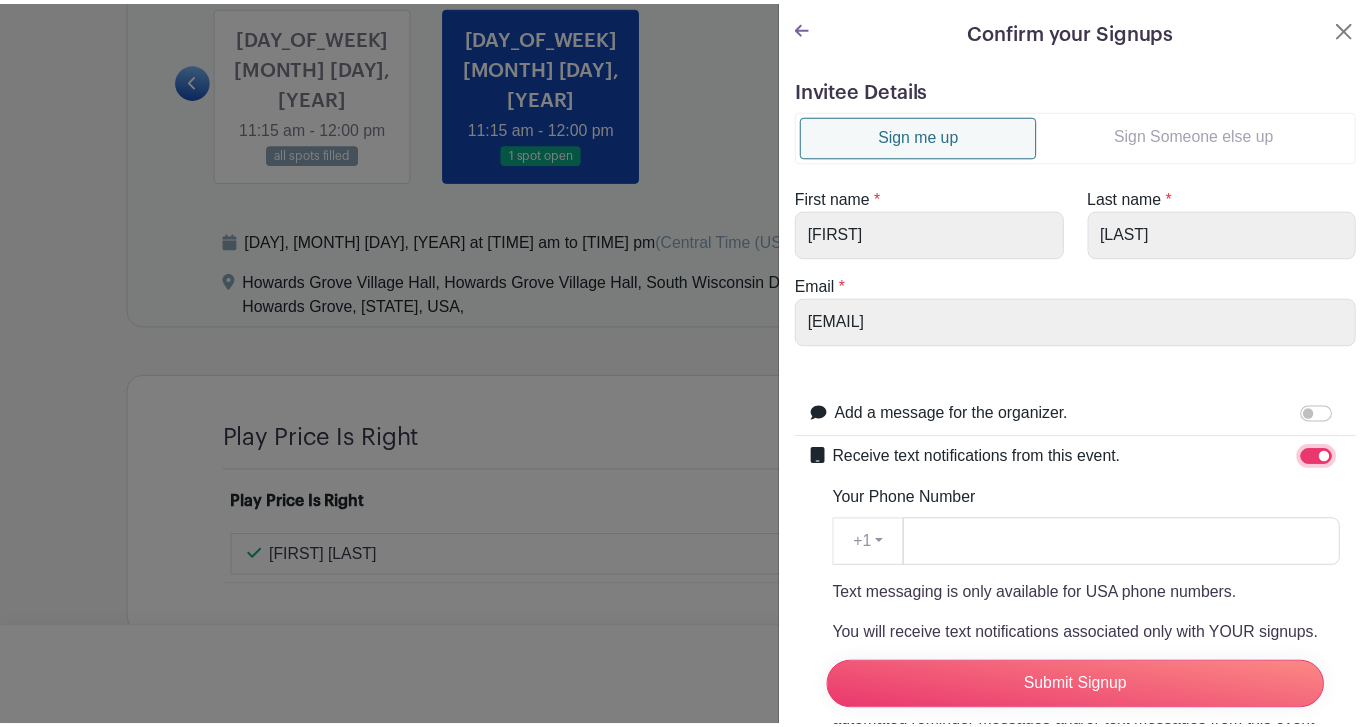 scroll, scrollTop: 100, scrollLeft: 0, axis: vertical 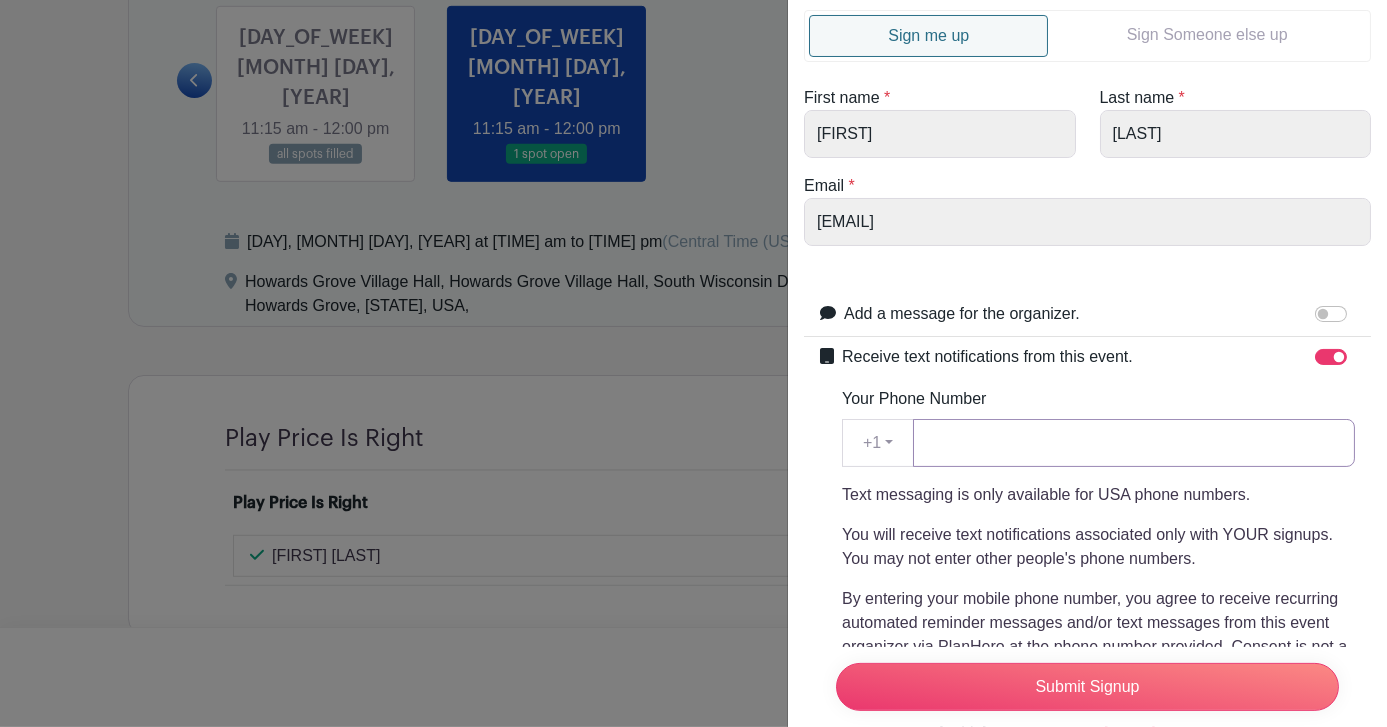 click on "Your Phone Number" at bounding box center (1134, 443) 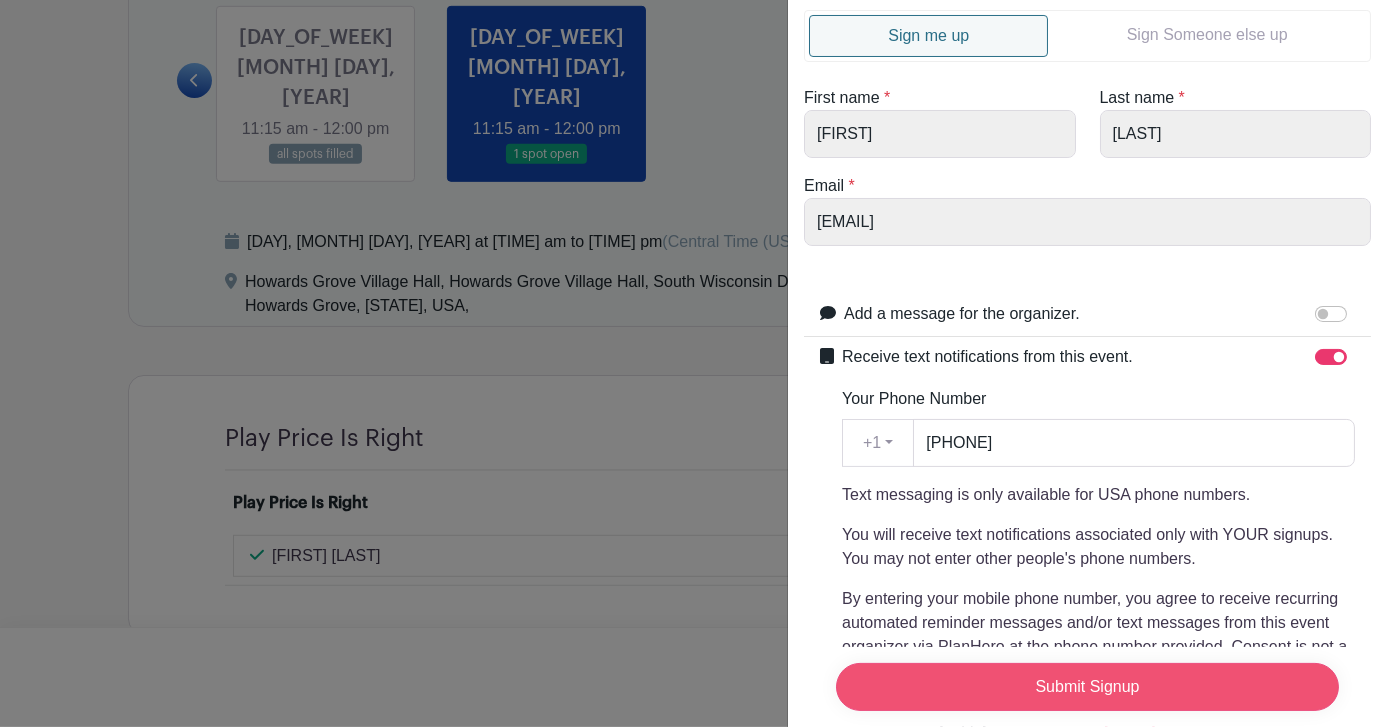 click on "Submit Signup" at bounding box center [1087, 687] 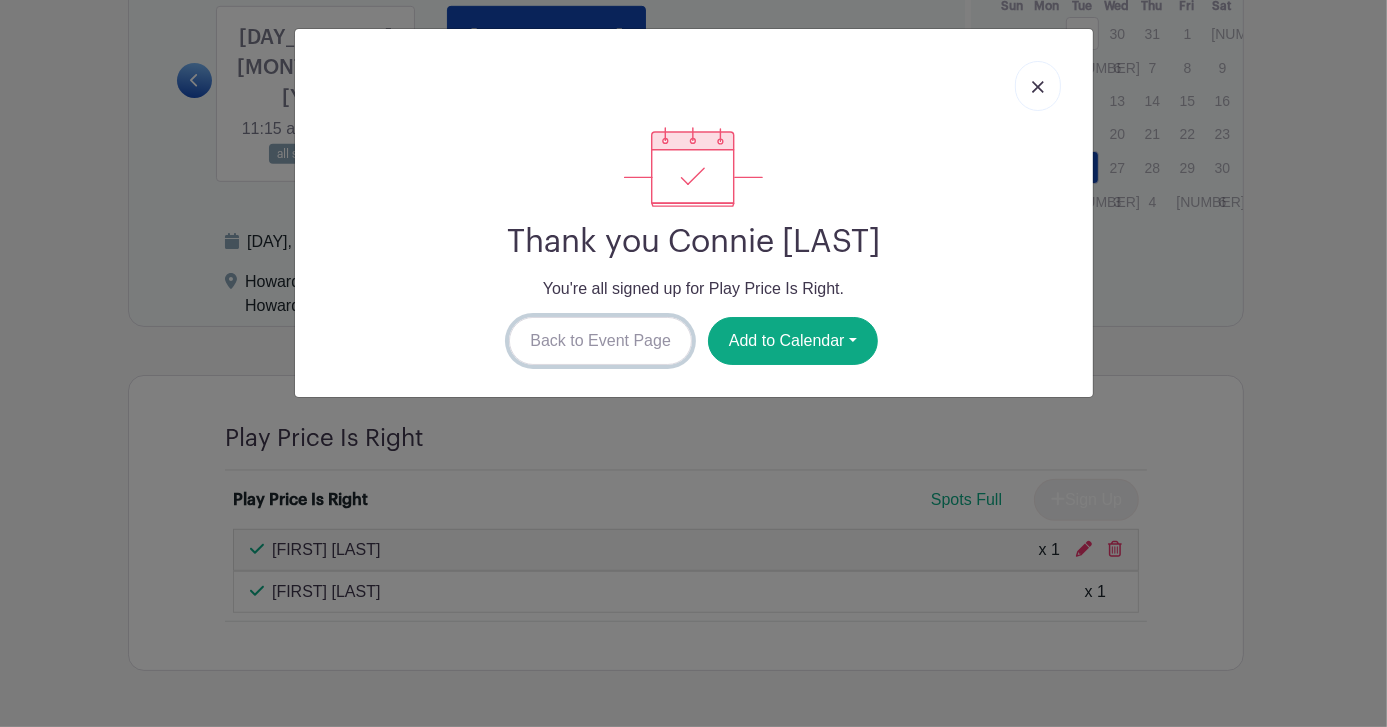 click on "Back to Event Page" at bounding box center [600, 341] 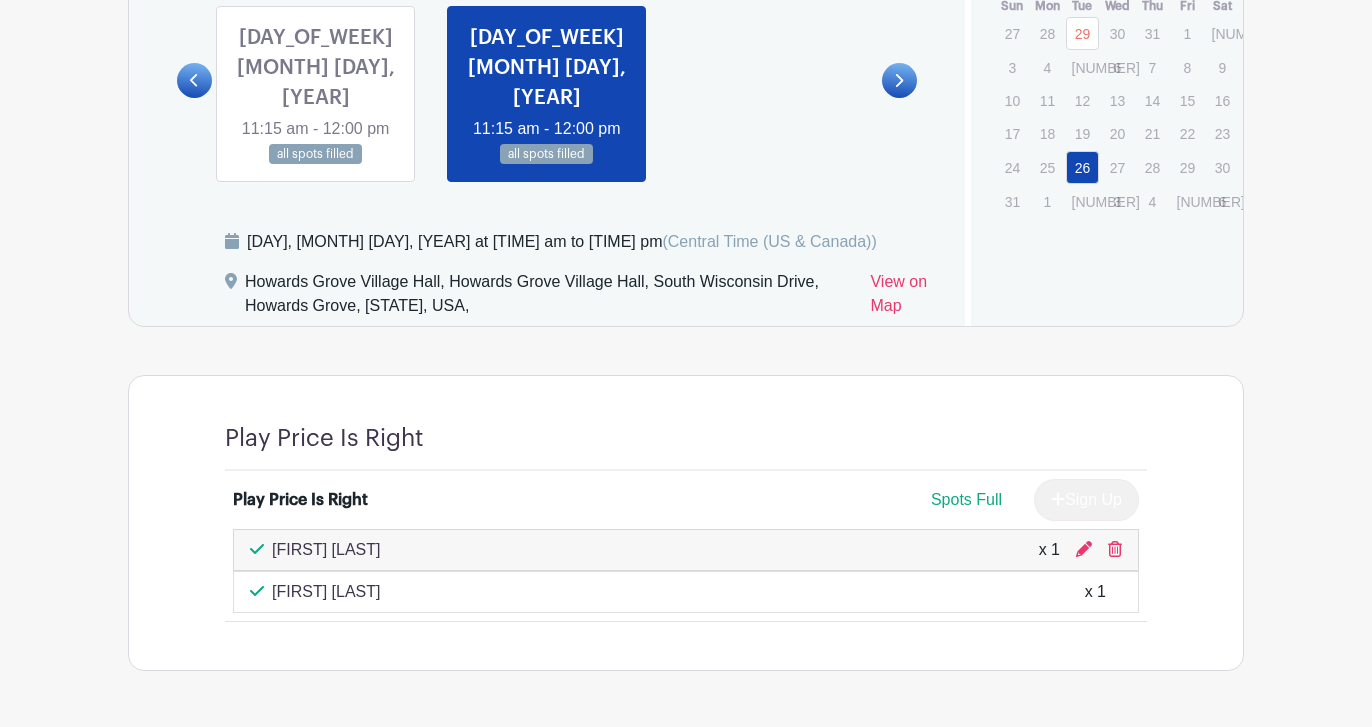 click on "Groups
All Groups
Connie's Events
My Signups
Event Invites
My account
Logout
Sheboygan Service Club" at bounding box center (686, -157) 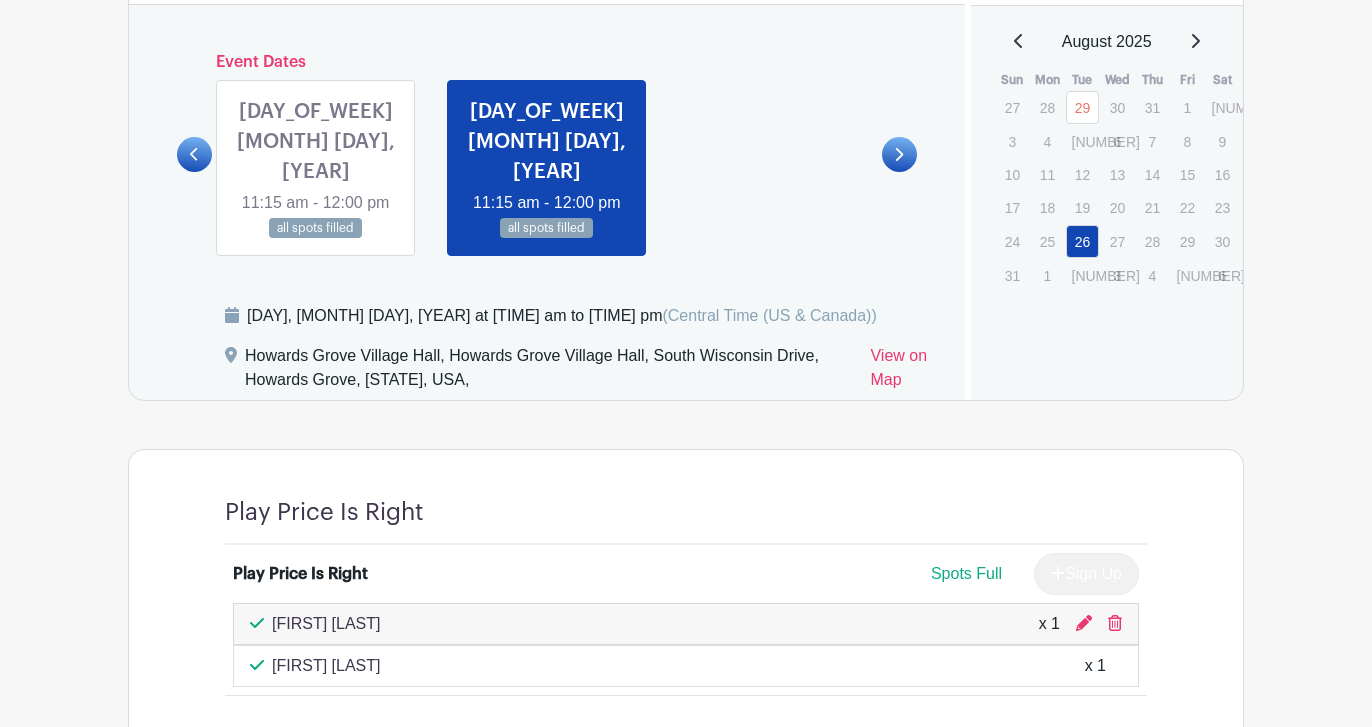 scroll, scrollTop: 909, scrollLeft: 0, axis: vertical 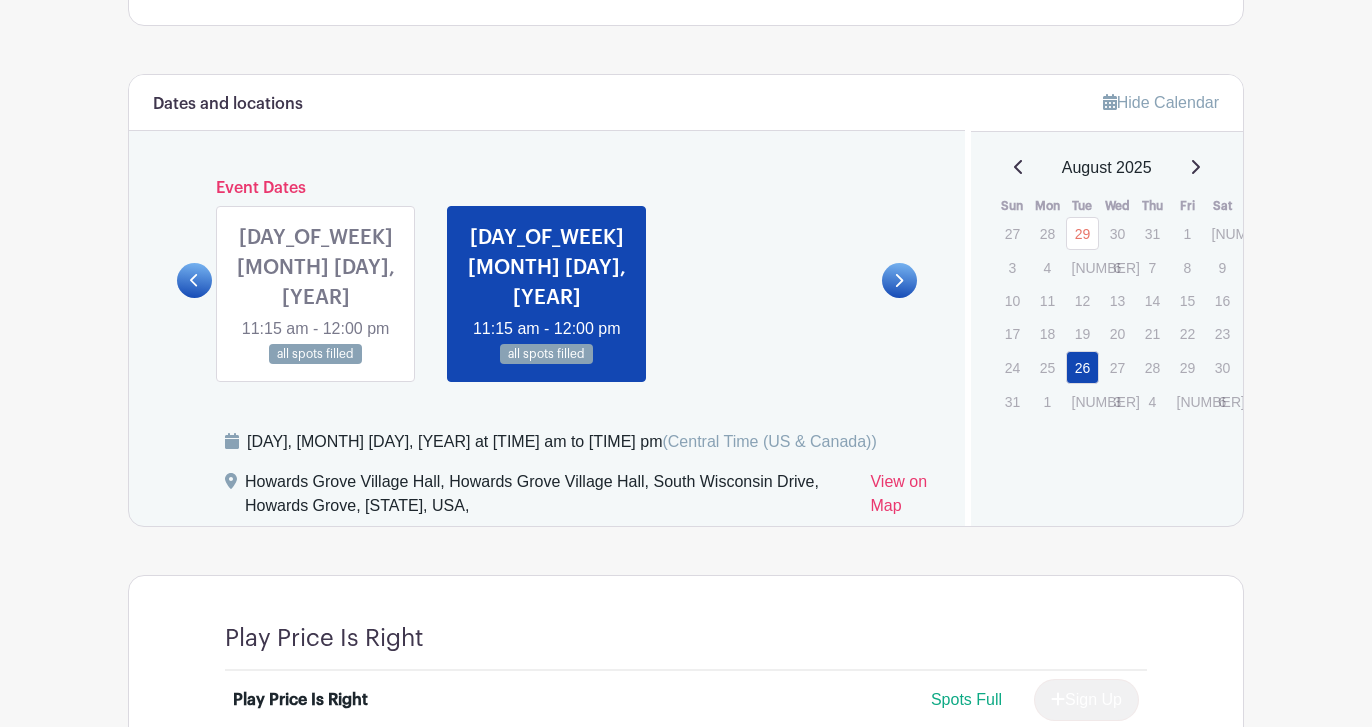 click at bounding box center [899, 280] 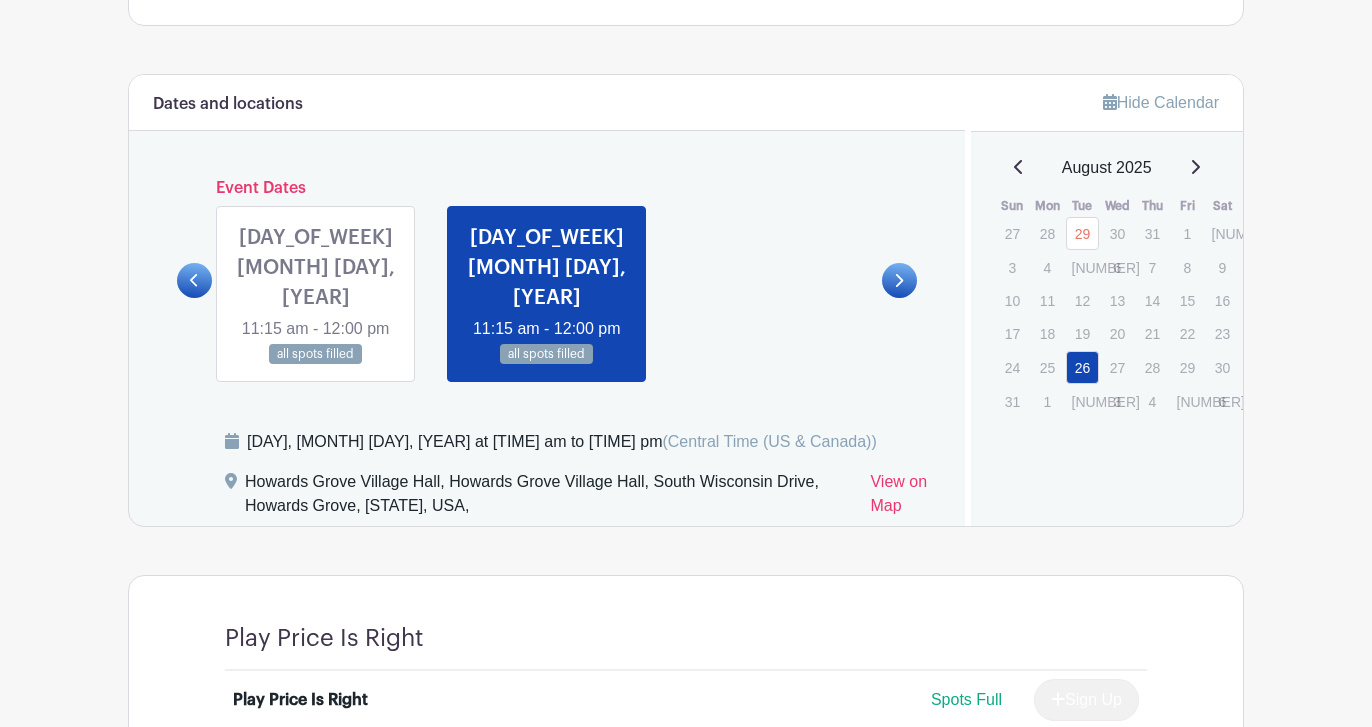 click at bounding box center [194, 280] 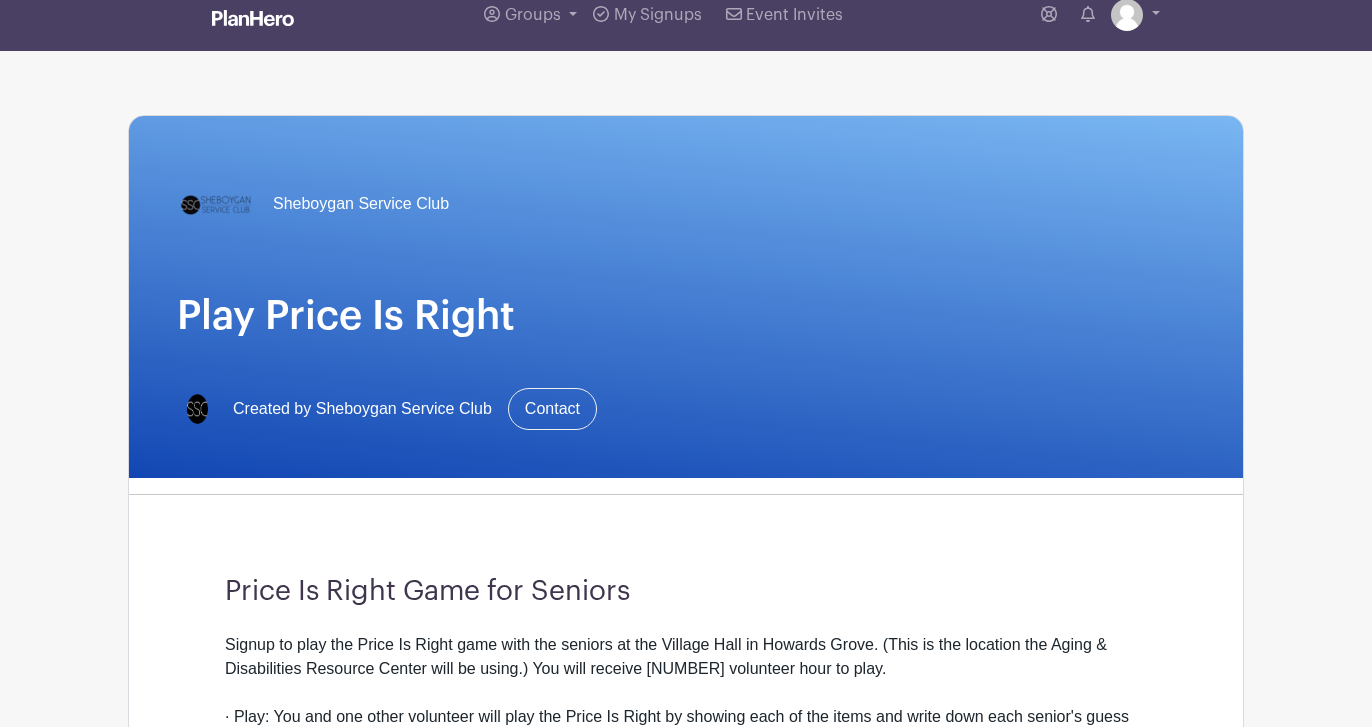 scroll, scrollTop: 0, scrollLeft: 0, axis: both 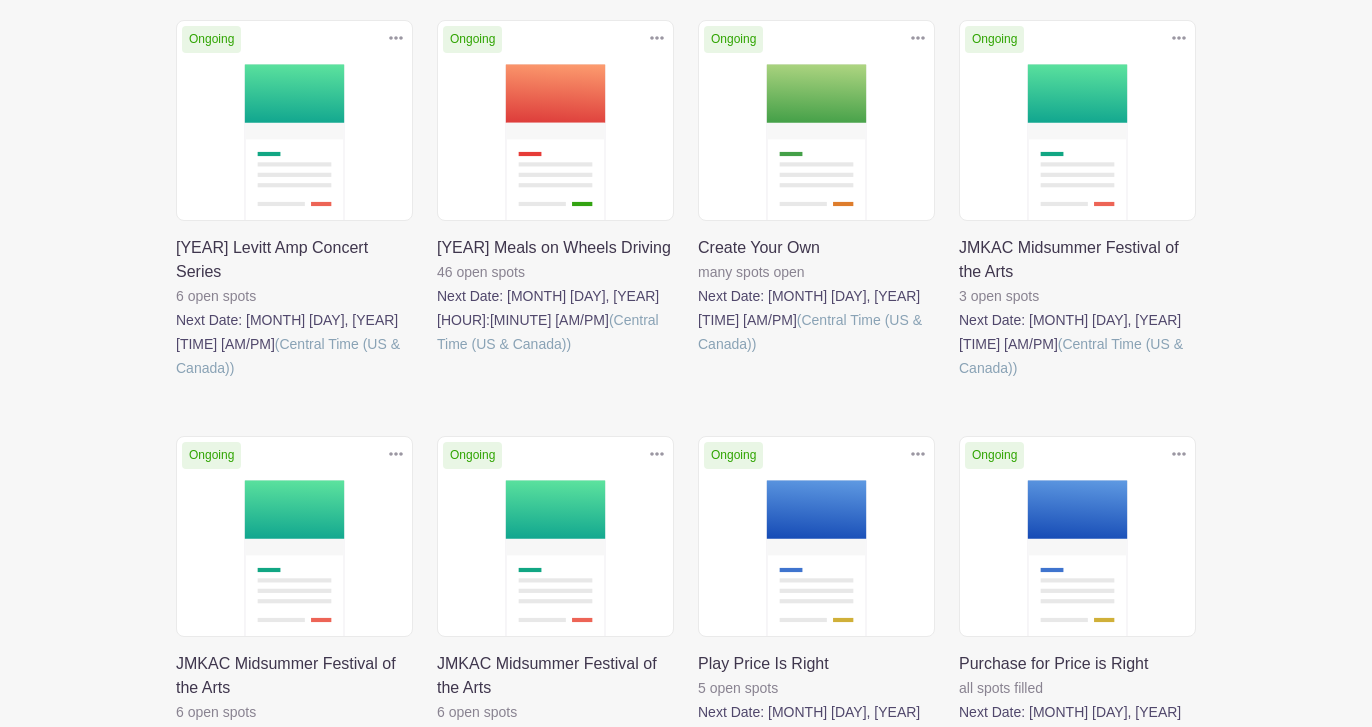 click at bounding box center [959, 772] 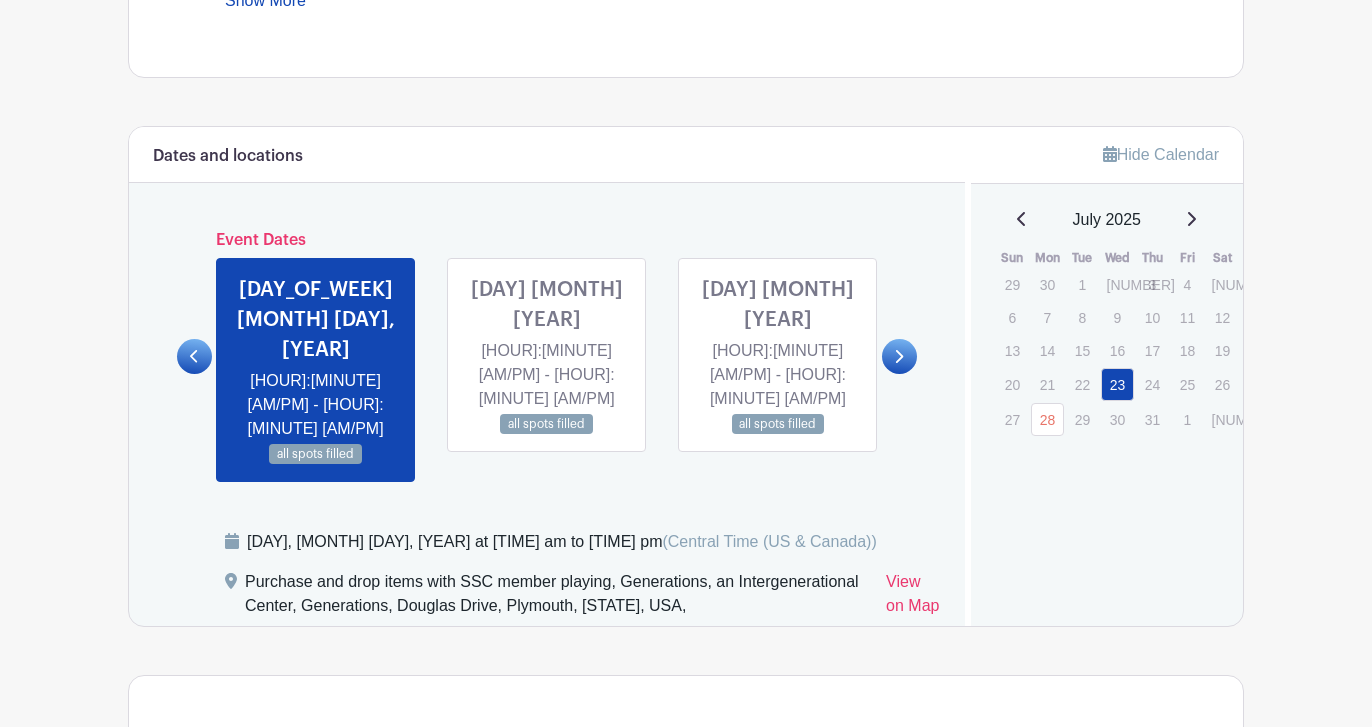 scroll, scrollTop: 1000, scrollLeft: 0, axis: vertical 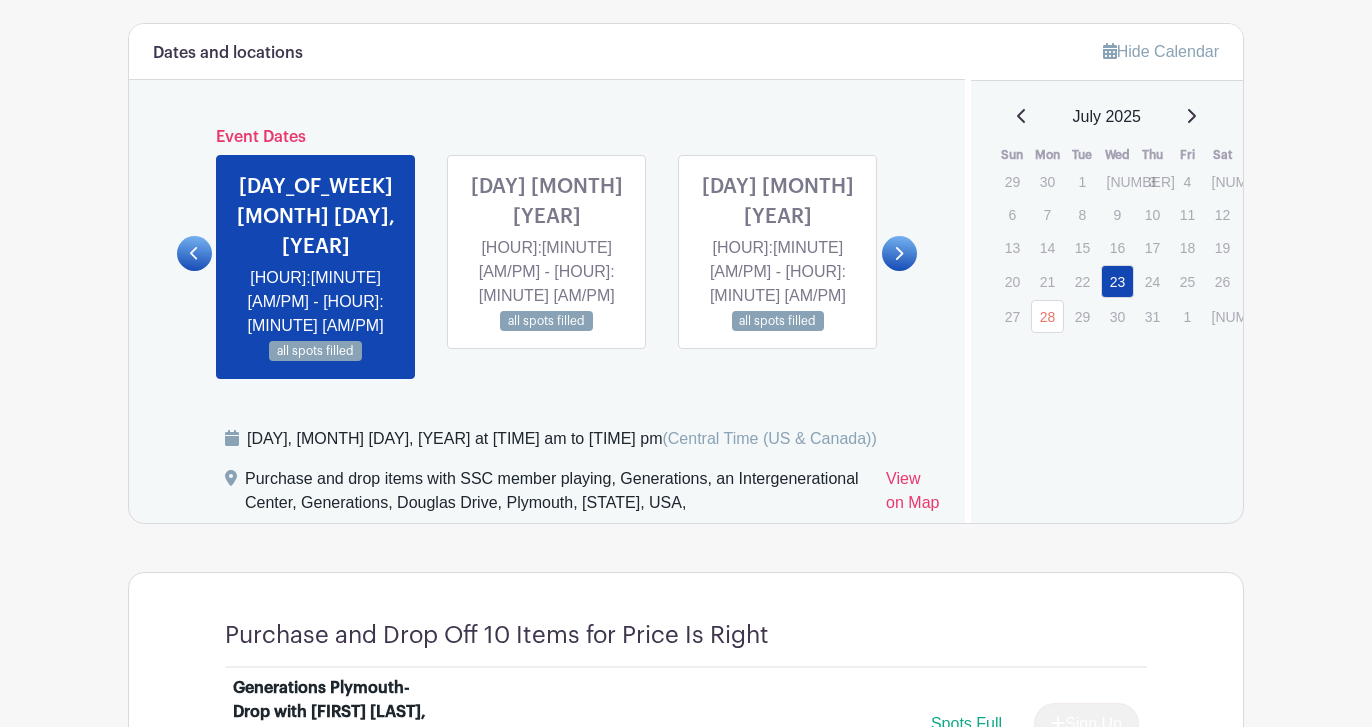 click at bounding box center (547, 332) 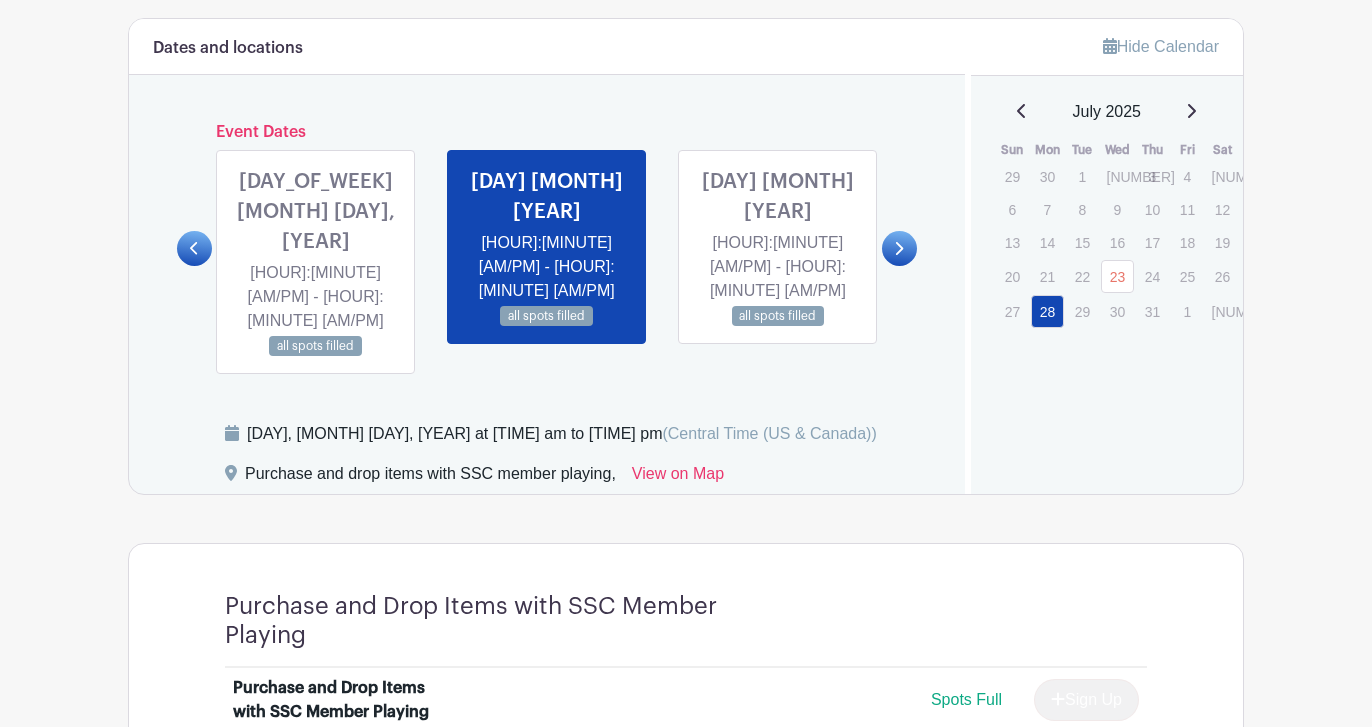 scroll, scrollTop: 1002, scrollLeft: 0, axis: vertical 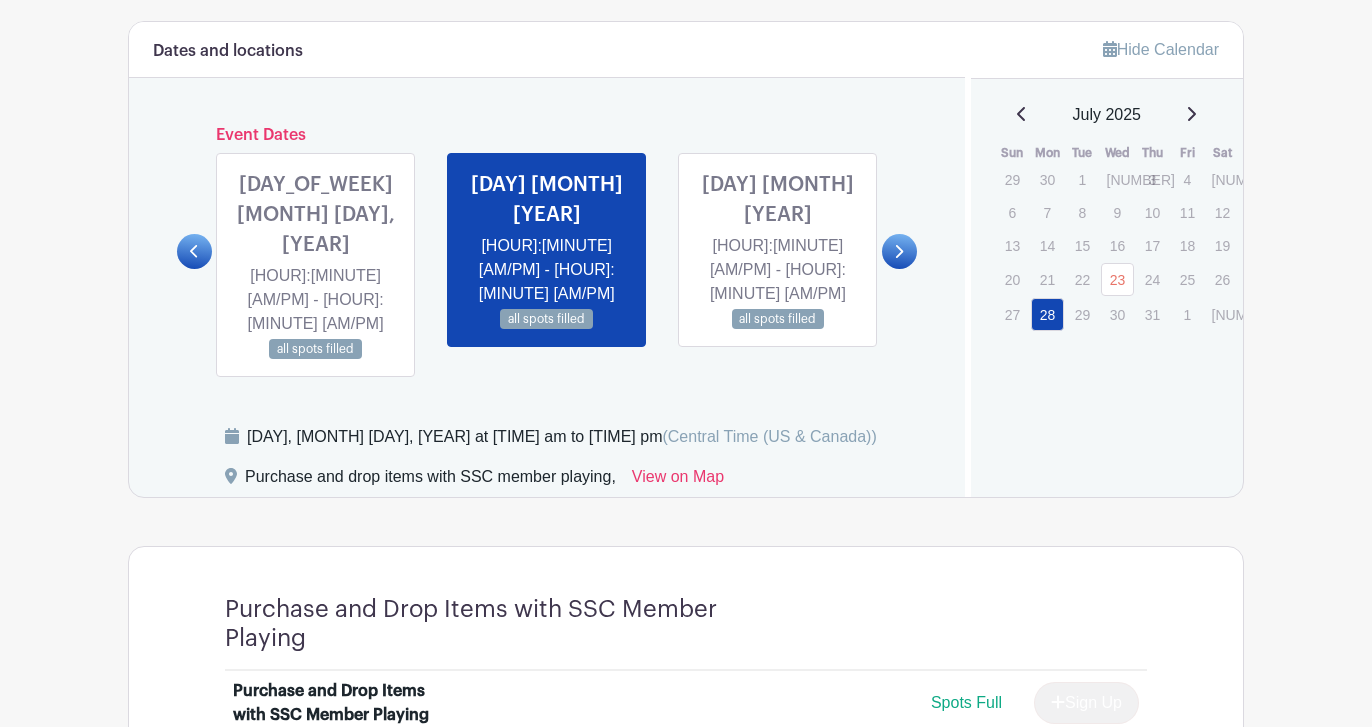 click at bounding box center (898, 251) 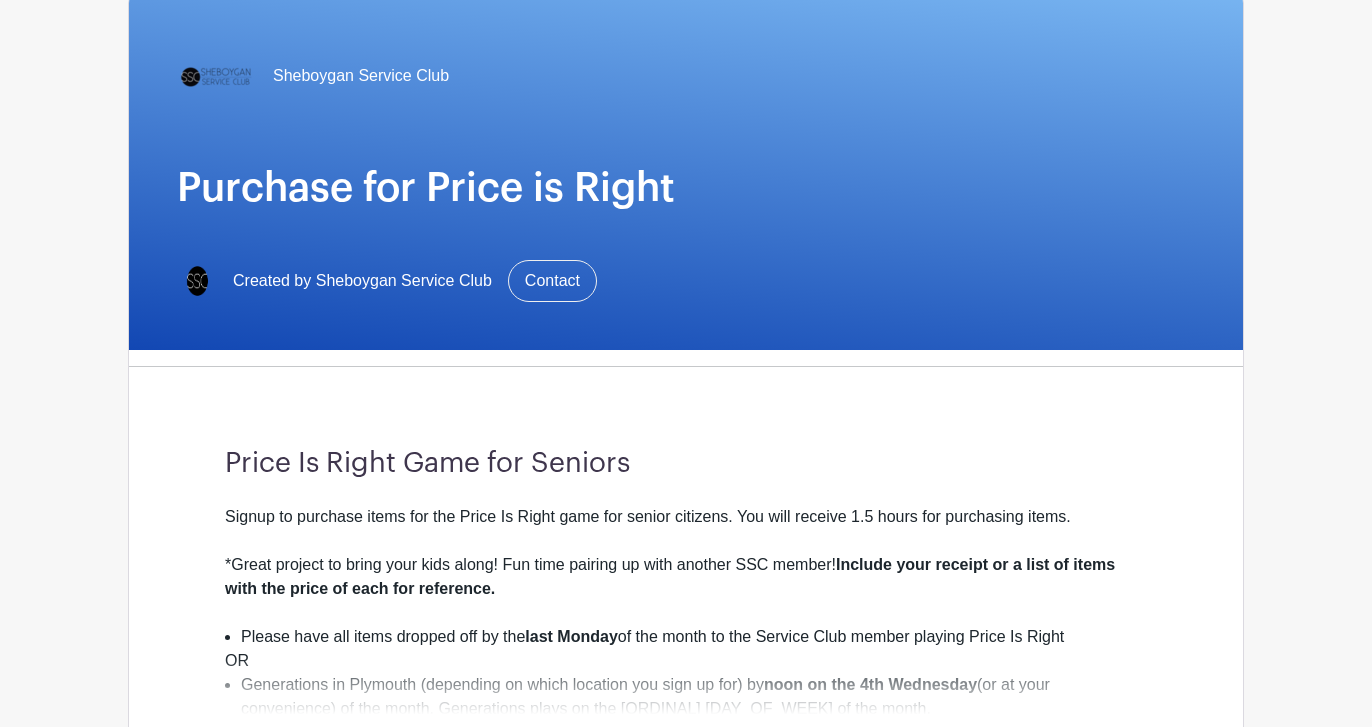 scroll, scrollTop: 0, scrollLeft: 0, axis: both 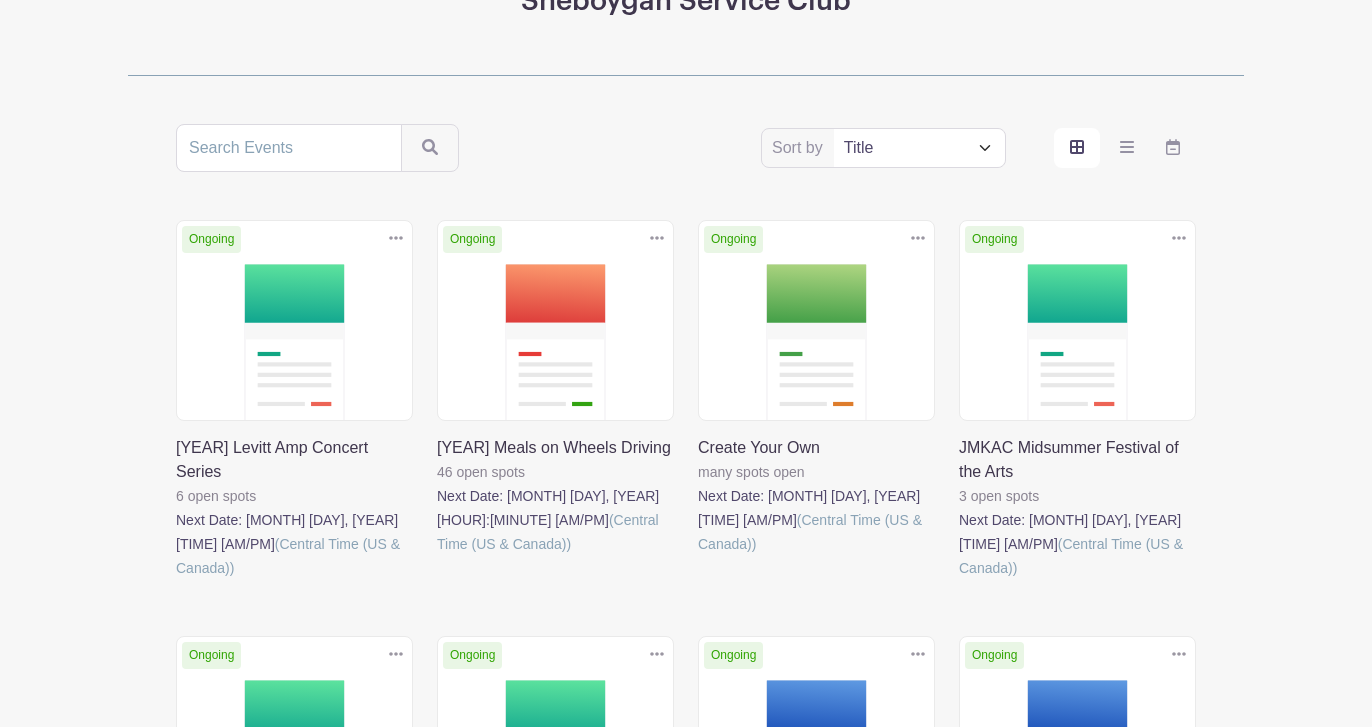 click at bounding box center [437, 556] 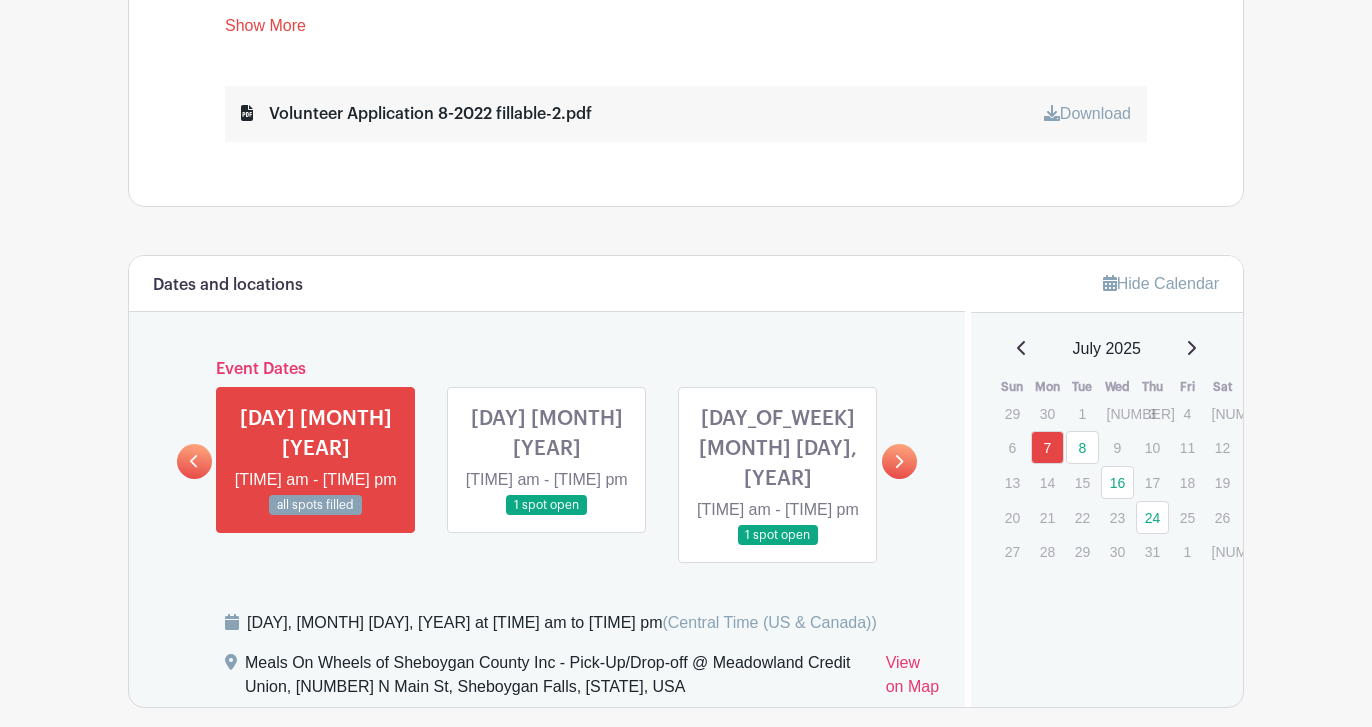 scroll, scrollTop: 1000, scrollLeft: 0, axis: vertical 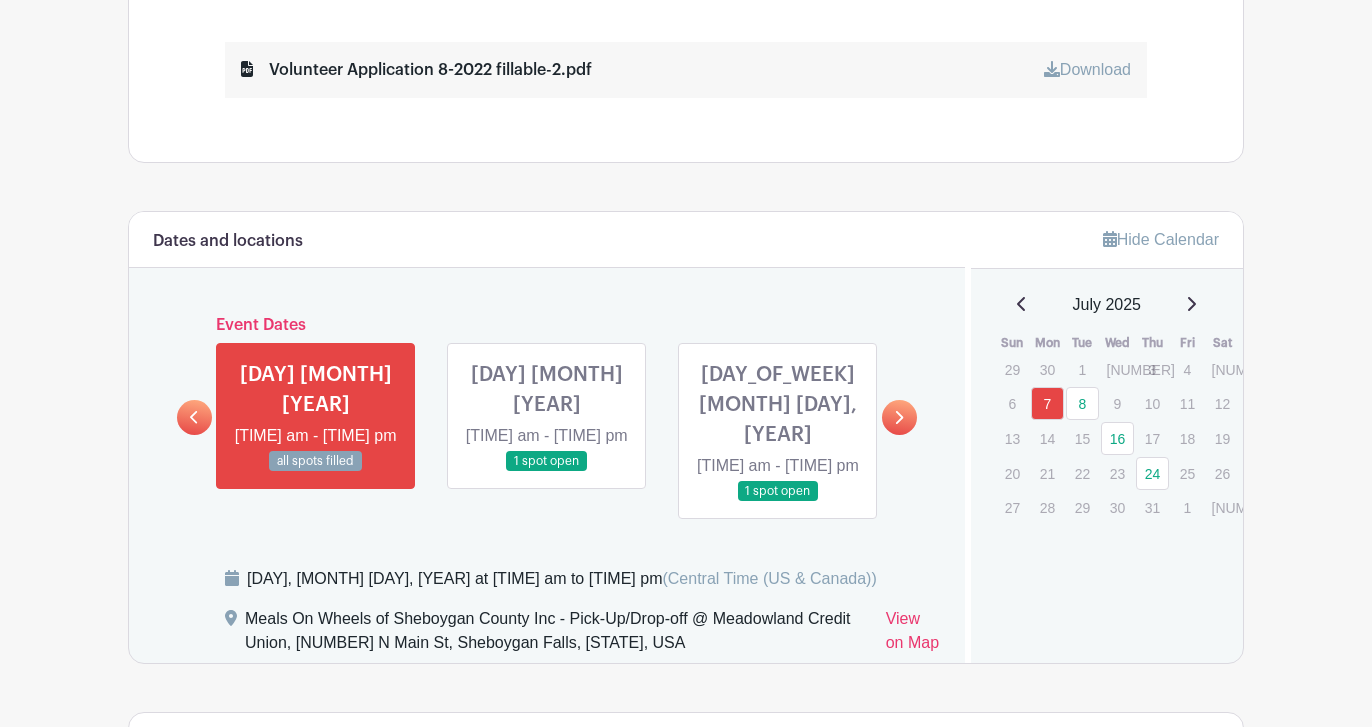 click at bounding box center (778, 502) 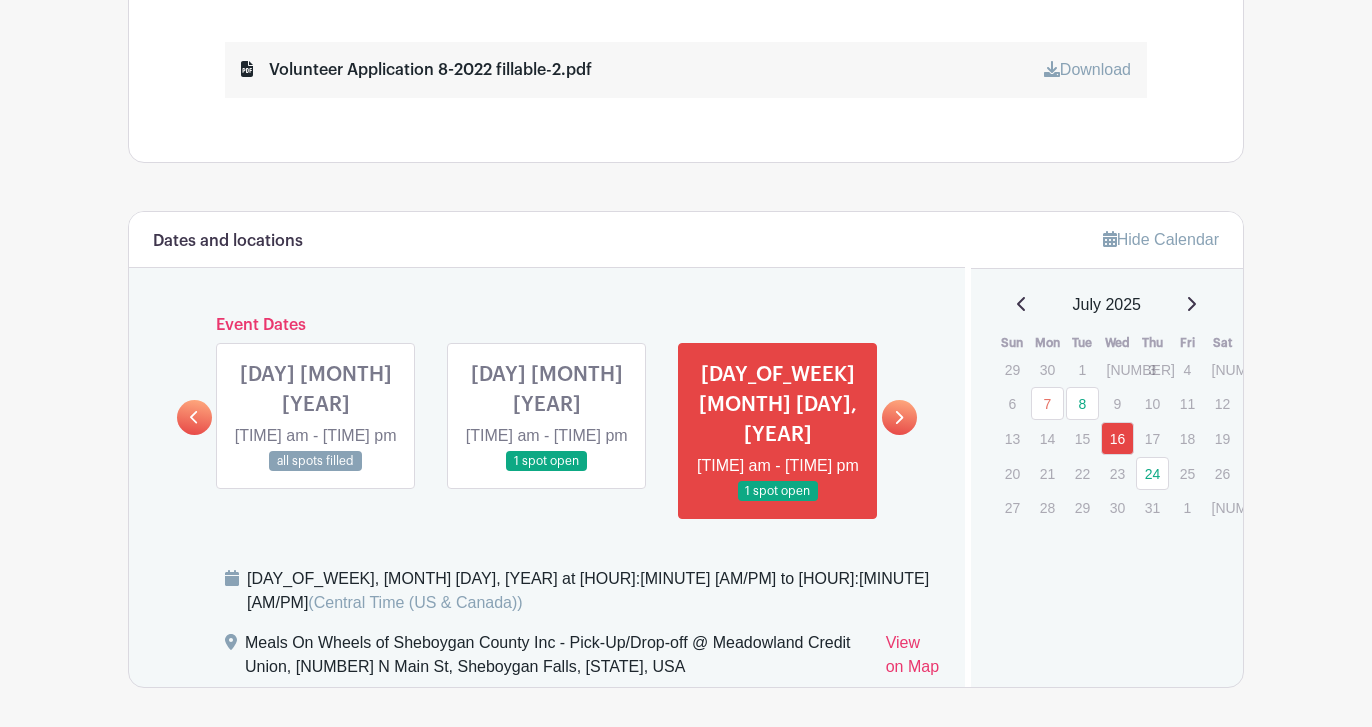 click at bounding box center [898, 417] 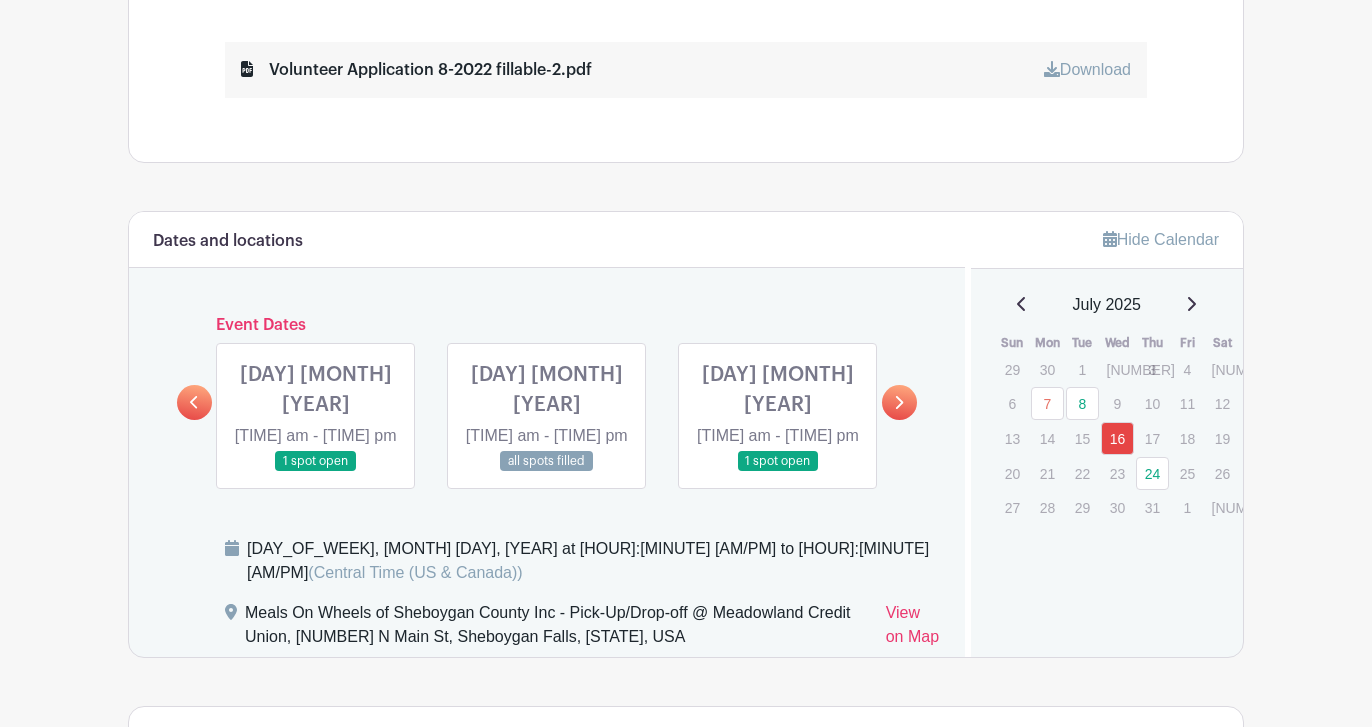 click at bounding box center [316, 472] 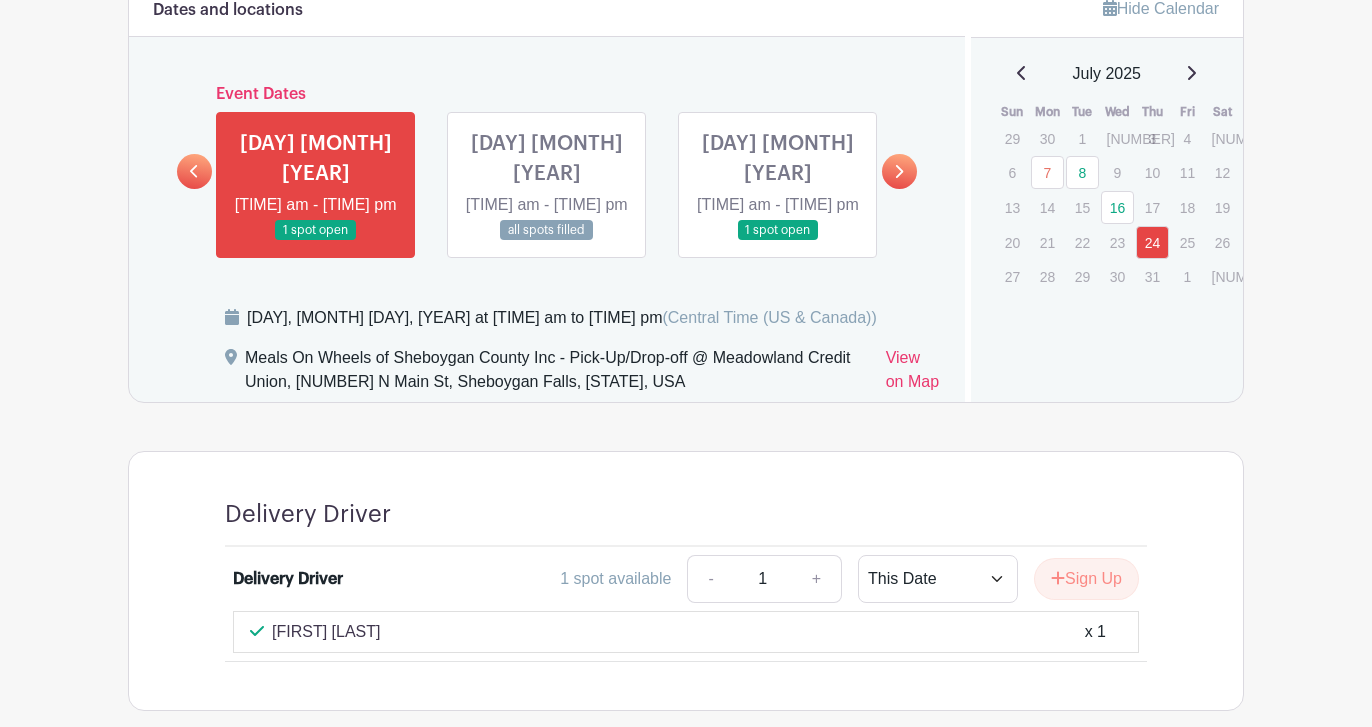 scroll, scrollTop: 1137, scrollLeft: 0, axis: vertical 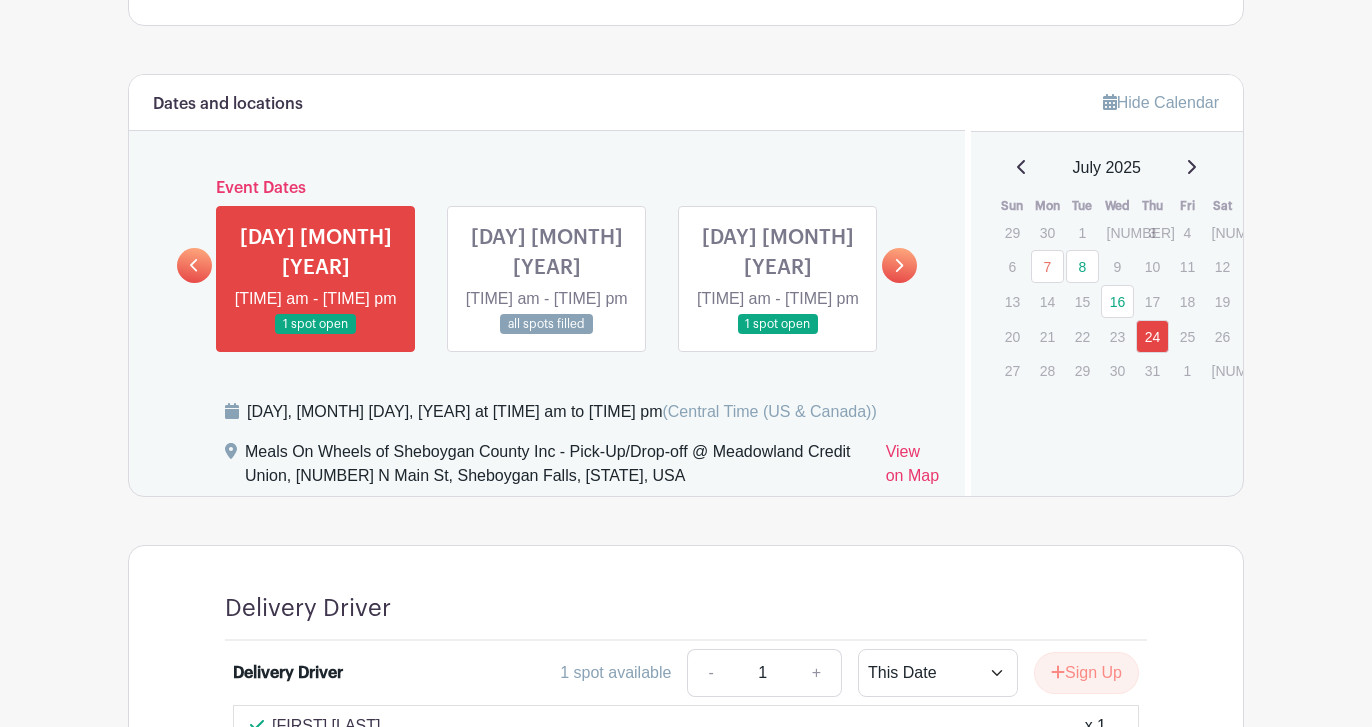 click at bounding box center [778, 335] 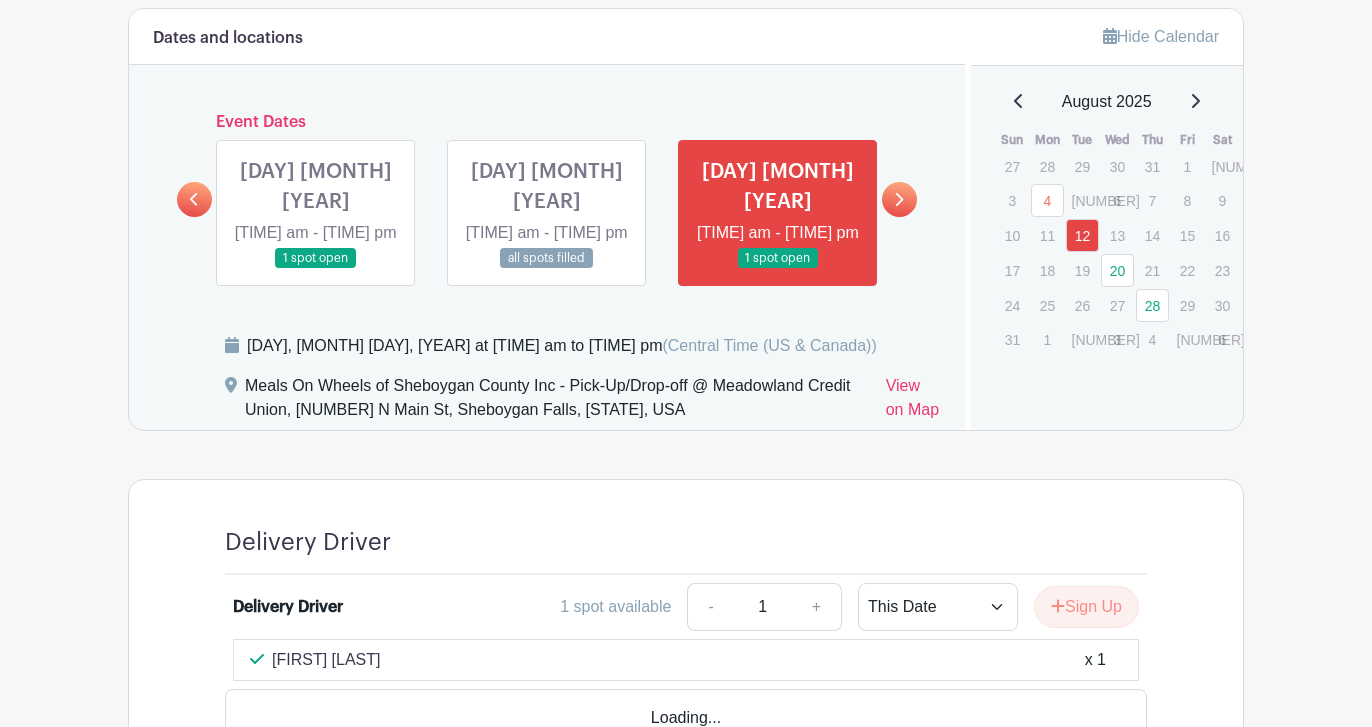 scroll, scrollTop: 1237, scrollLeft: 0, axis: vertical 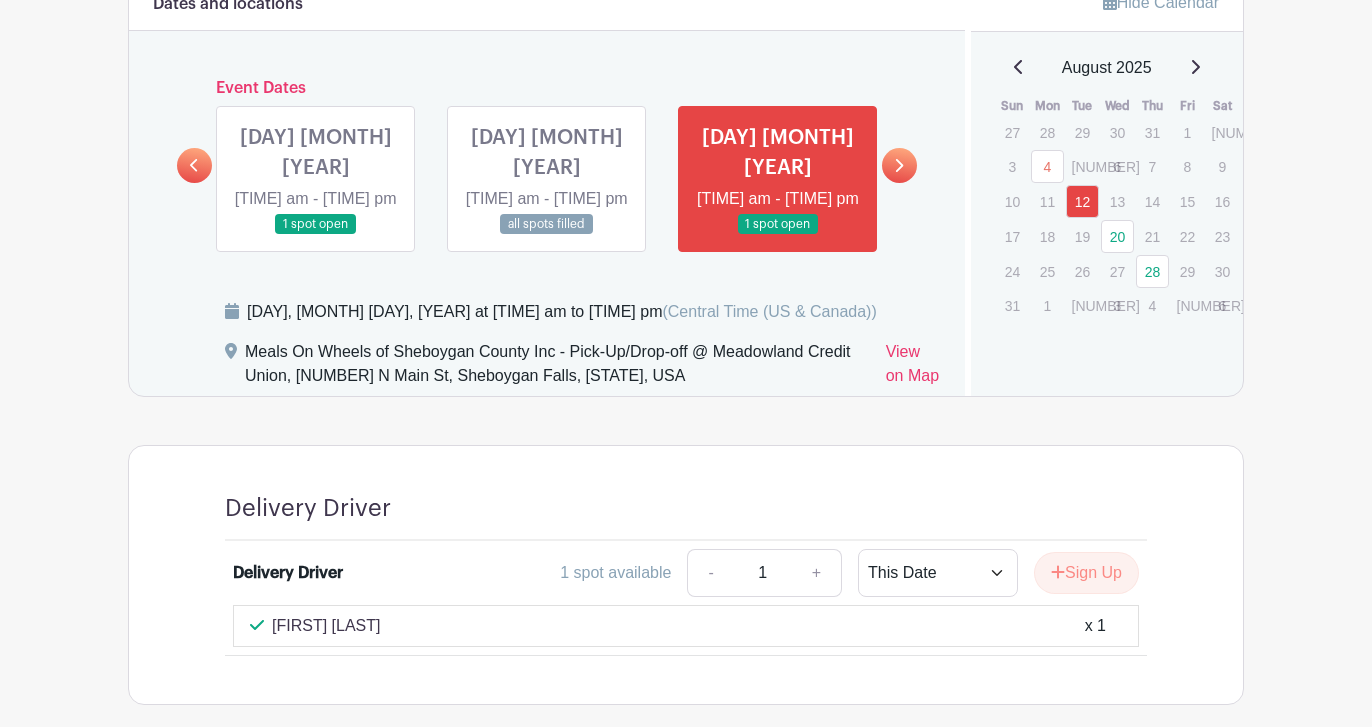 click at bounding box center (899, 165) 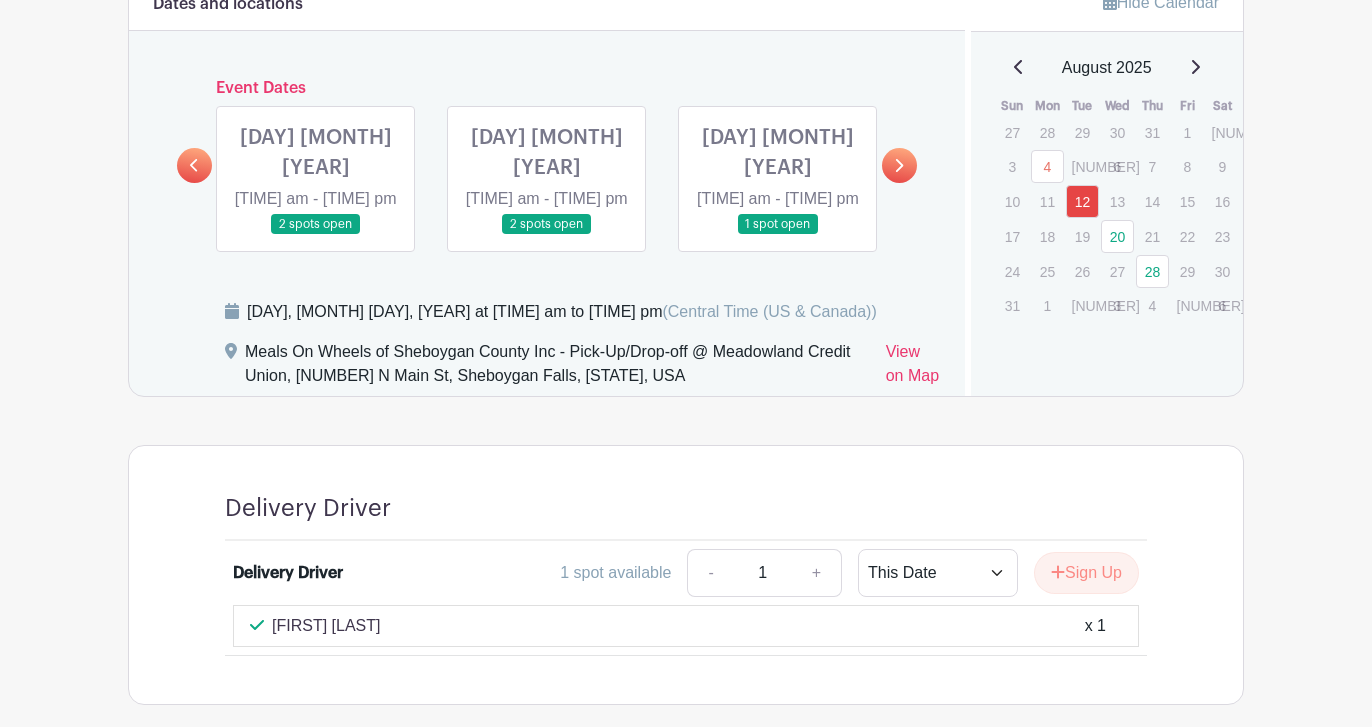 click at bounding box center (316, 235) 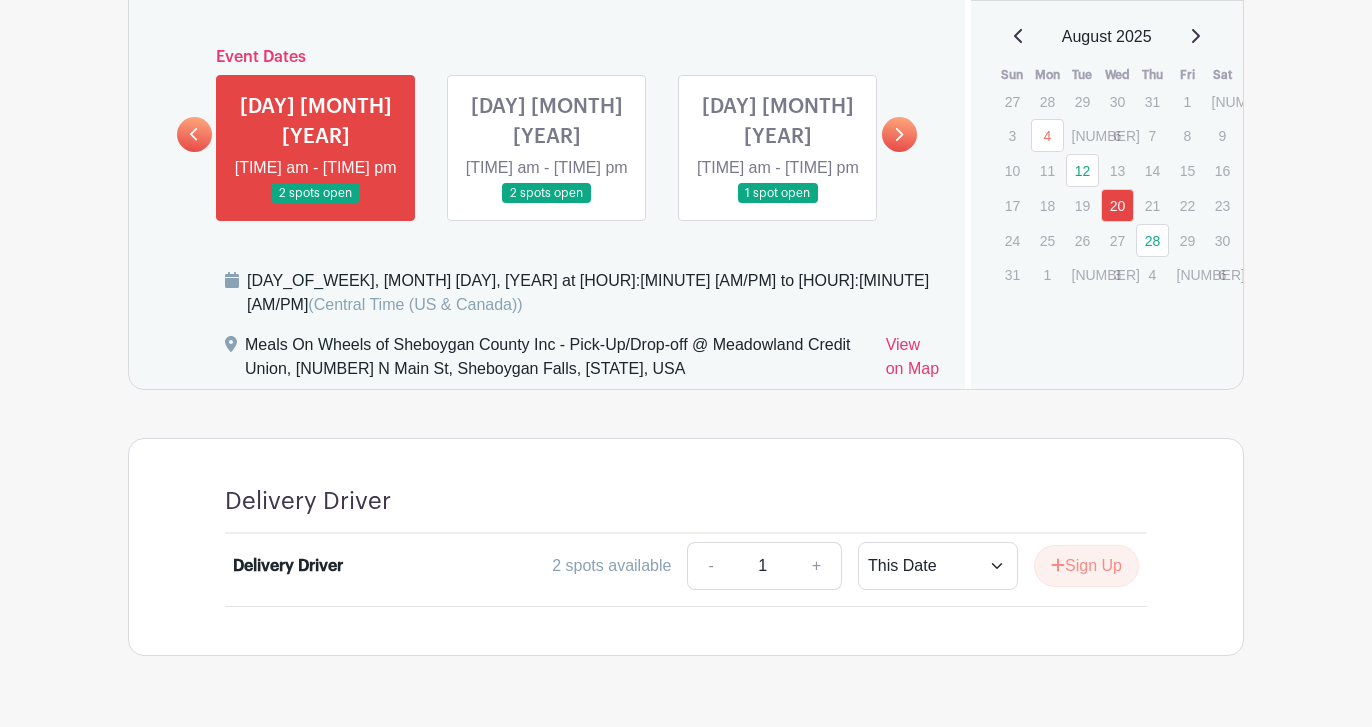 scroll, scrollTop: 1296, scrollLeft: 0, axis: vertical 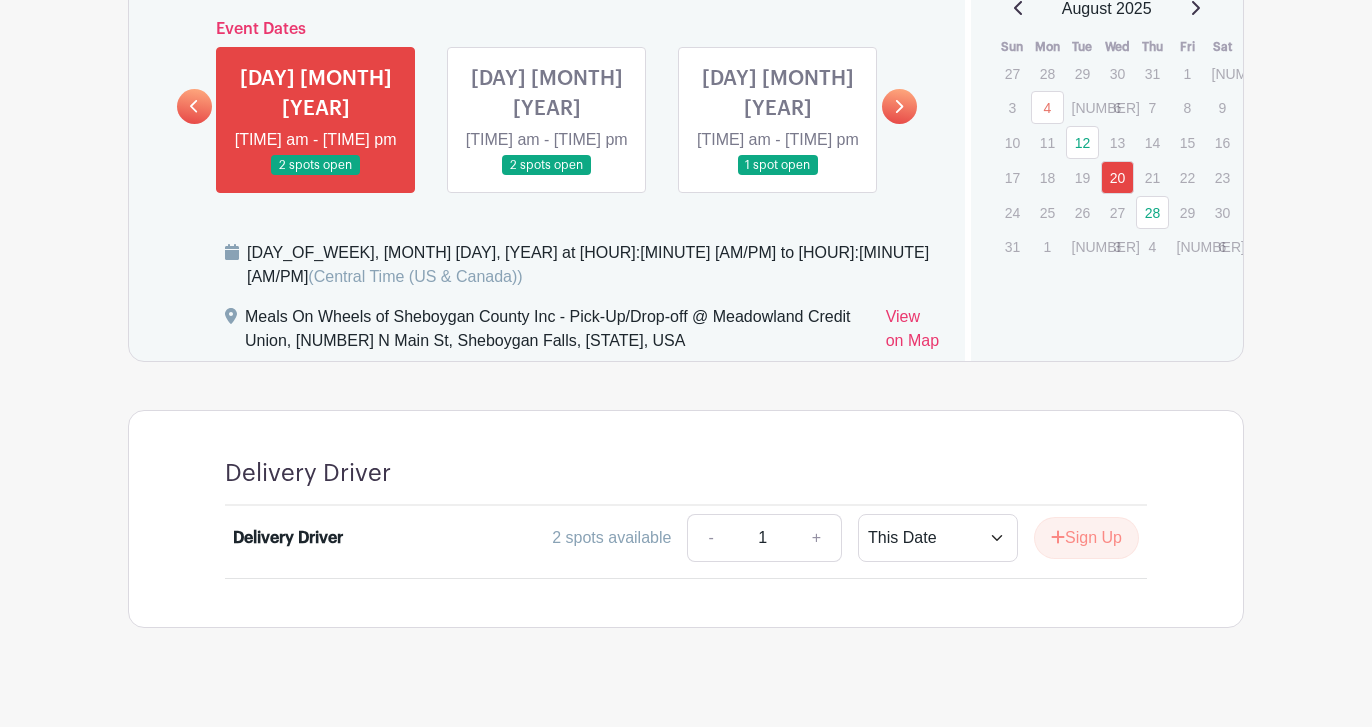click on "Groups
All Groups
Connie's Events
My Signups
Event Invites
My account
Logout
Sheboygan Service Club" at bounding box center [686, -272] 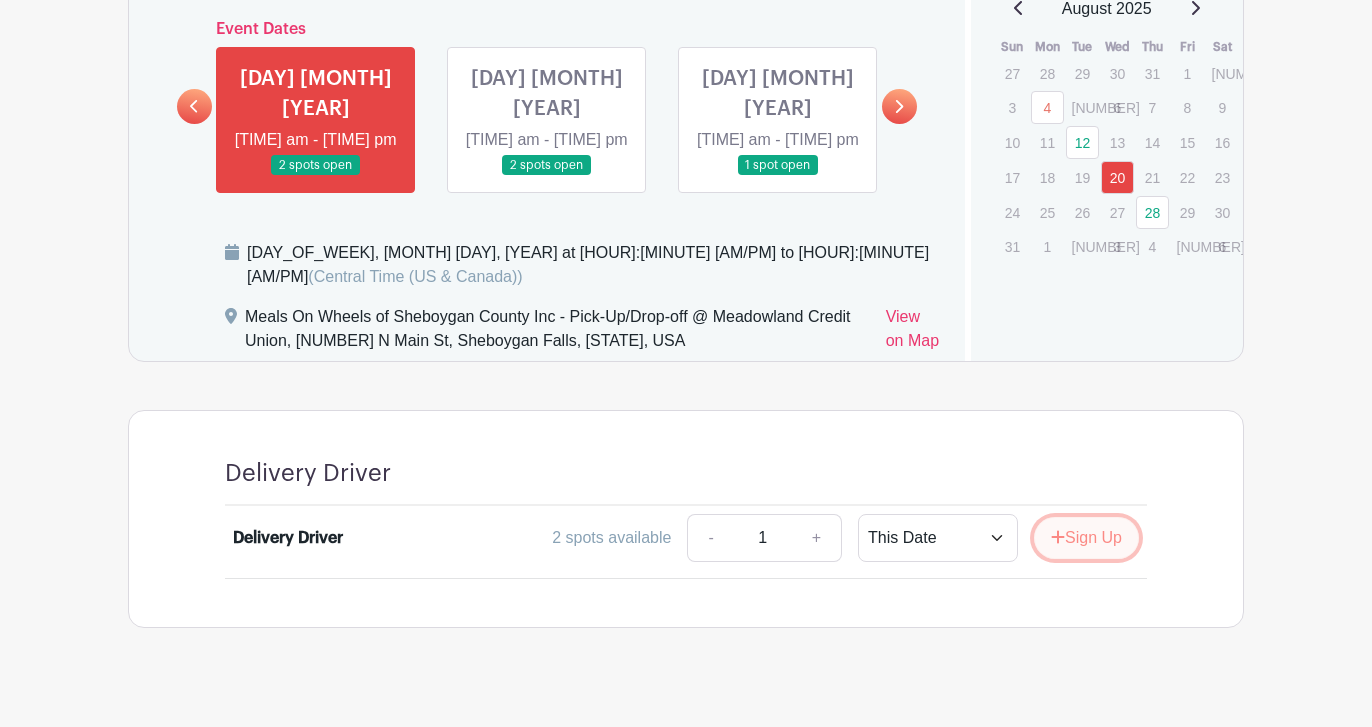 click at bounding box center (1058, 537) 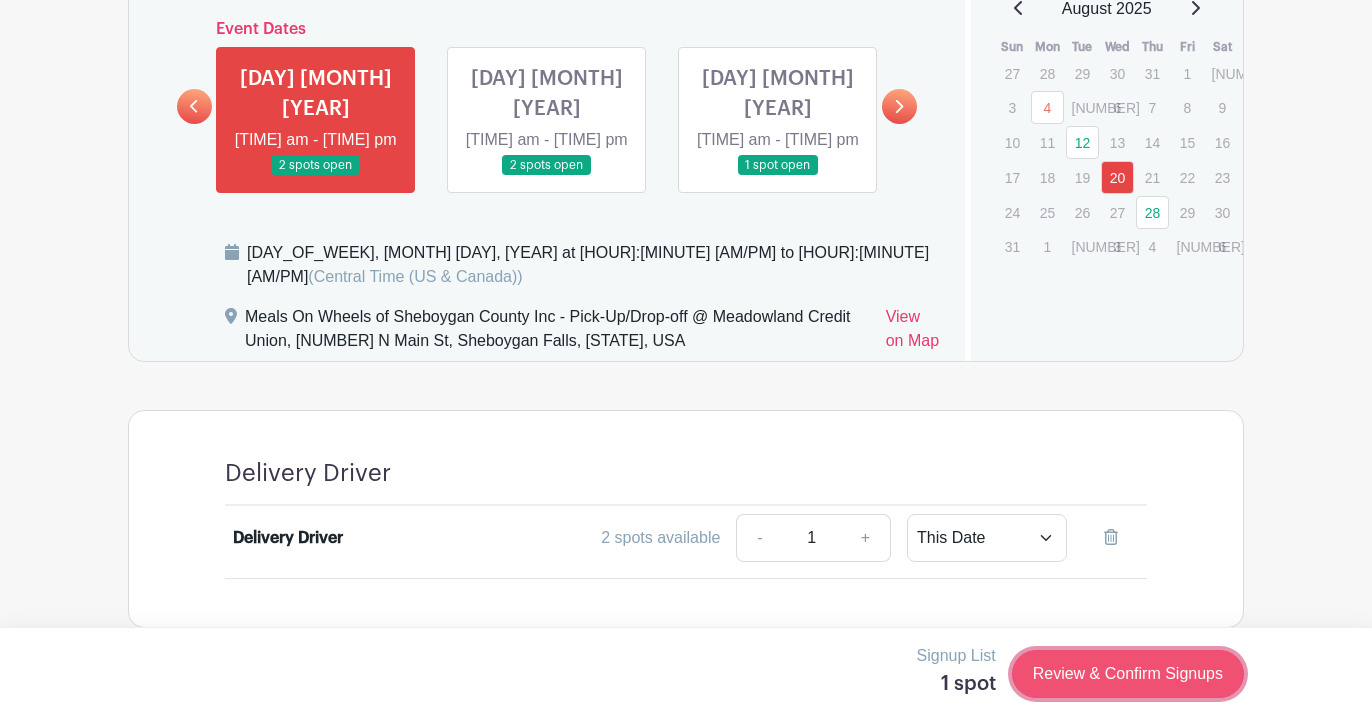 click on "Review & Confirm Signups" at bounding box center [1128, 674] 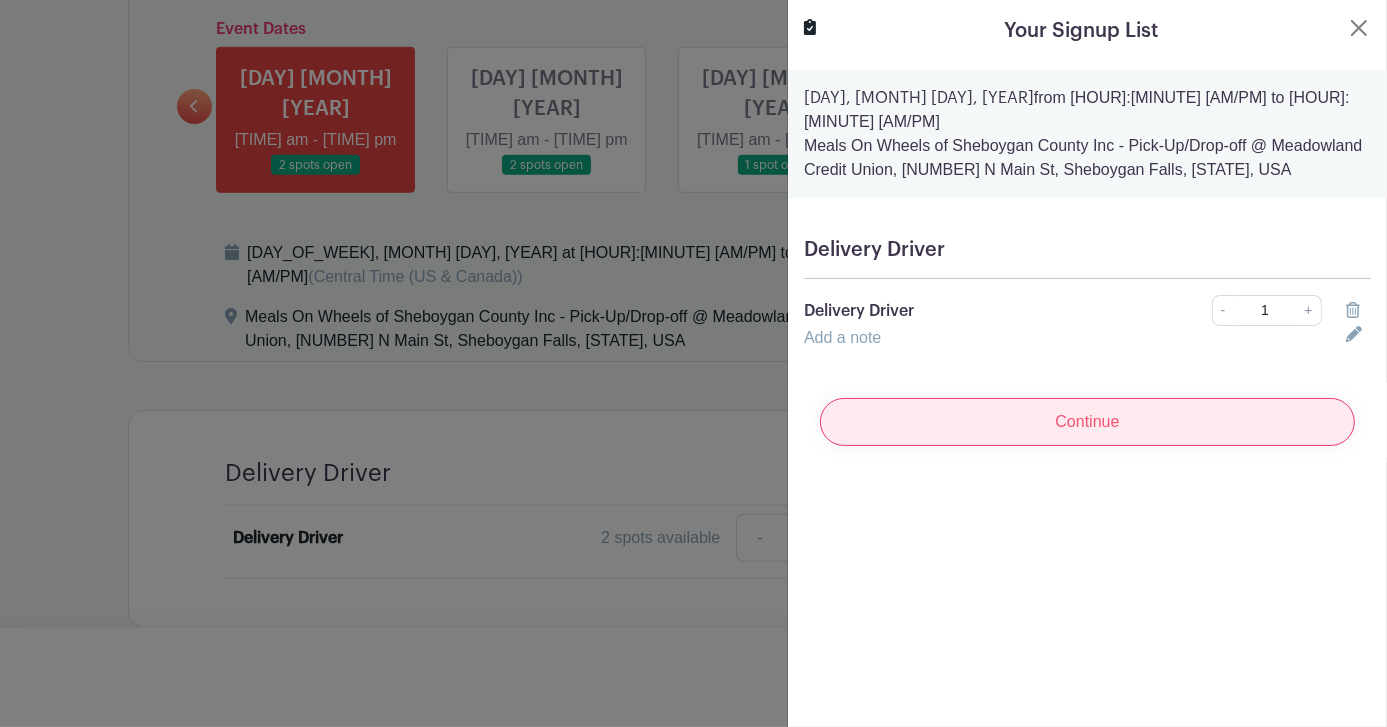 click on "Continue" at bounding box center [1087, 422] 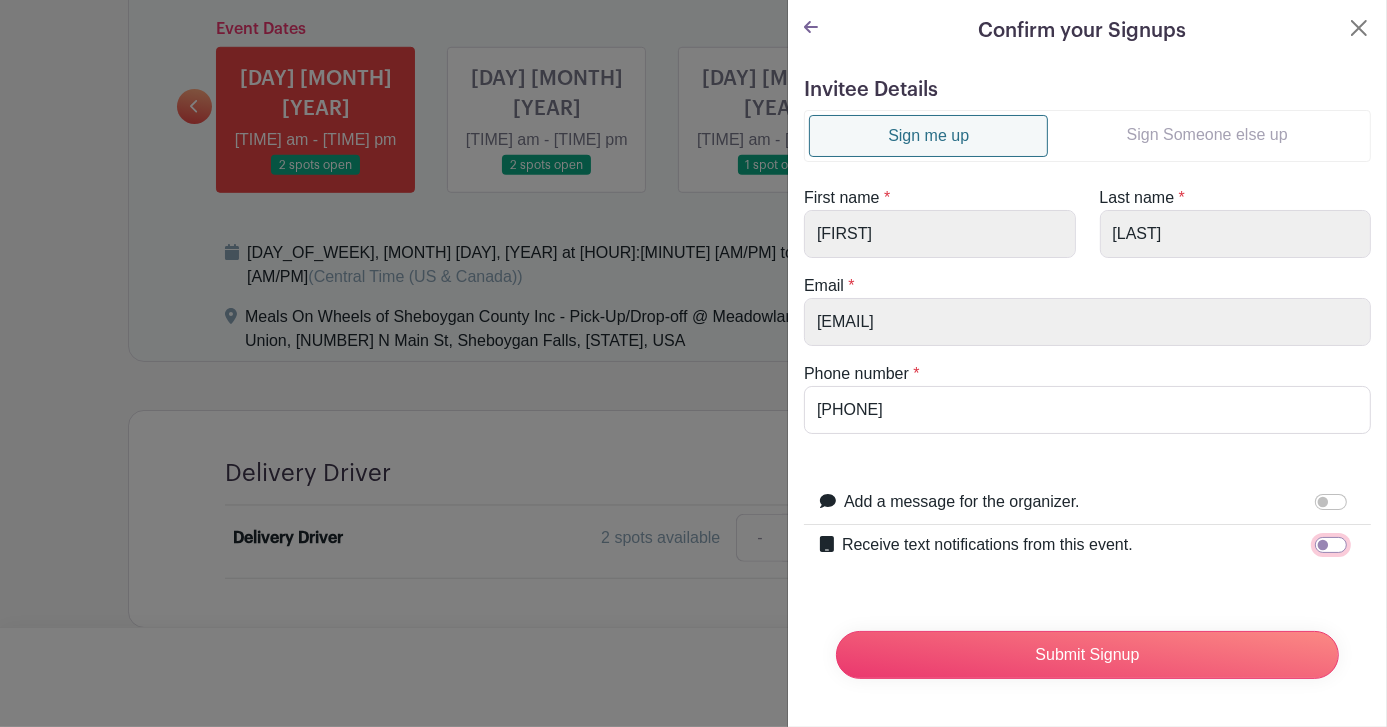 click on "Receive text notifications from this event." at bounding box center (1331, 545) 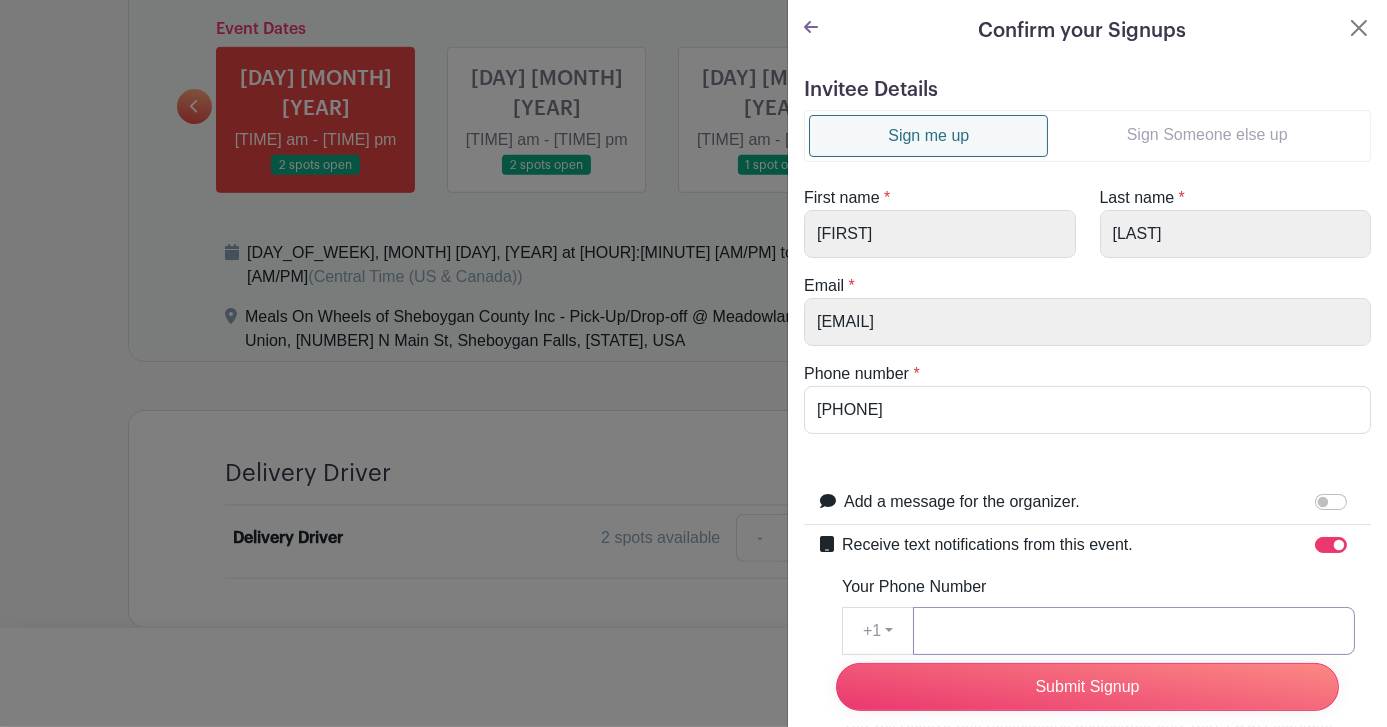 click on "Your Phone Number" at bounding box center (1134, 631) 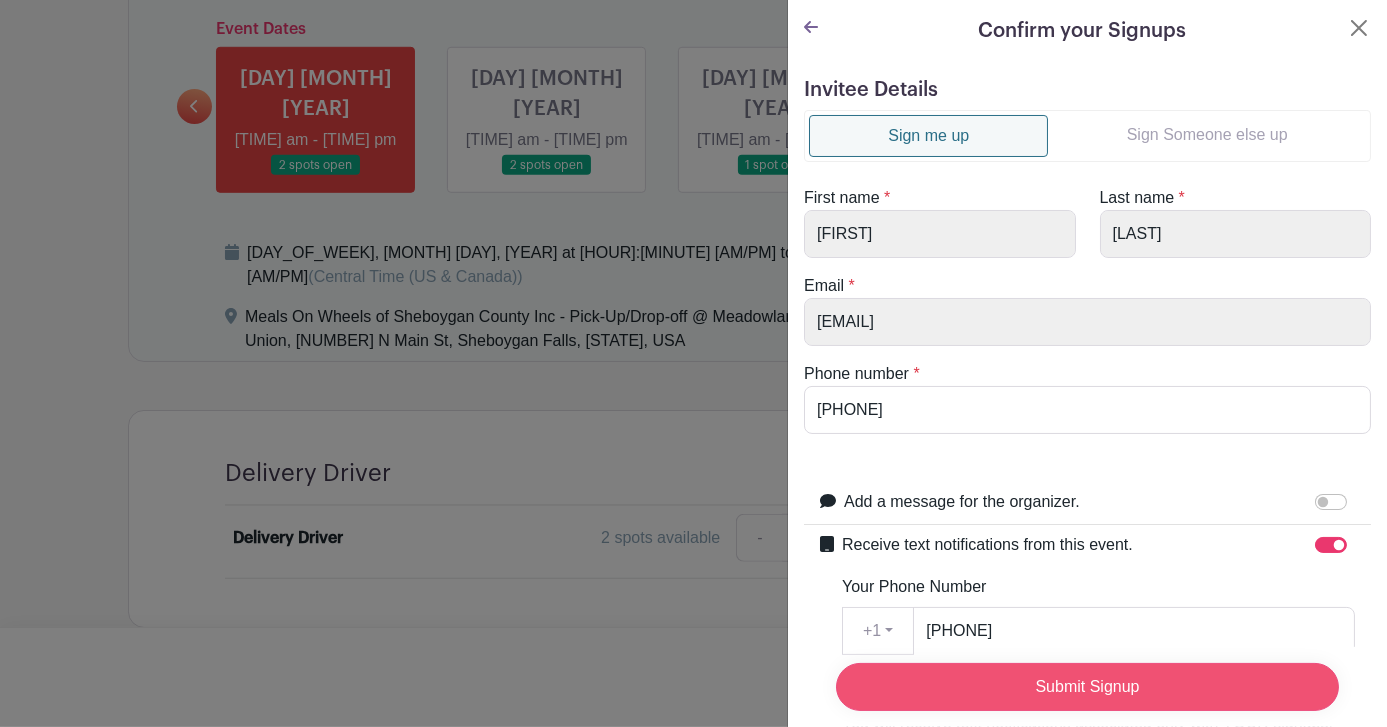 click on "Submit Signup" at bounding box center (1087, 687) 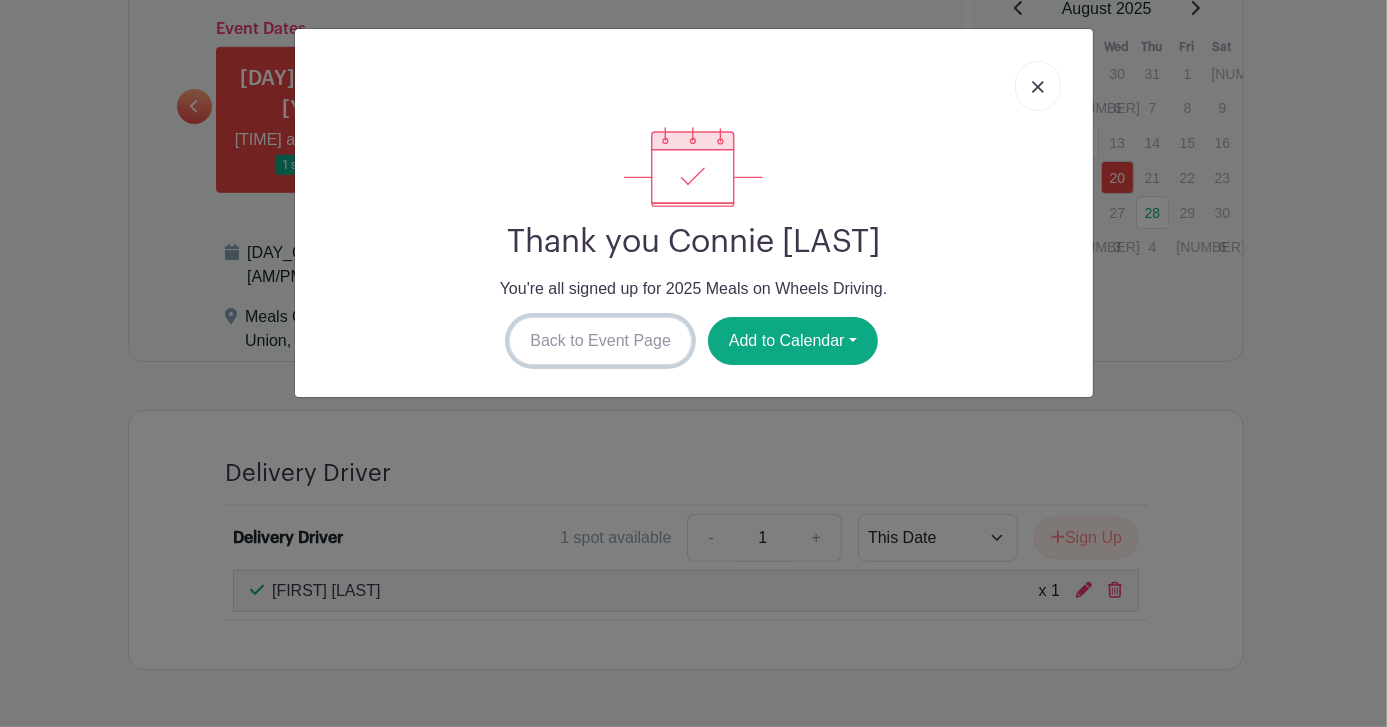 click on "Back to Event Page" at bounding box center (600, 341) 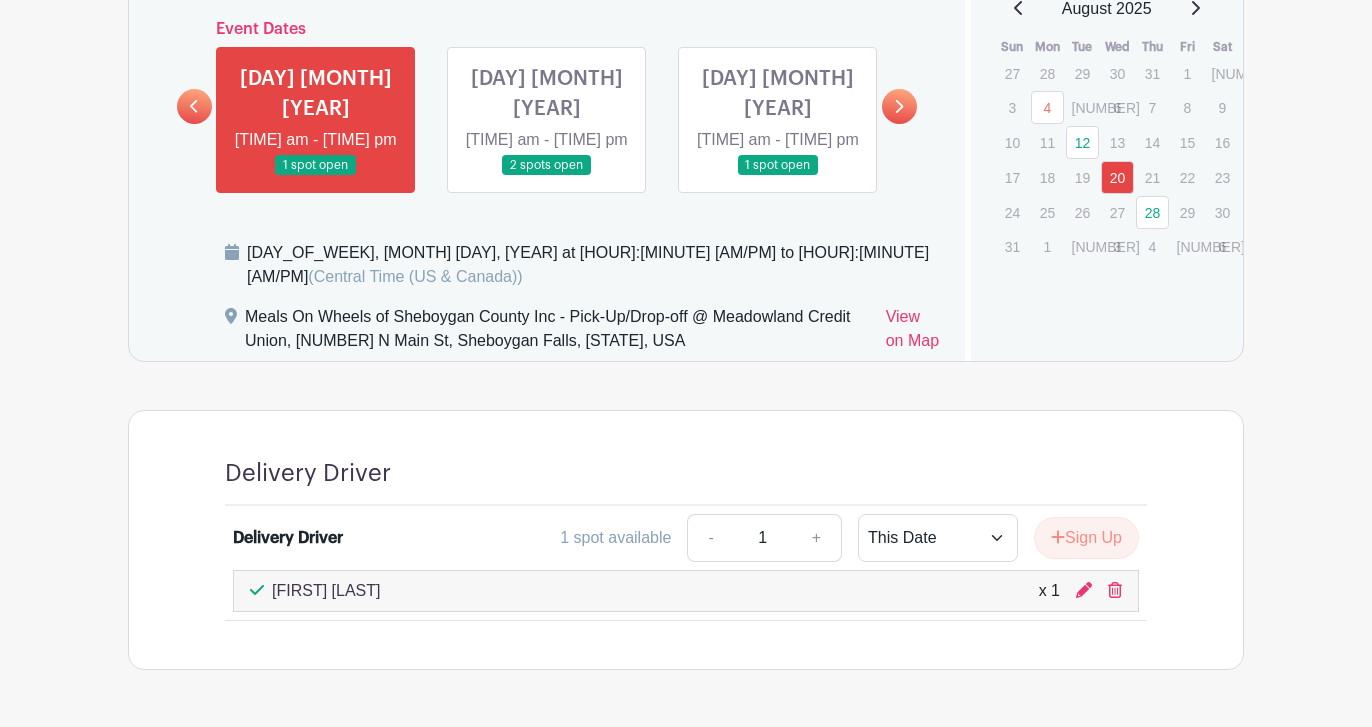 click on "Groups
All Groups
Connie's Events
My Signups
Event Invites
My account
Logout
Sheboygan Service Club" at bounding box center (686, -251) 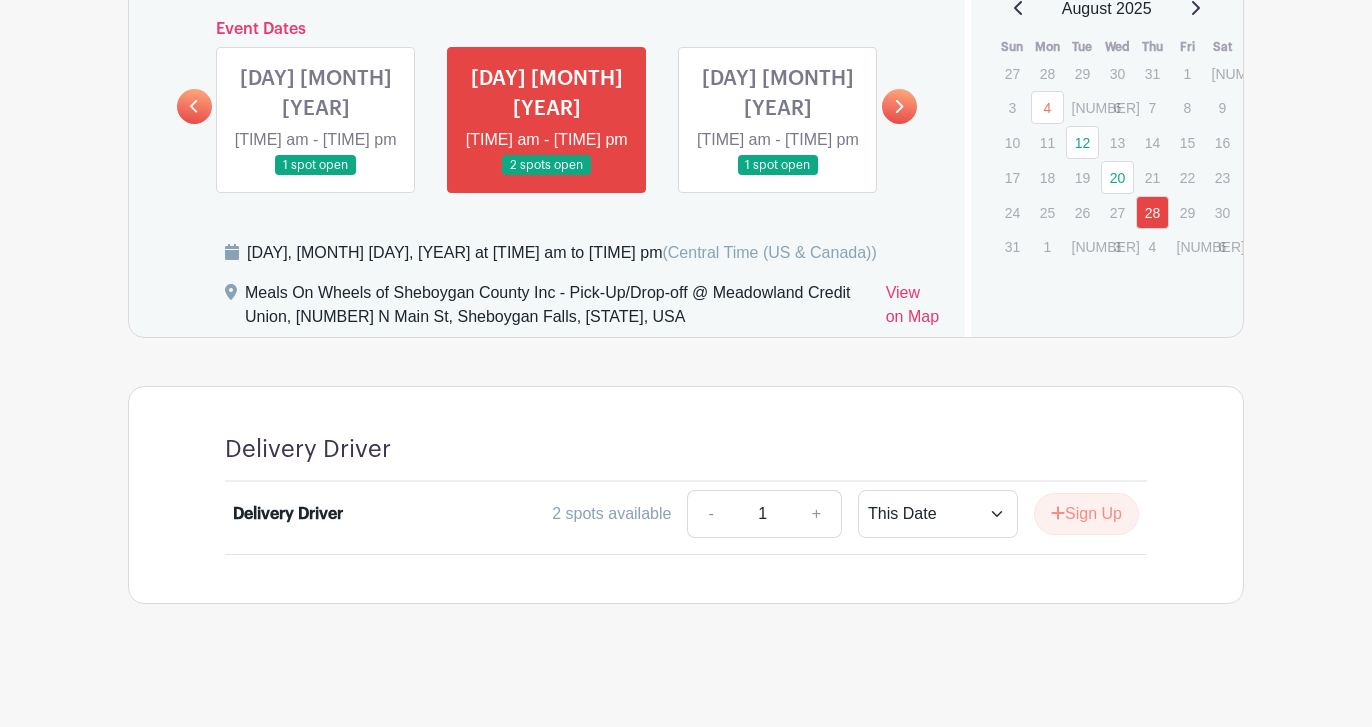 click on "Groups
All Groups
Connie's Events
My Signups
Event Invites
My account
Logout
Sheboygan Service Club" at bounding box center (686, -284) 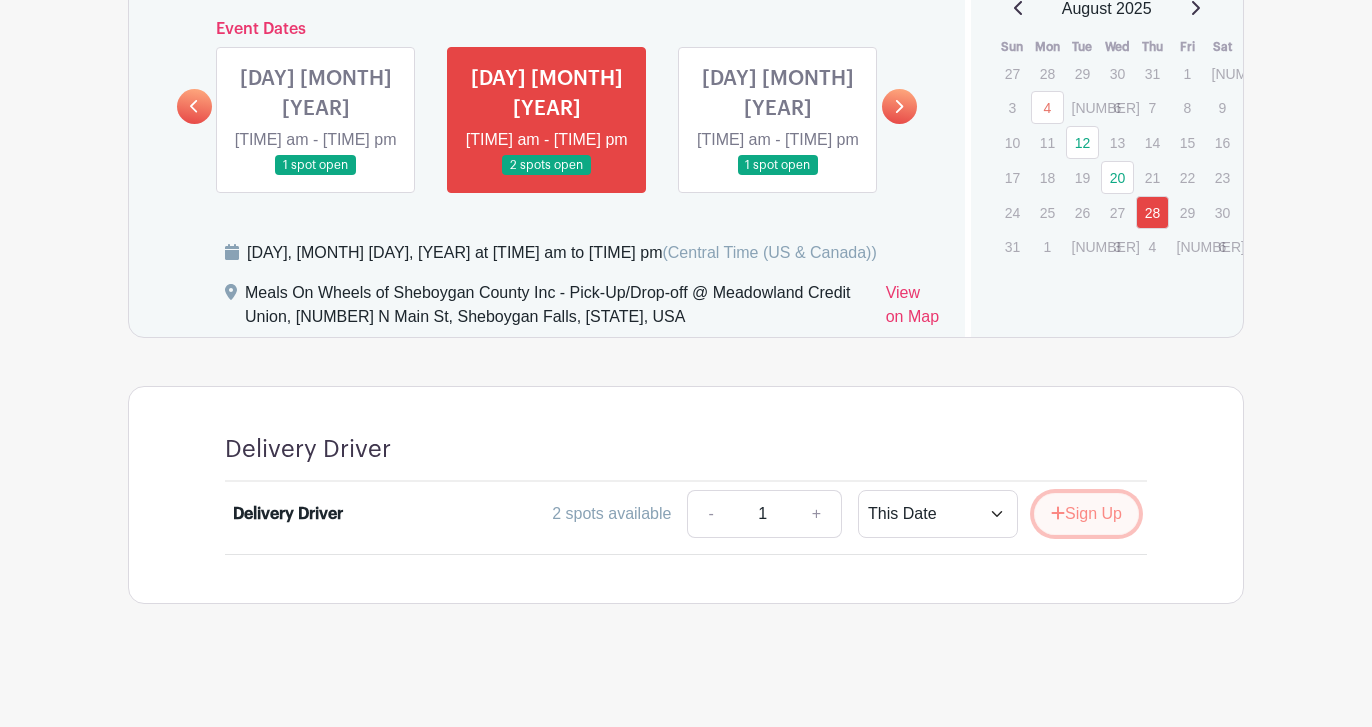 click on "Sign Up" at bounding box center [1086, 514] 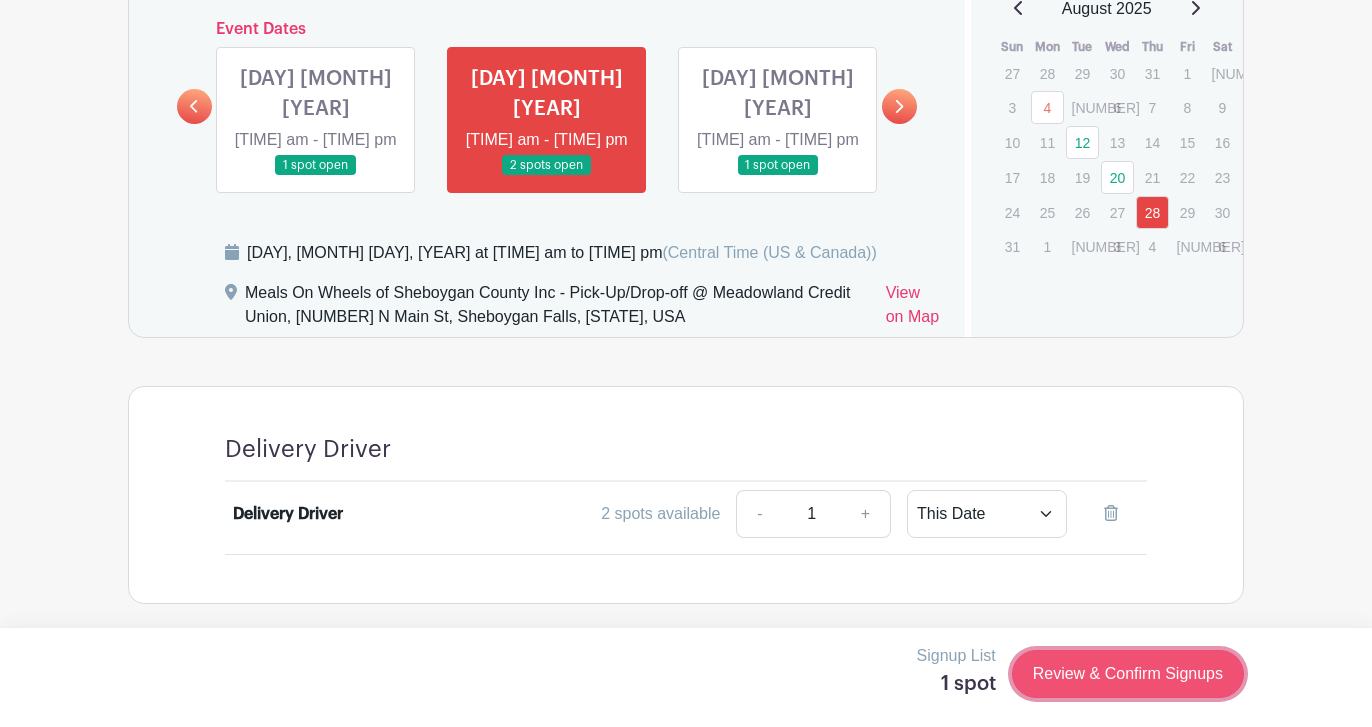 click on "Review & Confirm Signups" at bounding box center (1128, 674) 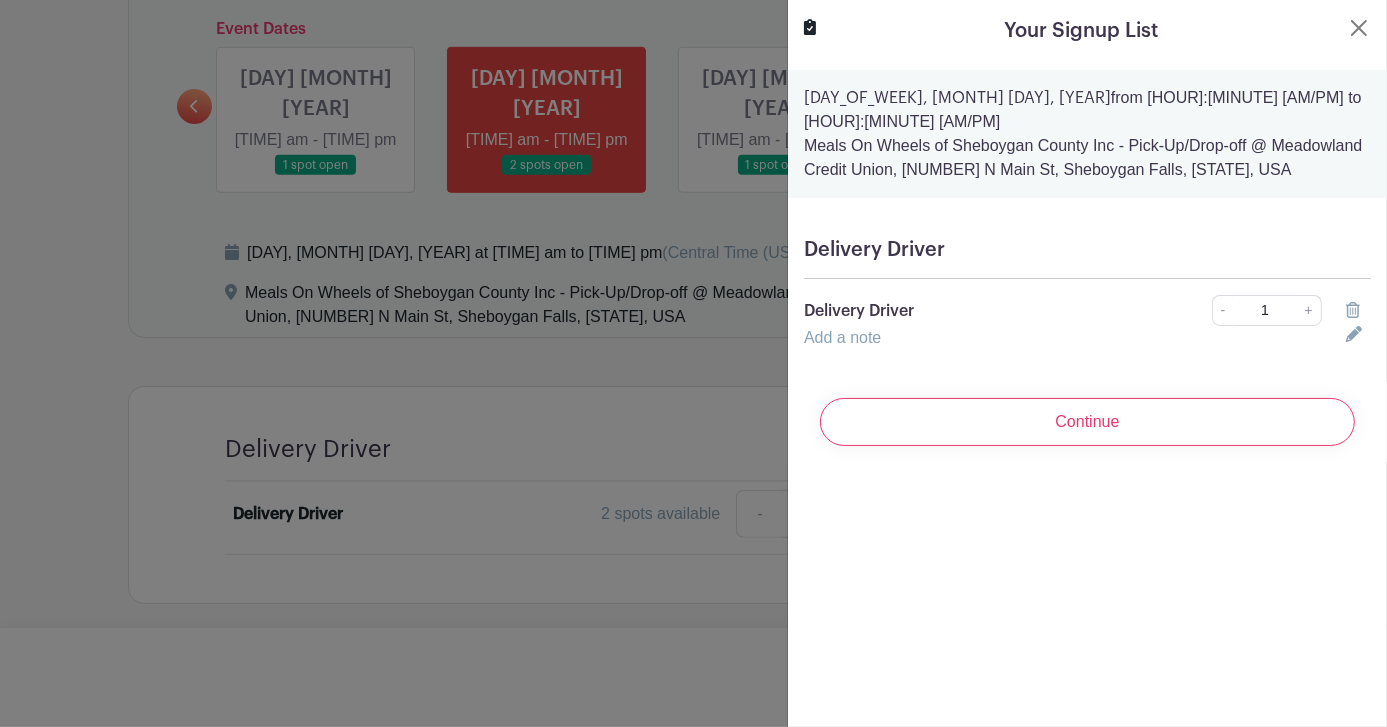 click on "Continue" at bounding box center [1087, 422] 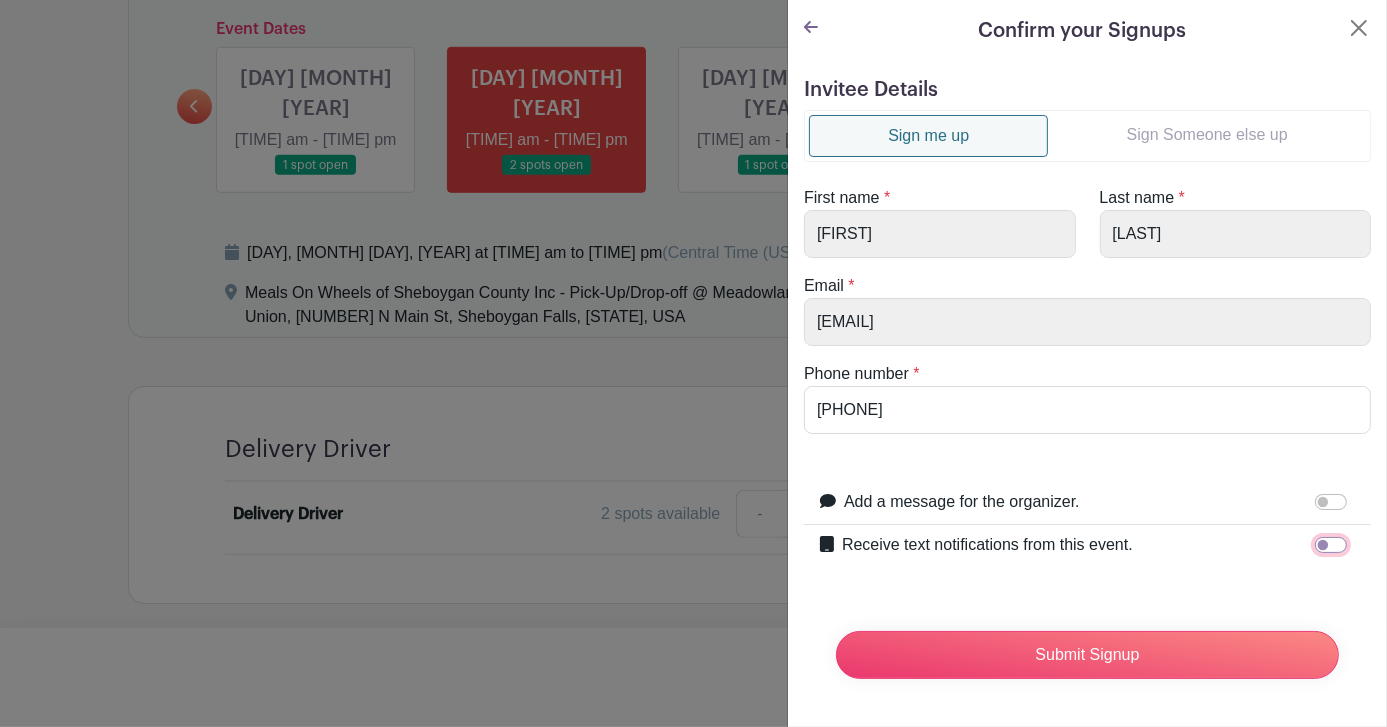 click on "Receive text notifications from this event." at bounding box center (1331, 545) 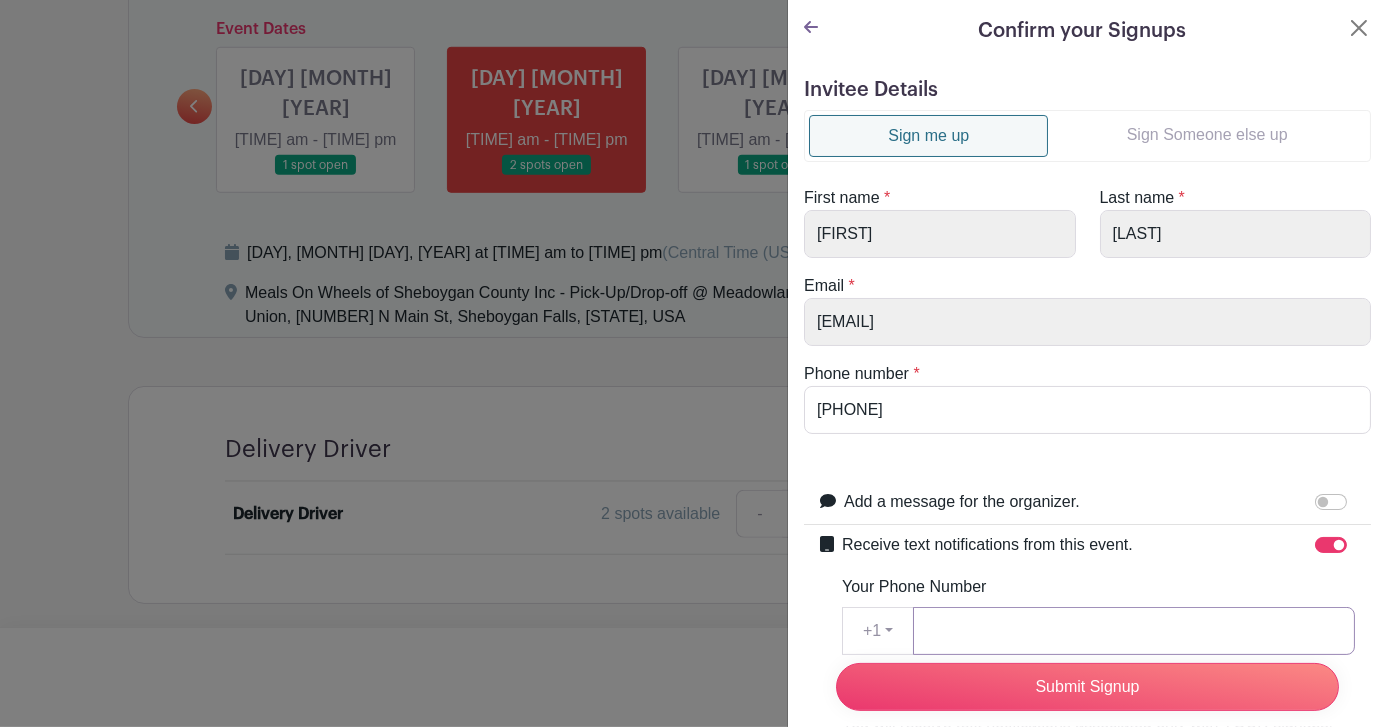 click on "Your Phone Number" at bounding box center [1134, 631] 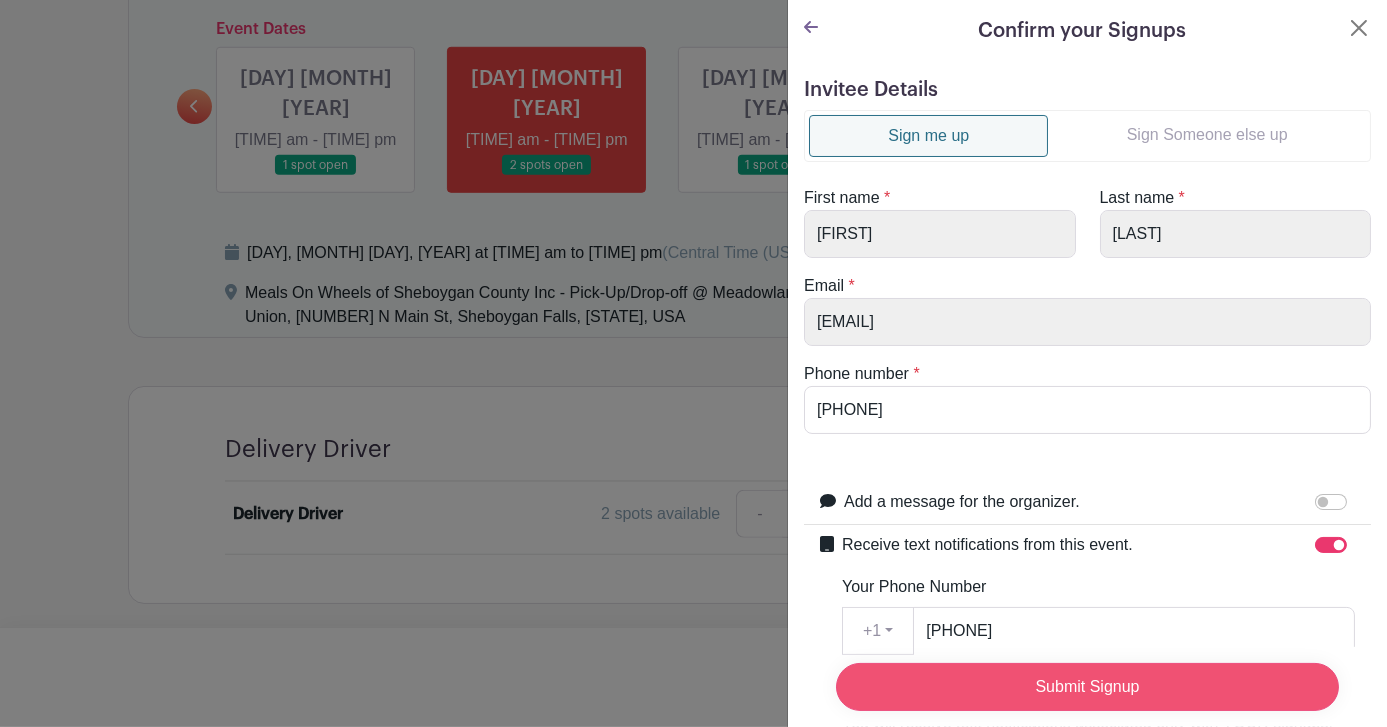 click on "Submit Signup" at bounding box center (1087, 687) 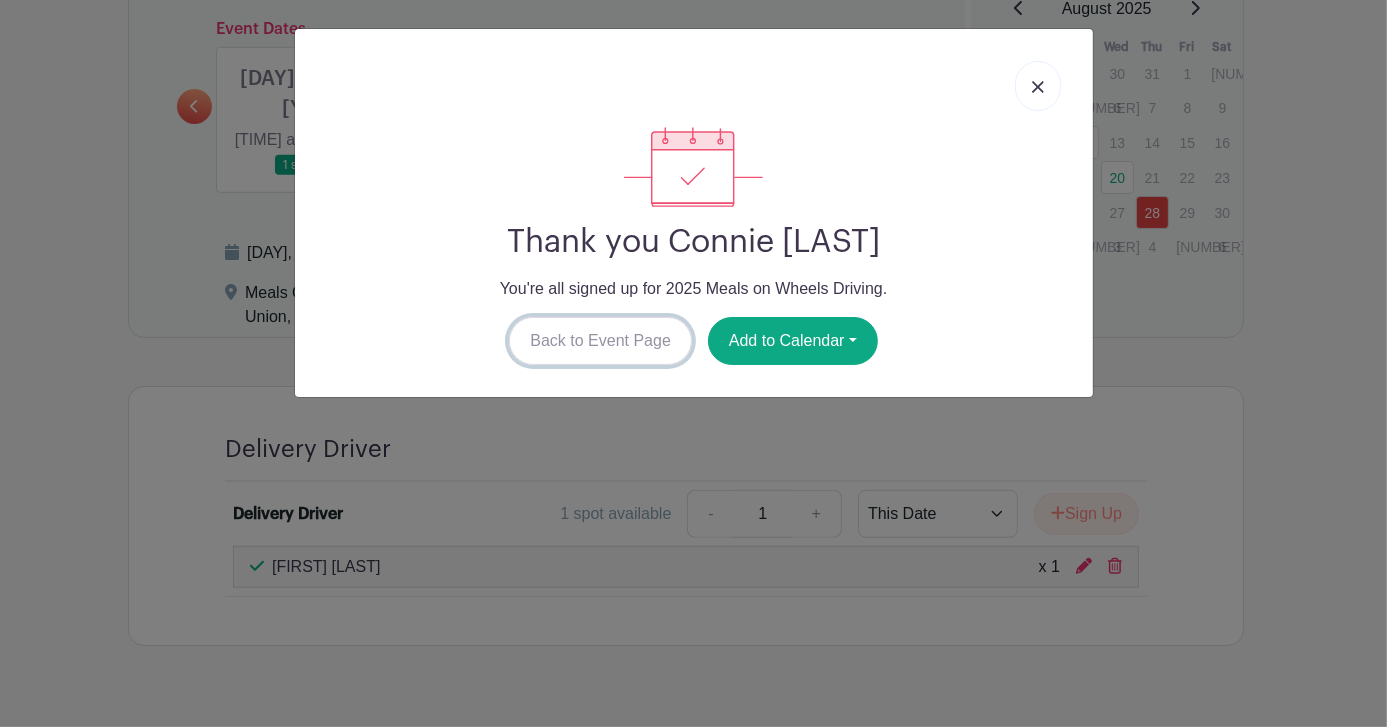 click on "Back to Event Page" at bounding box center [600, 341] 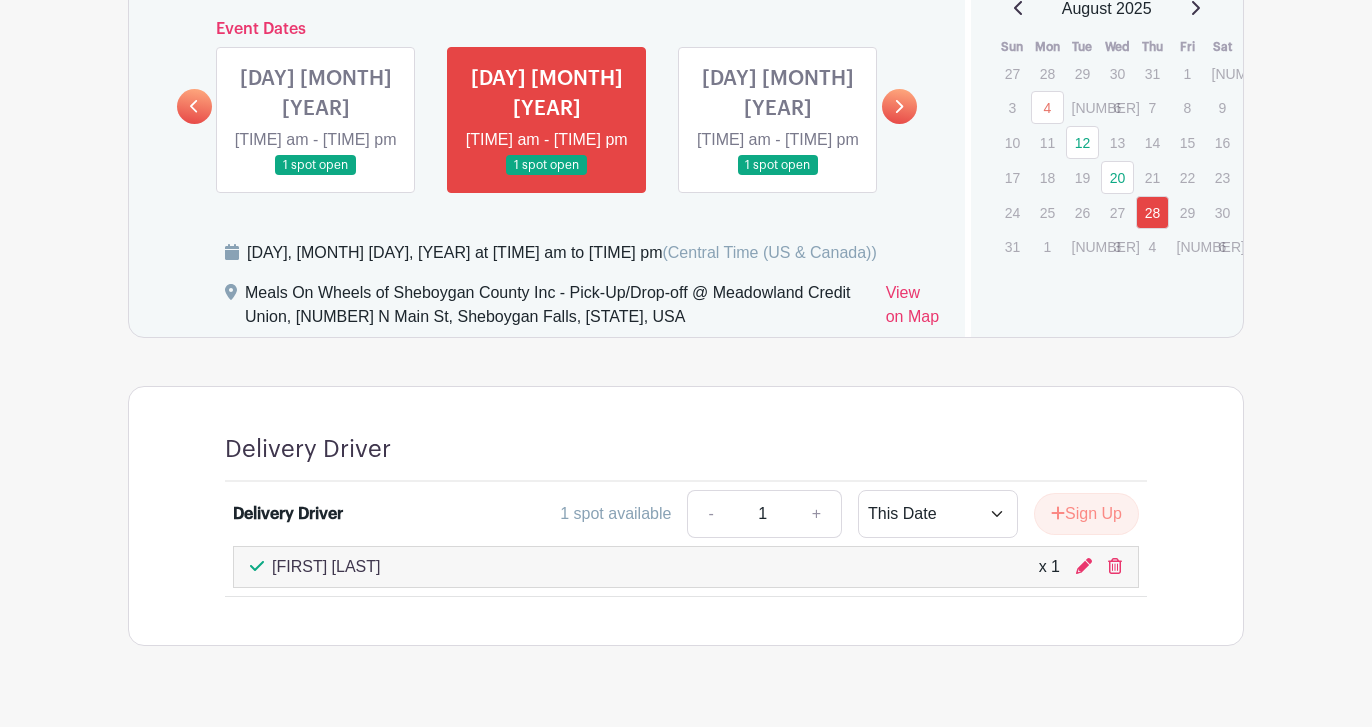 click at bounding box center [899, 106] 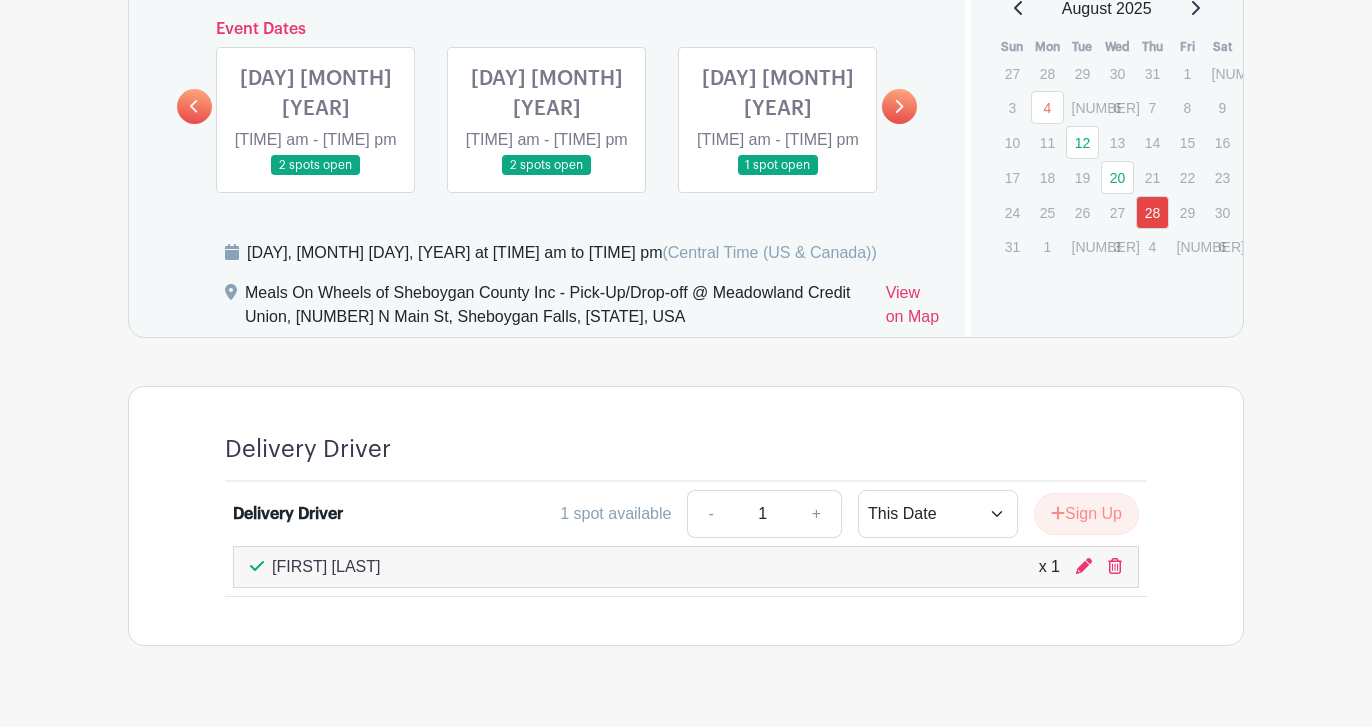 click at bounding box center (194, 106) 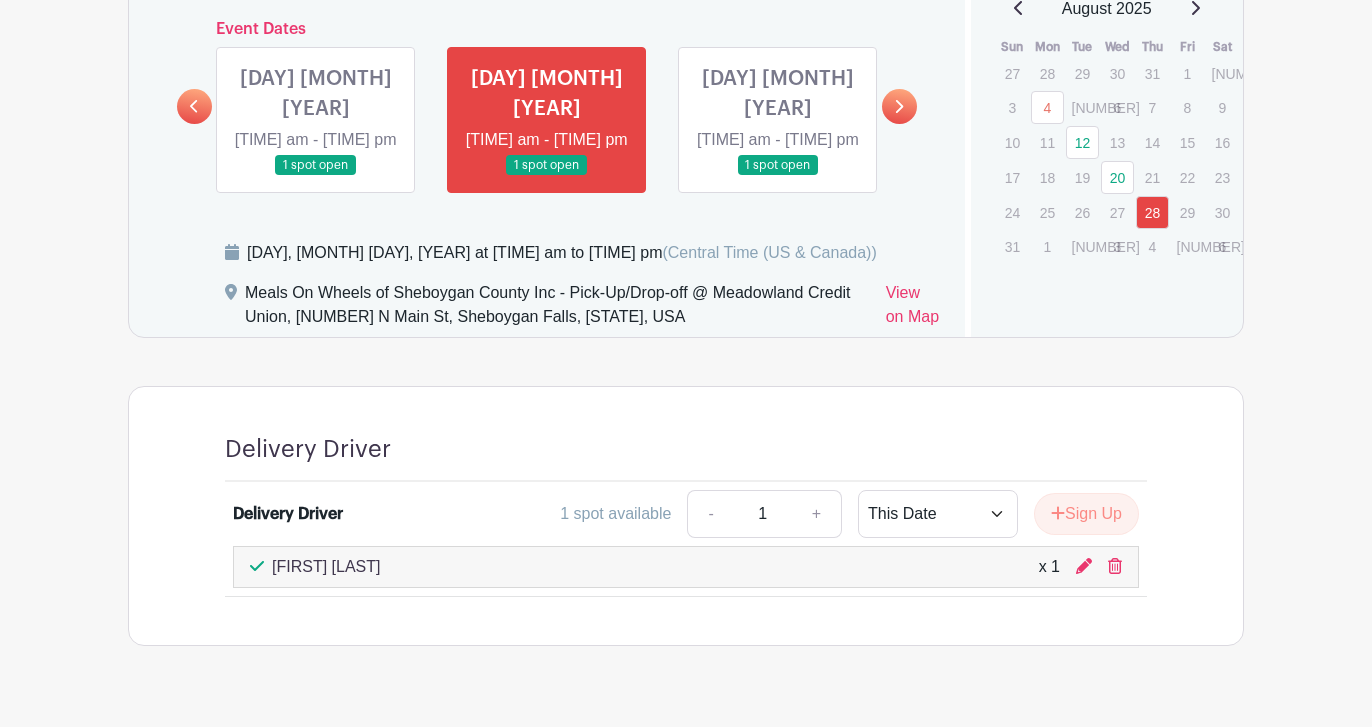 click at bounding box center [778, 176] 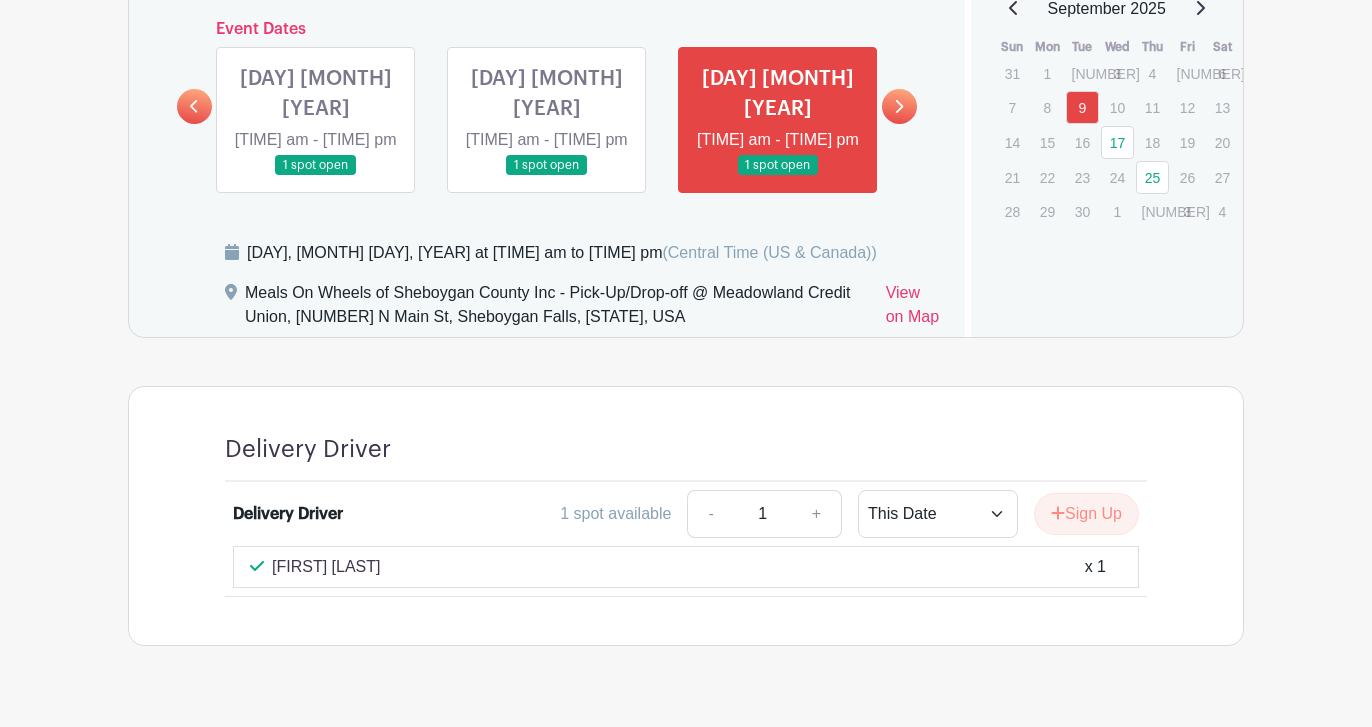 click on "Groups
All Groups
Connie's Events
My Signups
Event Invites
My account
Logout
Sheboygan Service Club" at bounding box center [686, -263] 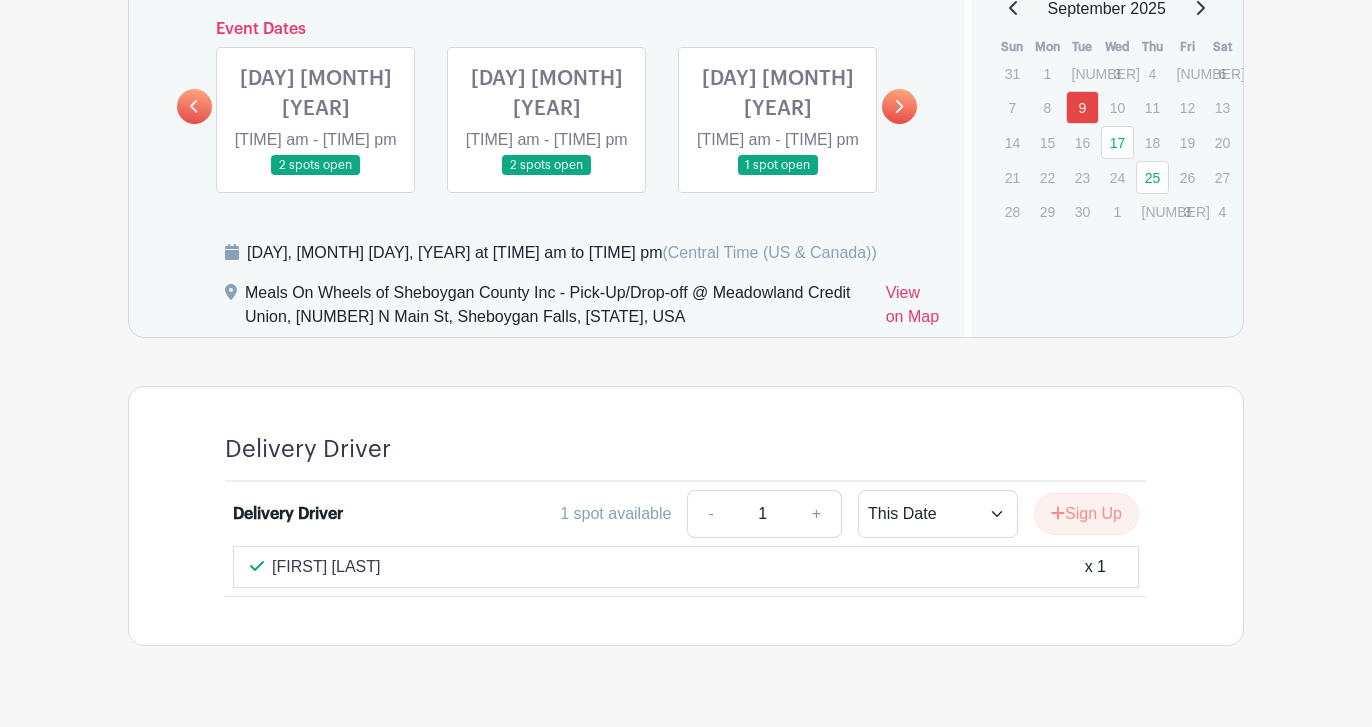 click at bounding box center [316, 176] 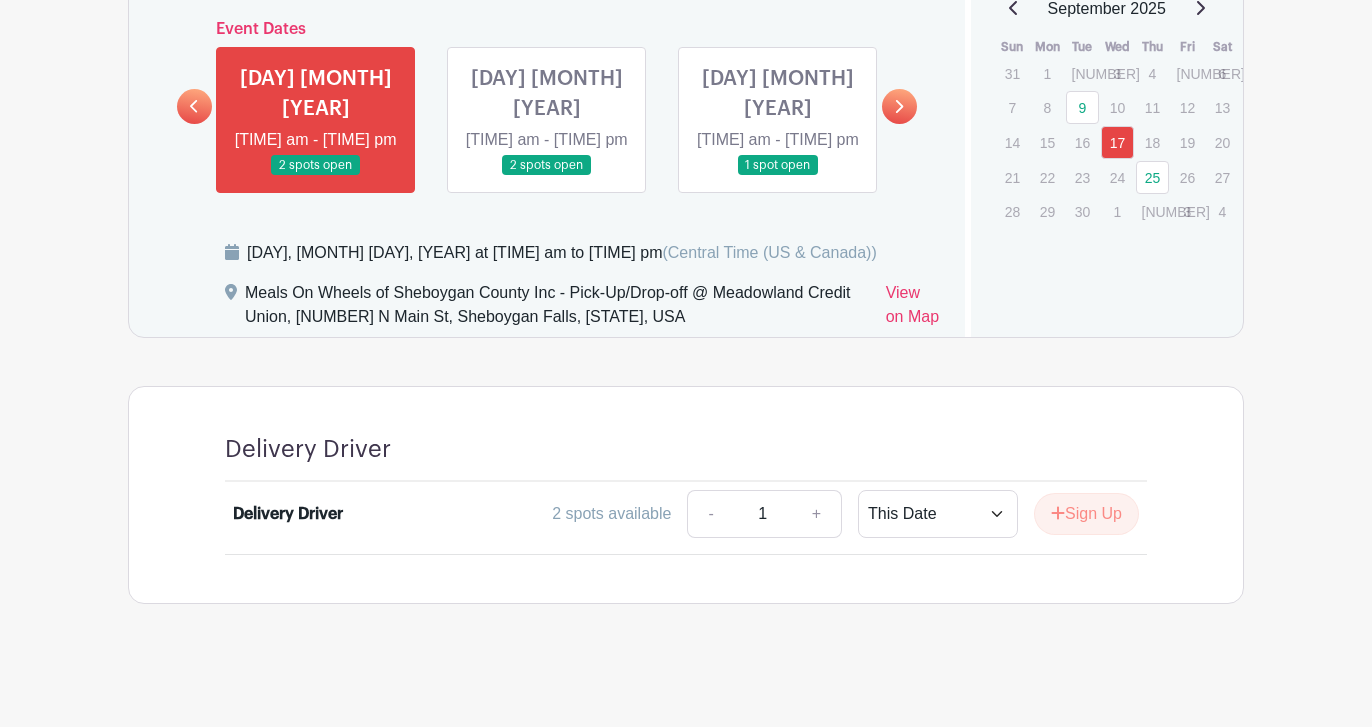 click on "Groups
All Groups
Connie's Events
My Signups
Event Invites
My account
Logout
Sheboygan Service Club" at bounding box center (686, -284) 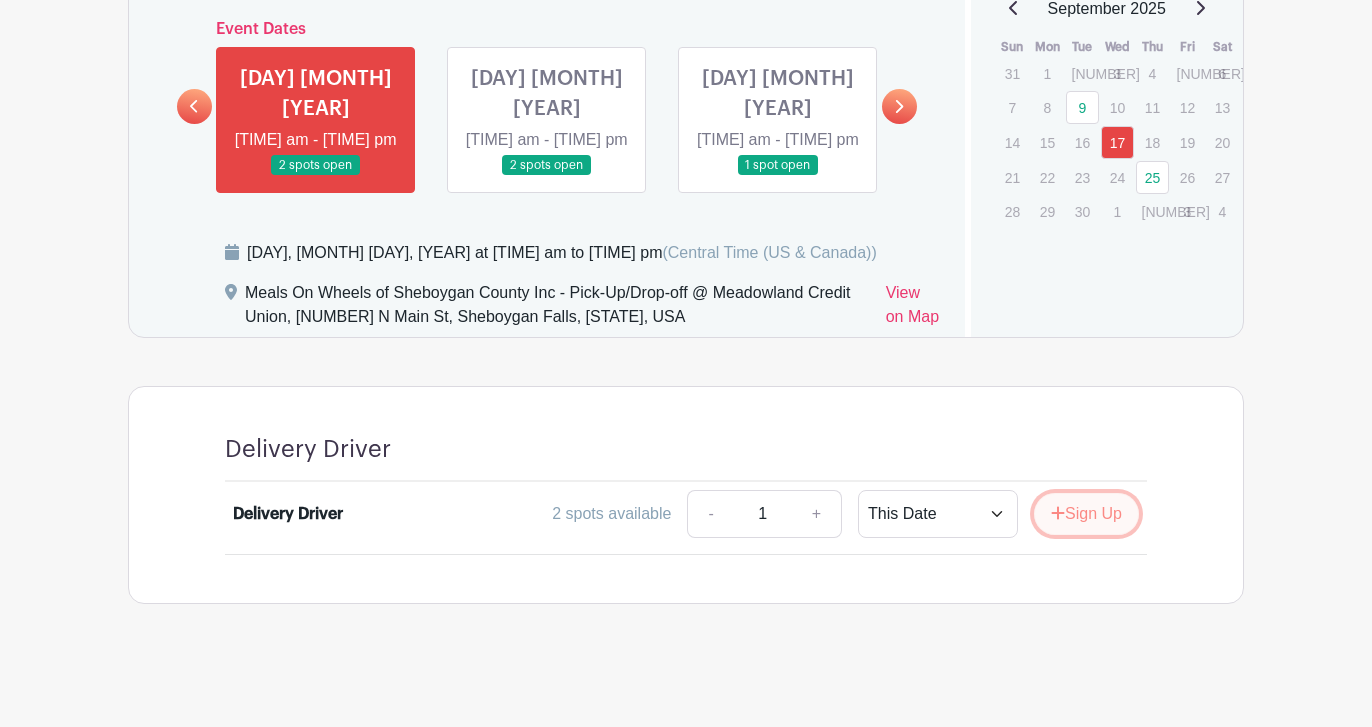 click on "Sign Up" at bounding box center [1086, 514] 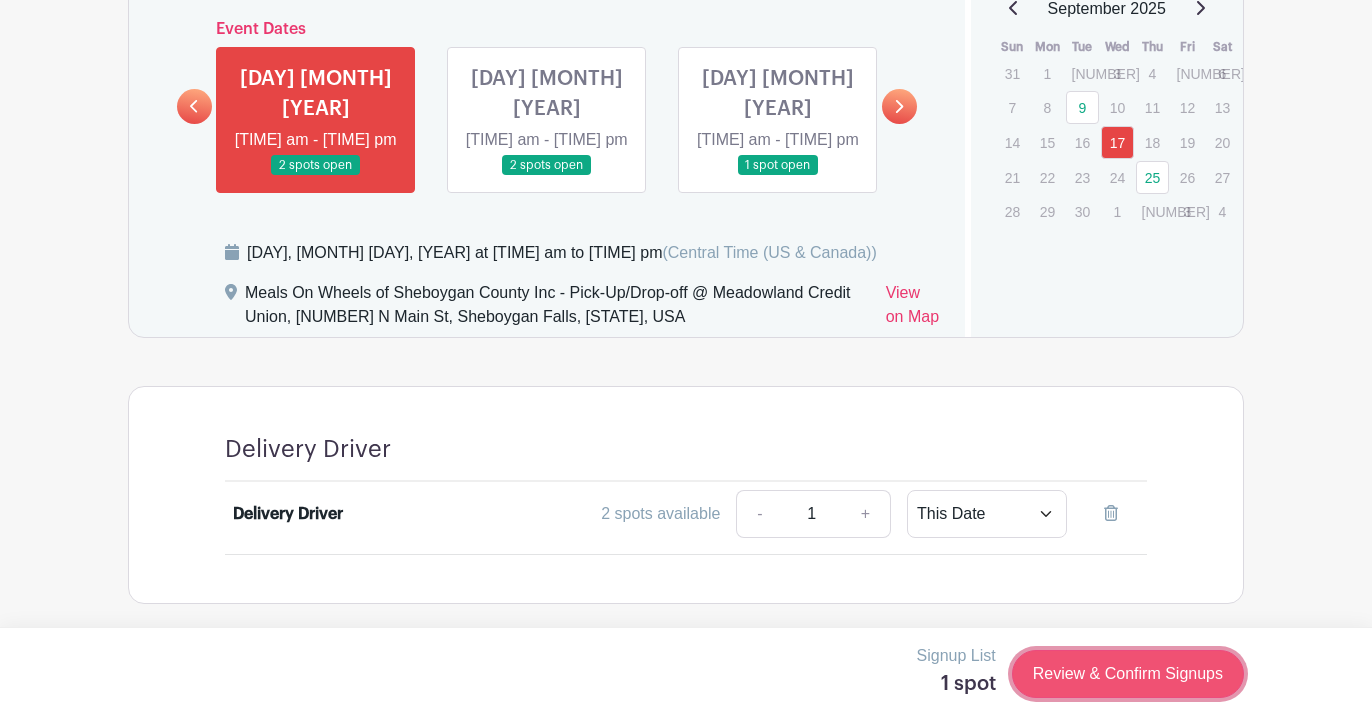 click on "Review & Confirm Signups" at bounding box center (1128, 674) 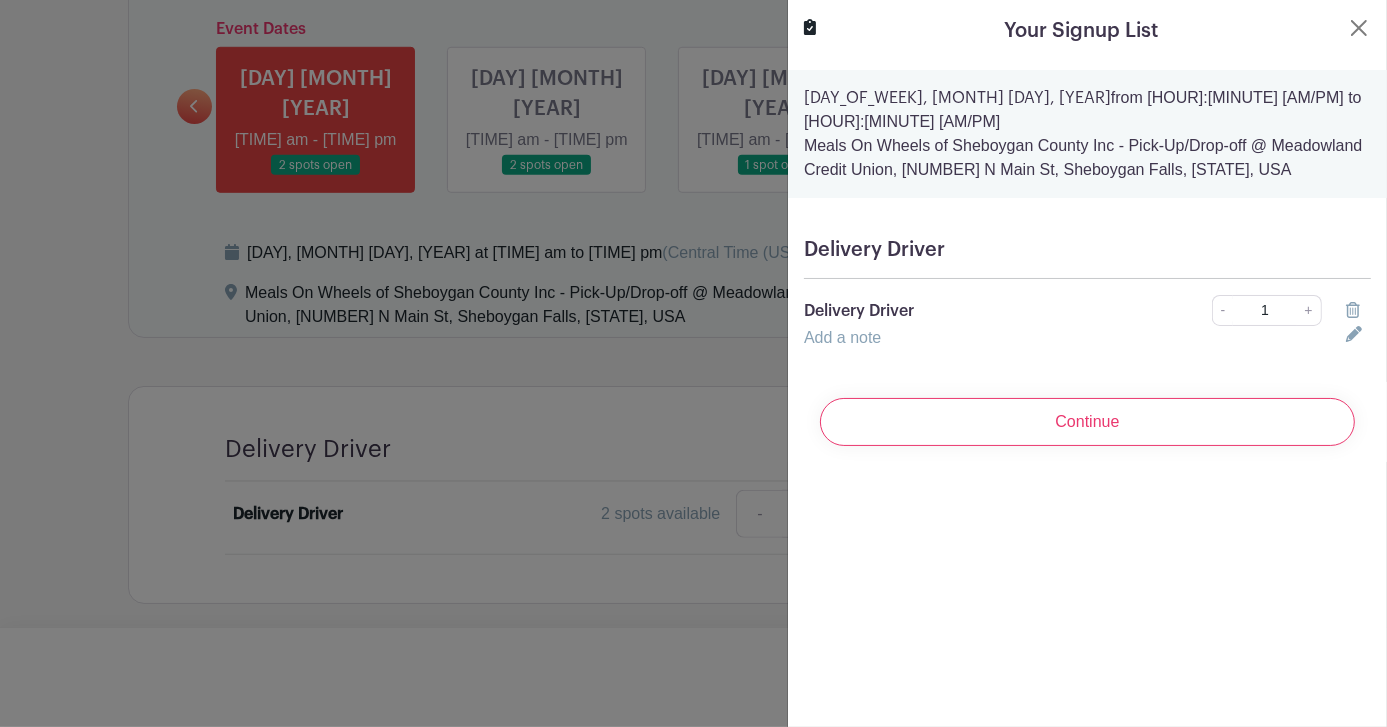 click on "Continue" at bounding box center [1087, 422] 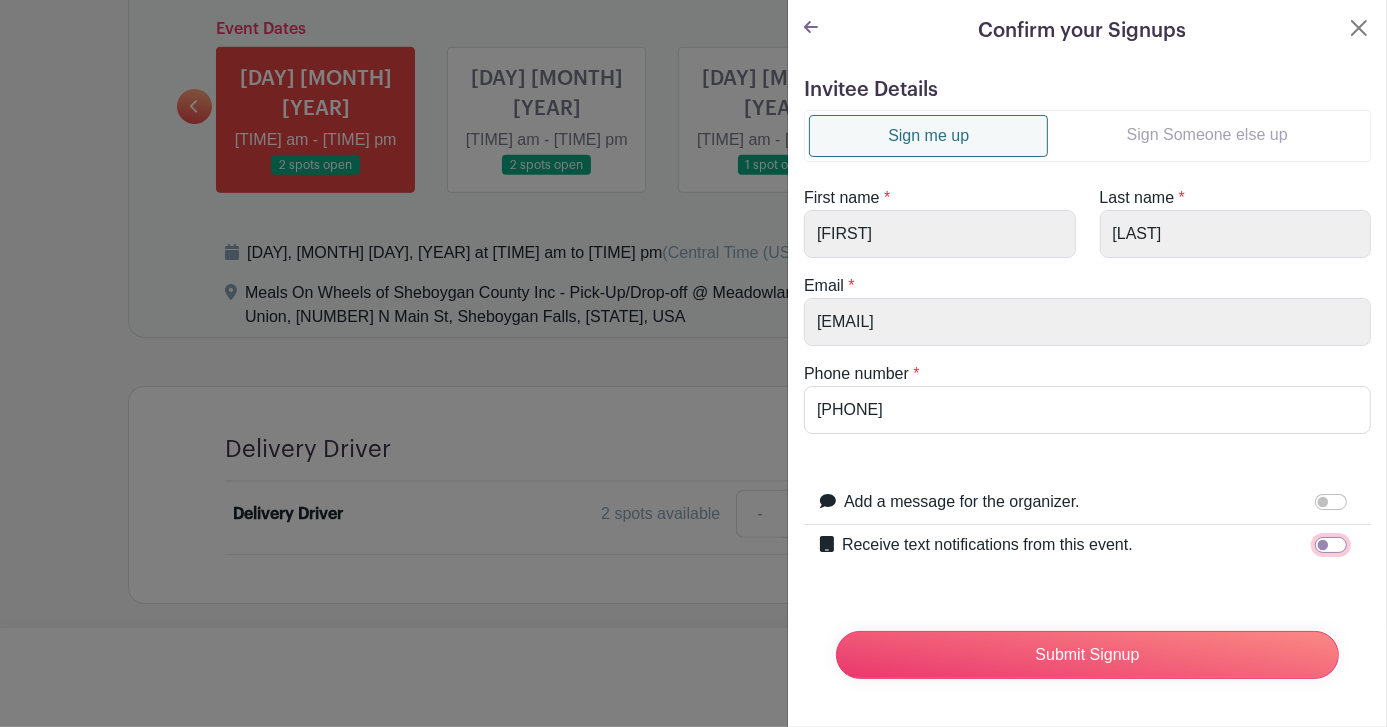 click on "Receive text notifications from this event." at bounding box center [1331, 545] 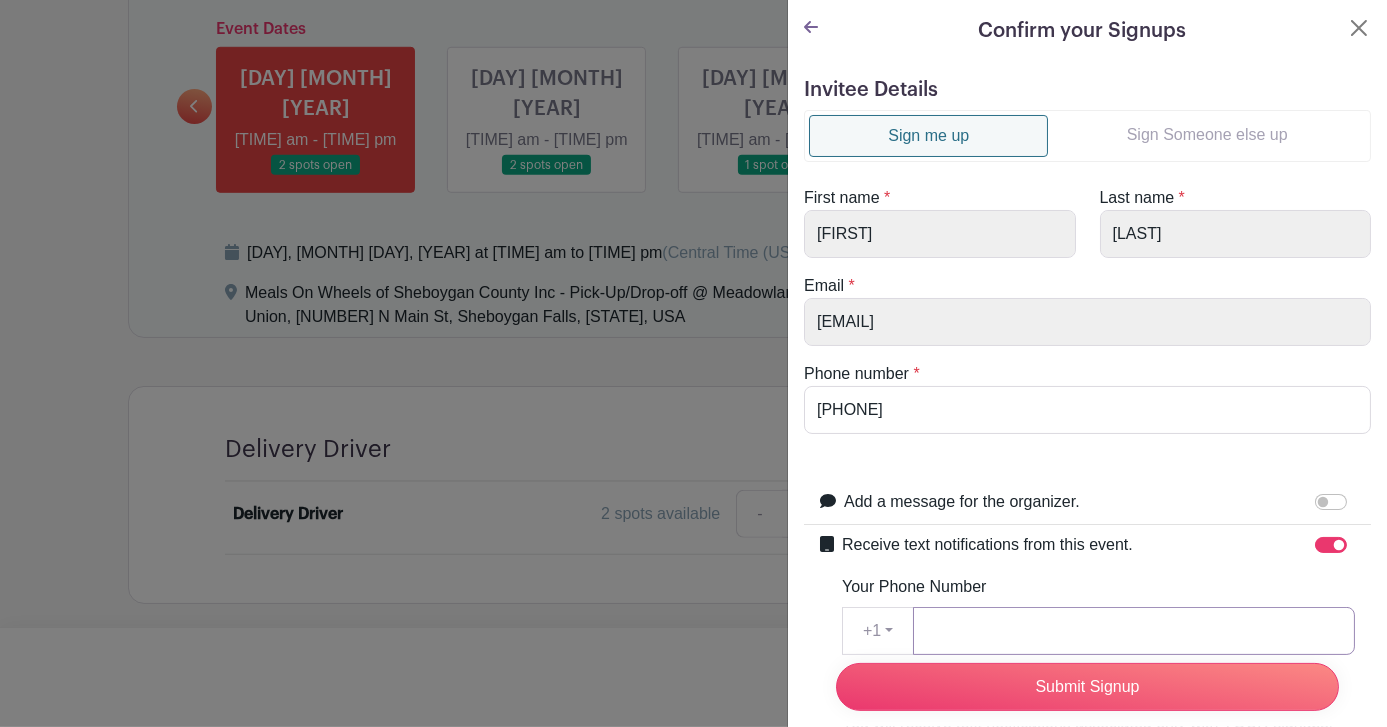 click on "Your Phone Number" at bounding box center [1134, 631] 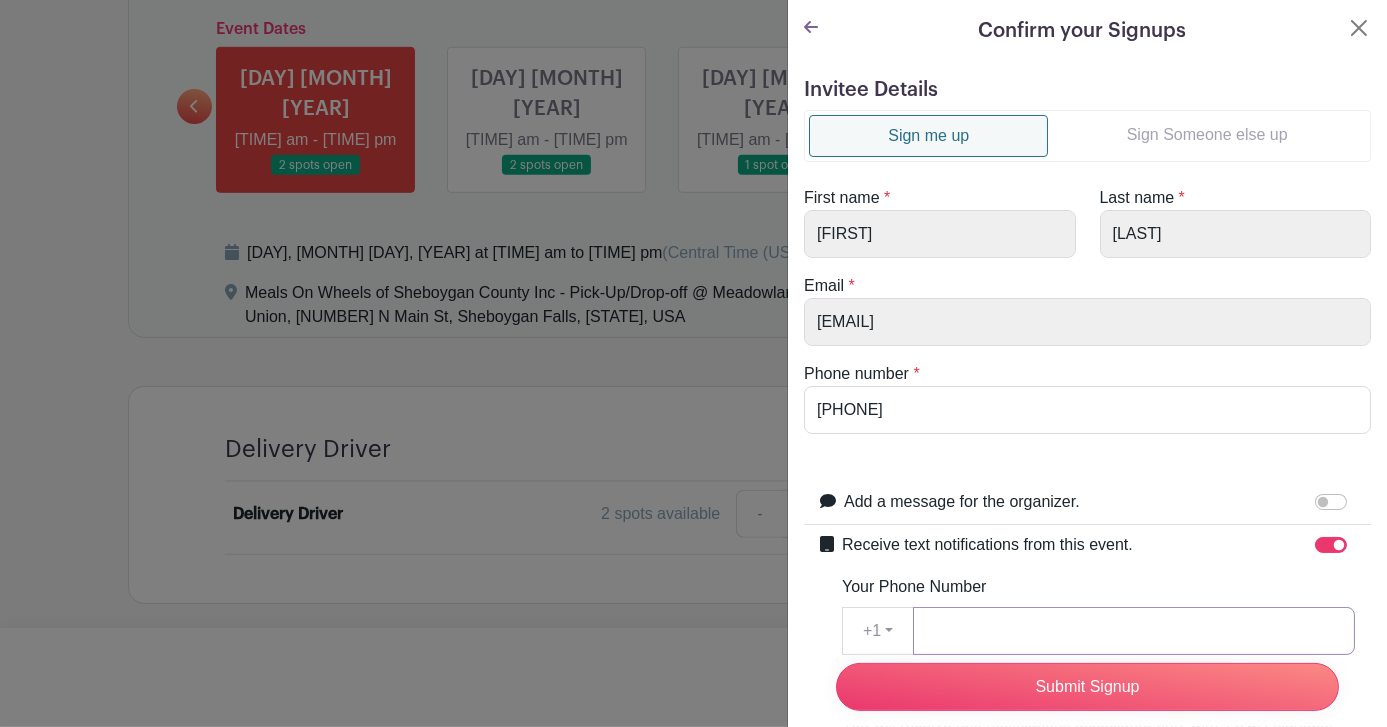 type on "7155292138" 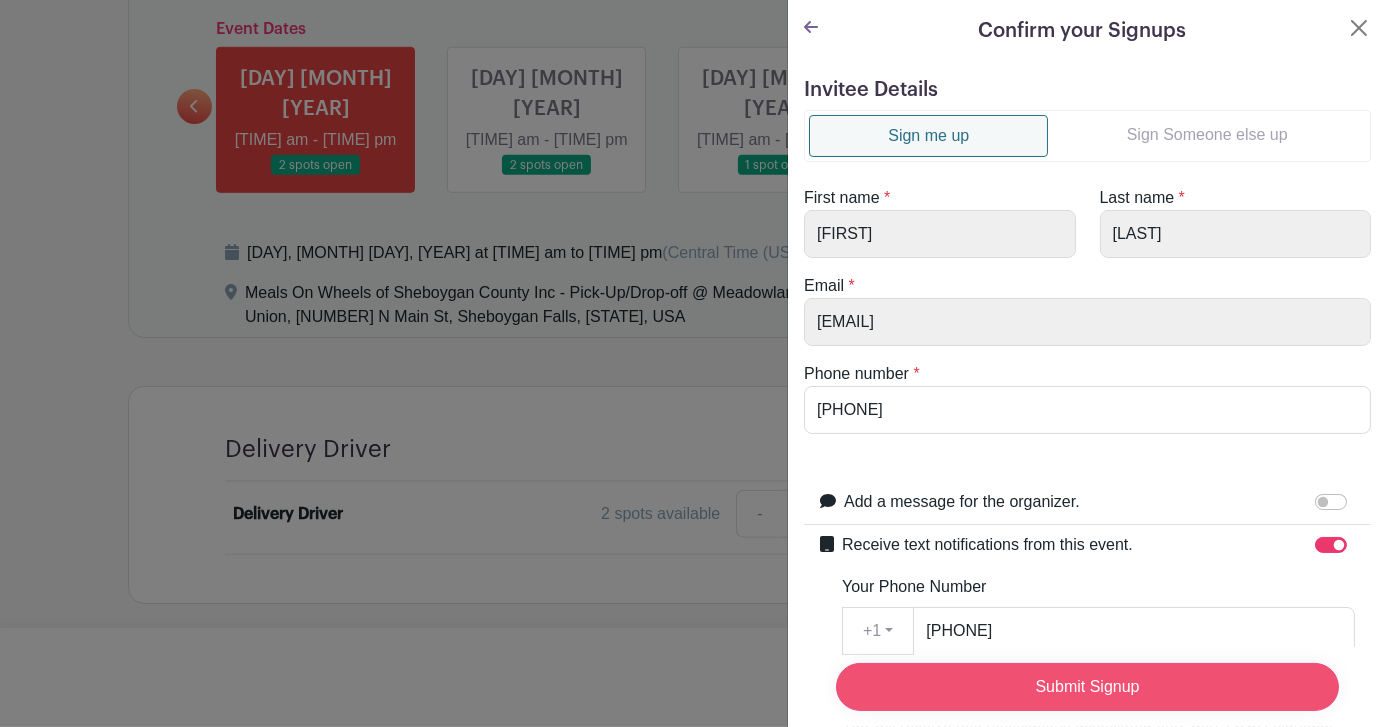 click on "Submit Signup" at bounding box center (1087, 687) 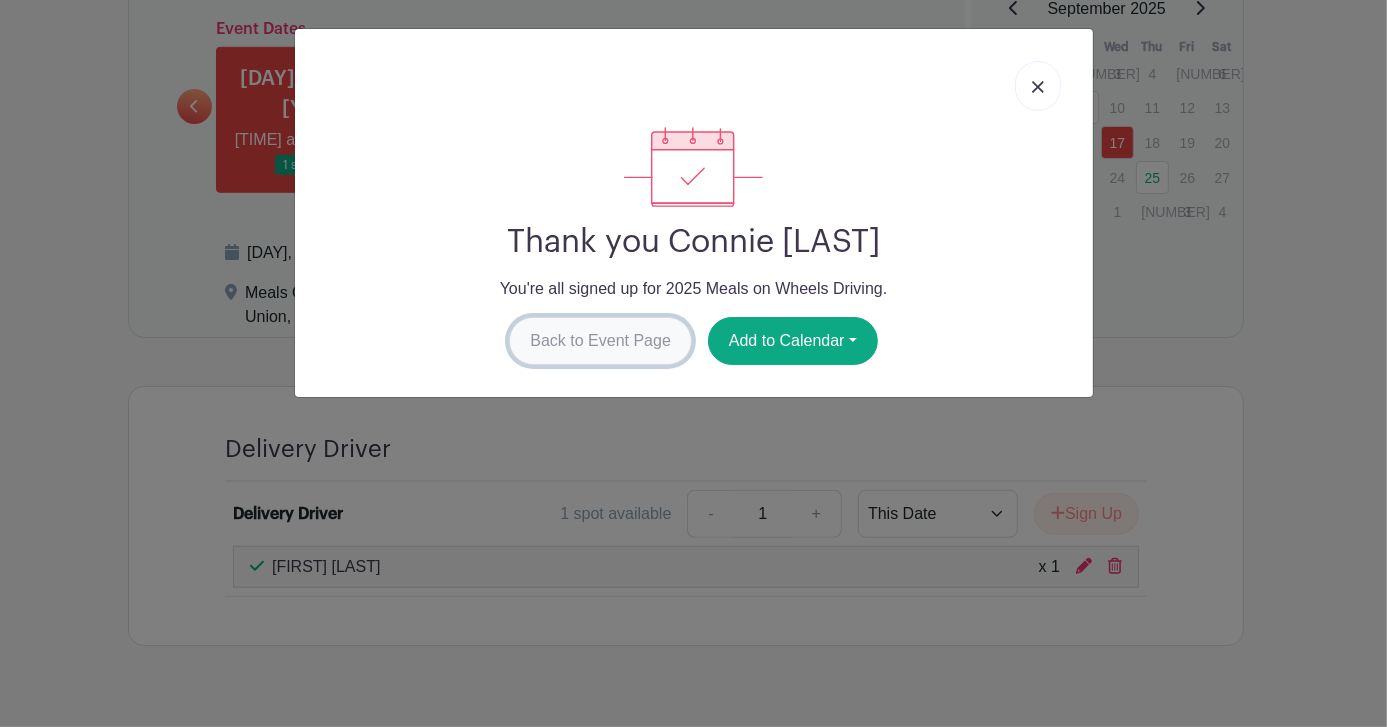 click on "Back to Event Page" at bounding box center (600, 341) 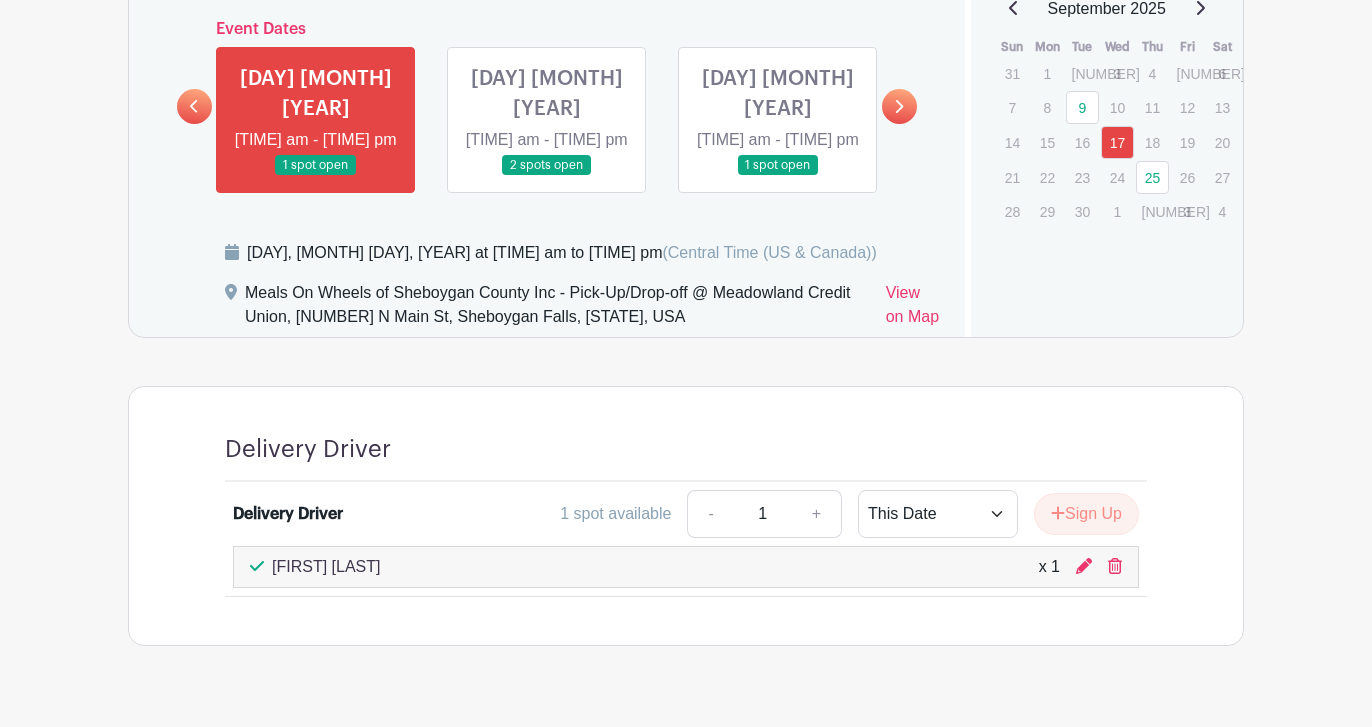 click on "Groups
All Groups
Connie's Events
My Signups
Event Invites
My account
Logout
Sheboygan Service Club" at bounding box center [686, -263] 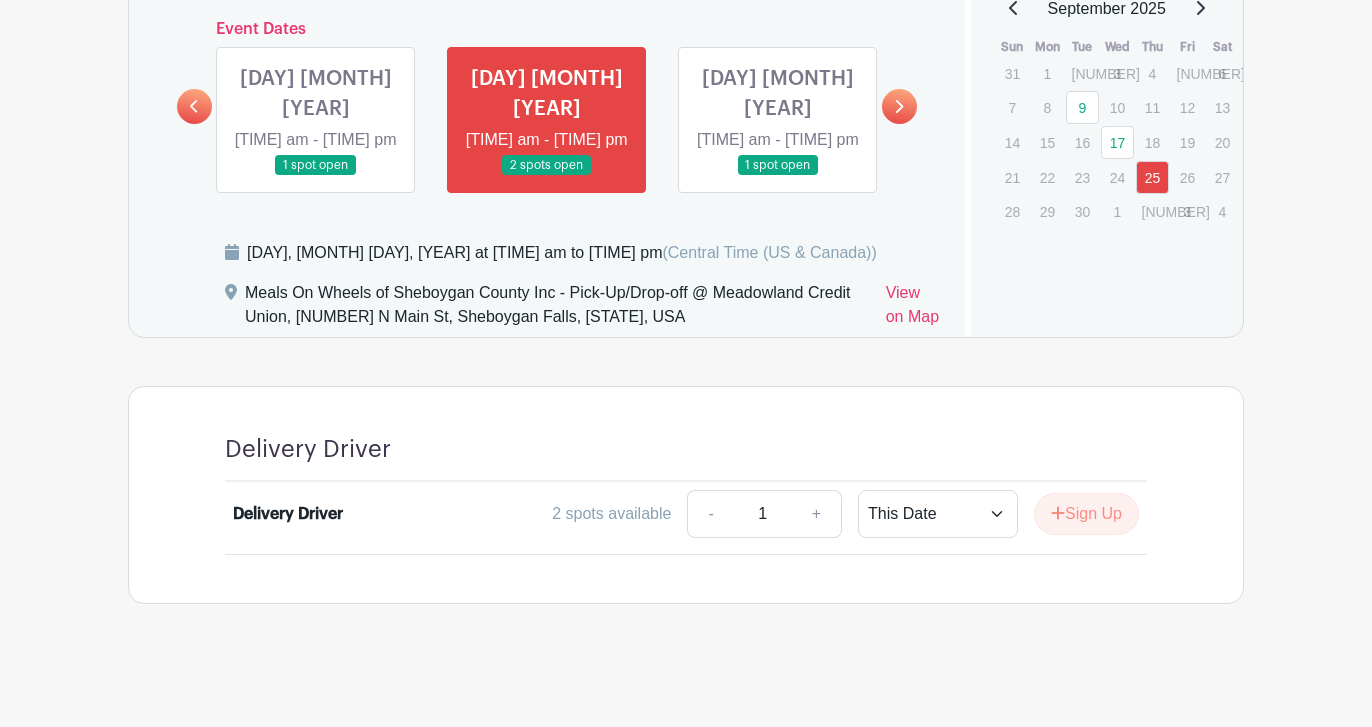 click on "Groups
All Groups
Connie's Events
My Signups
Event Invites
My account
Logout
Sheboygan Service Club" at bounding box center [686, -284] 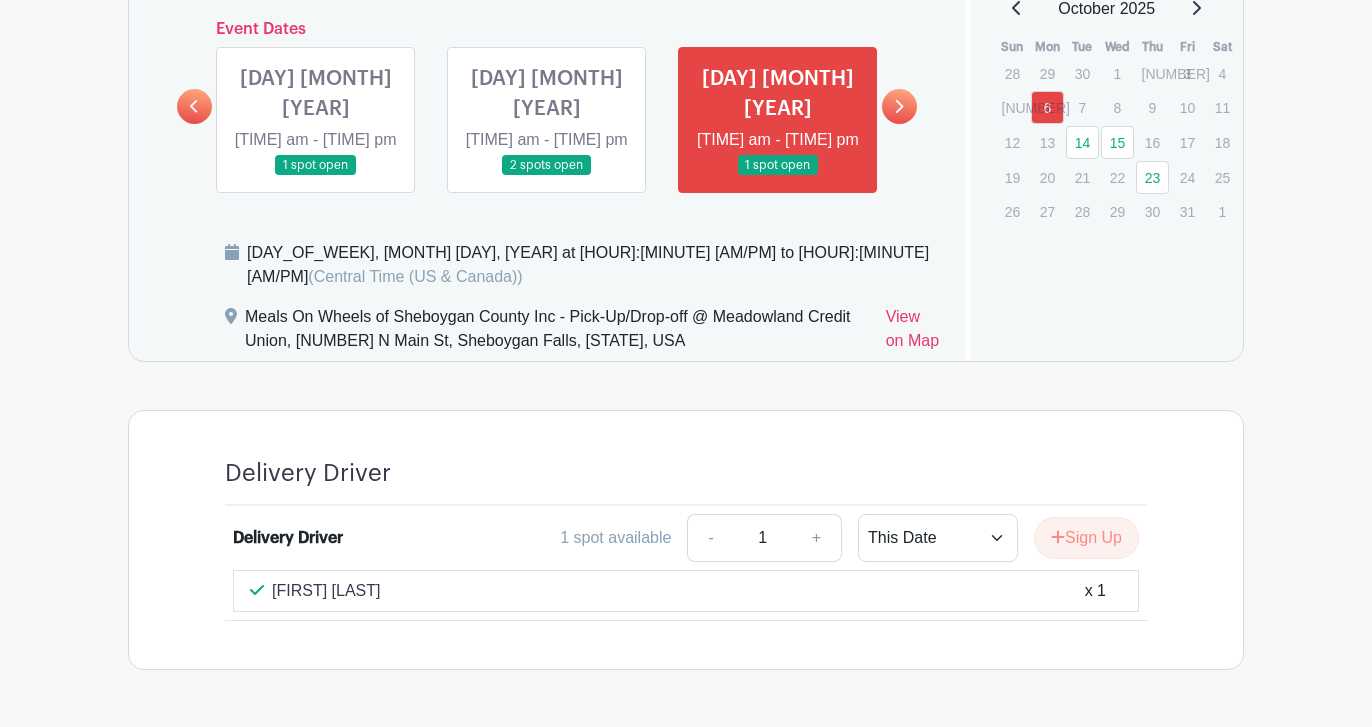 click at bounding box center (899, 106) 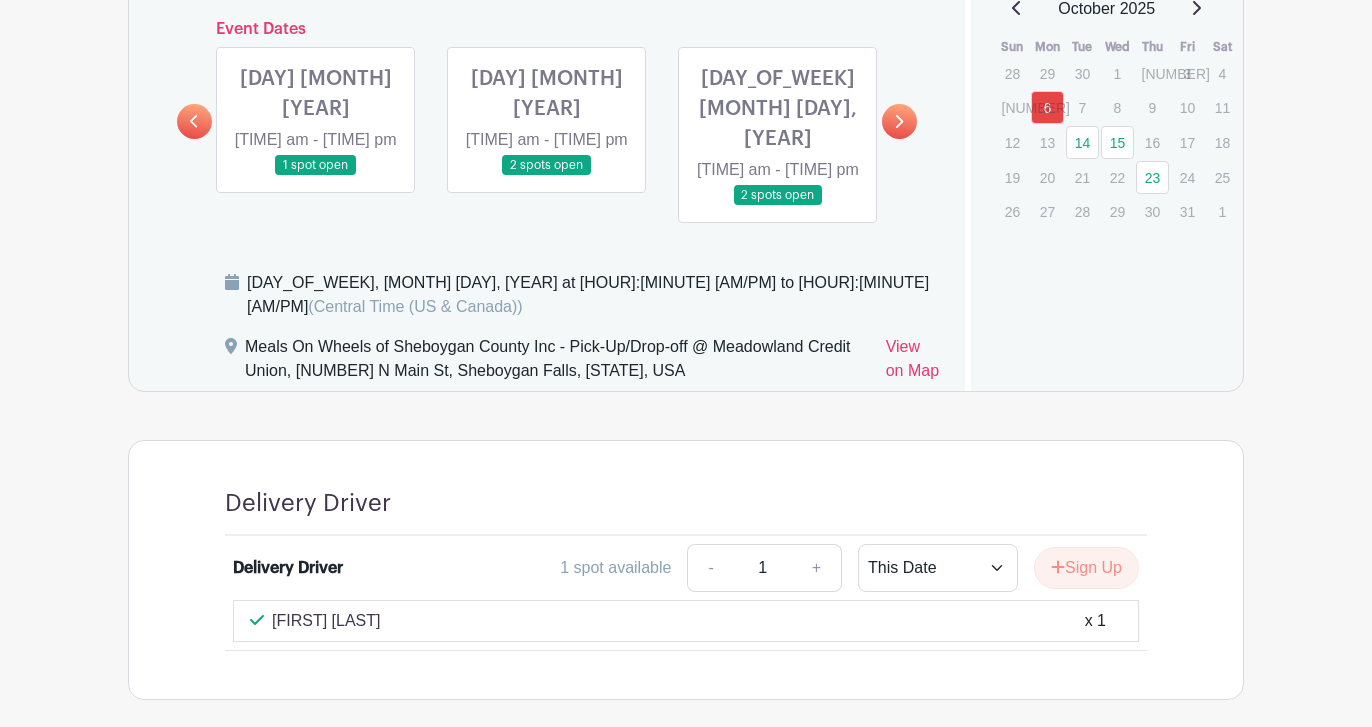 click at bounding box center [547, 176] 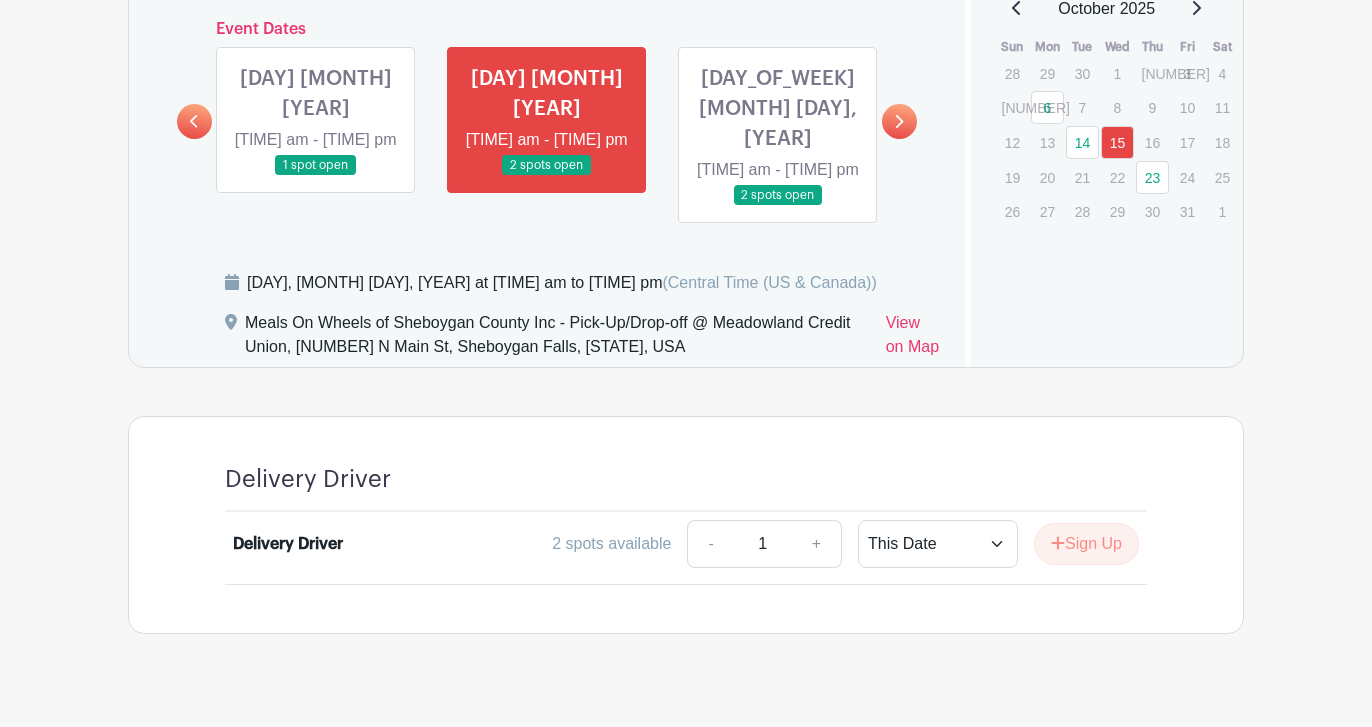click on "Groups
All Groups
Connie's Events
My Signups
Event Invites
My account
Logout
Sheboygan Service Club" at bounding box center (686, -269) 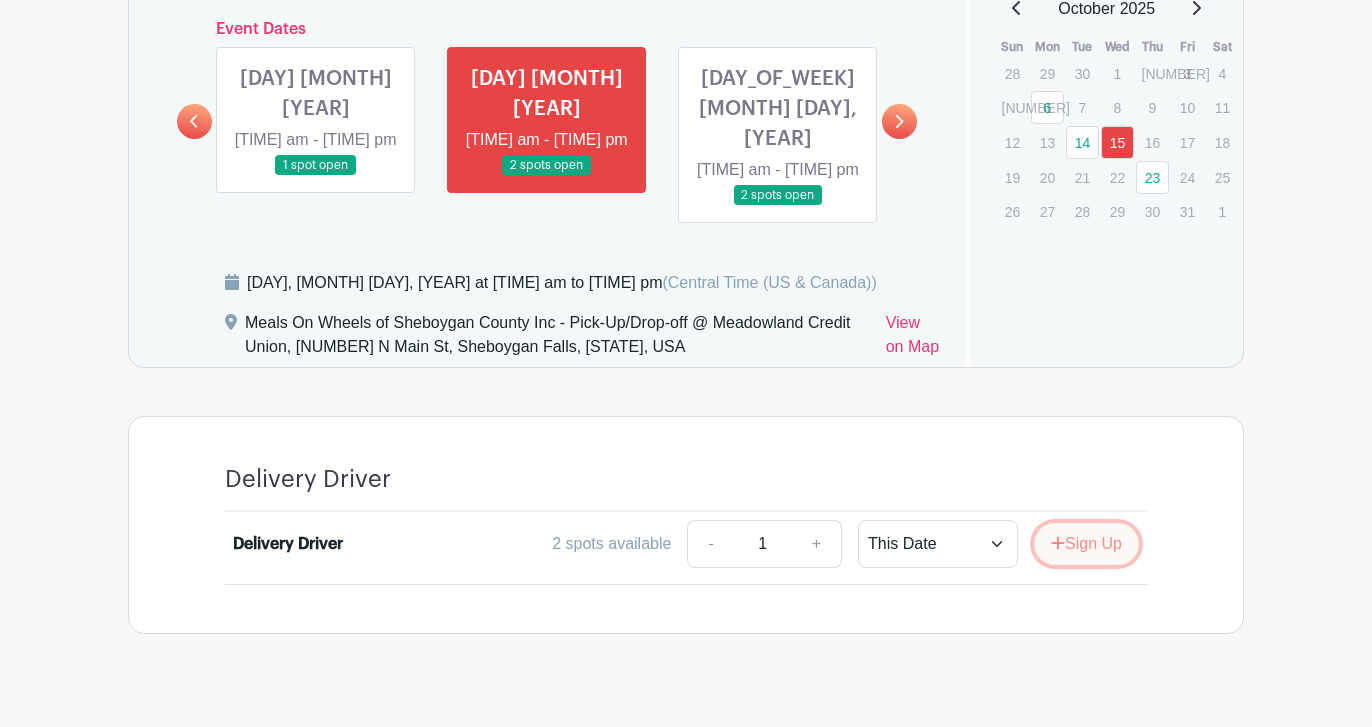 click on "Sign Up" at bounding box center [1086, 544] 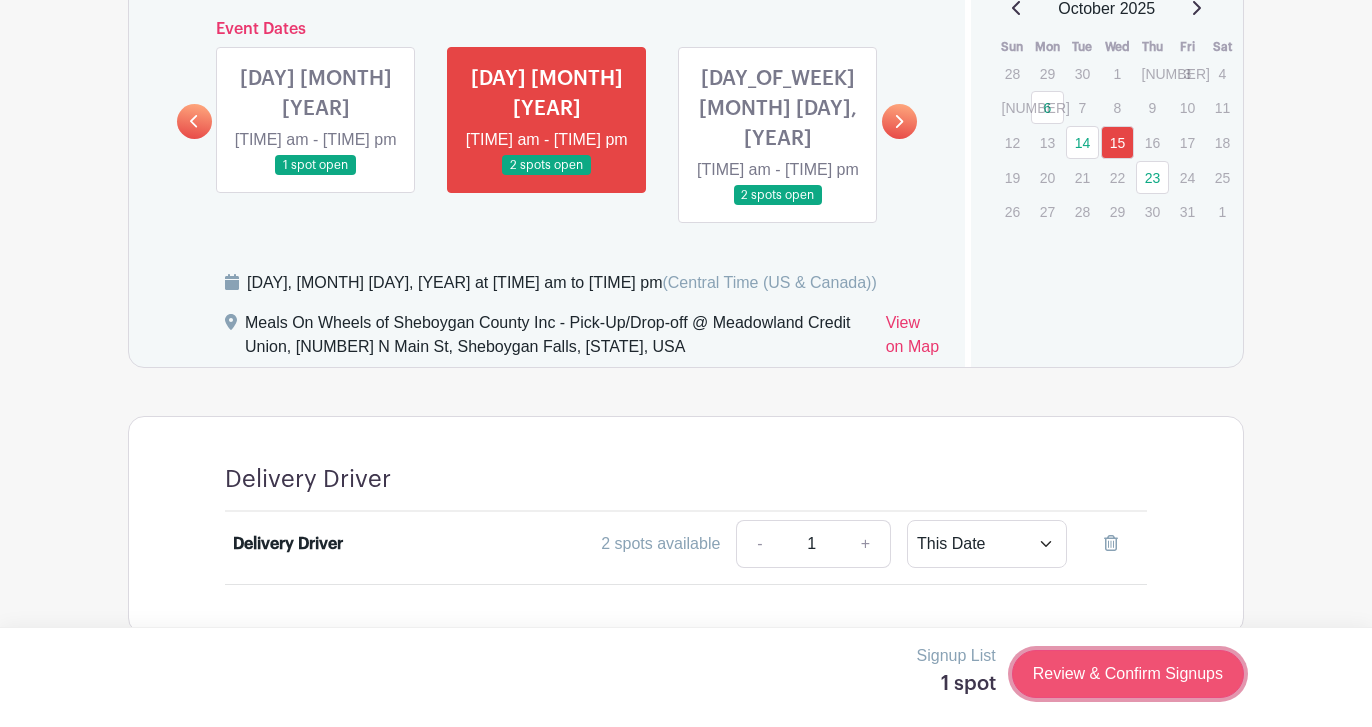 click on "Review & Confirm Signups" at bounding box center [1128, 674] 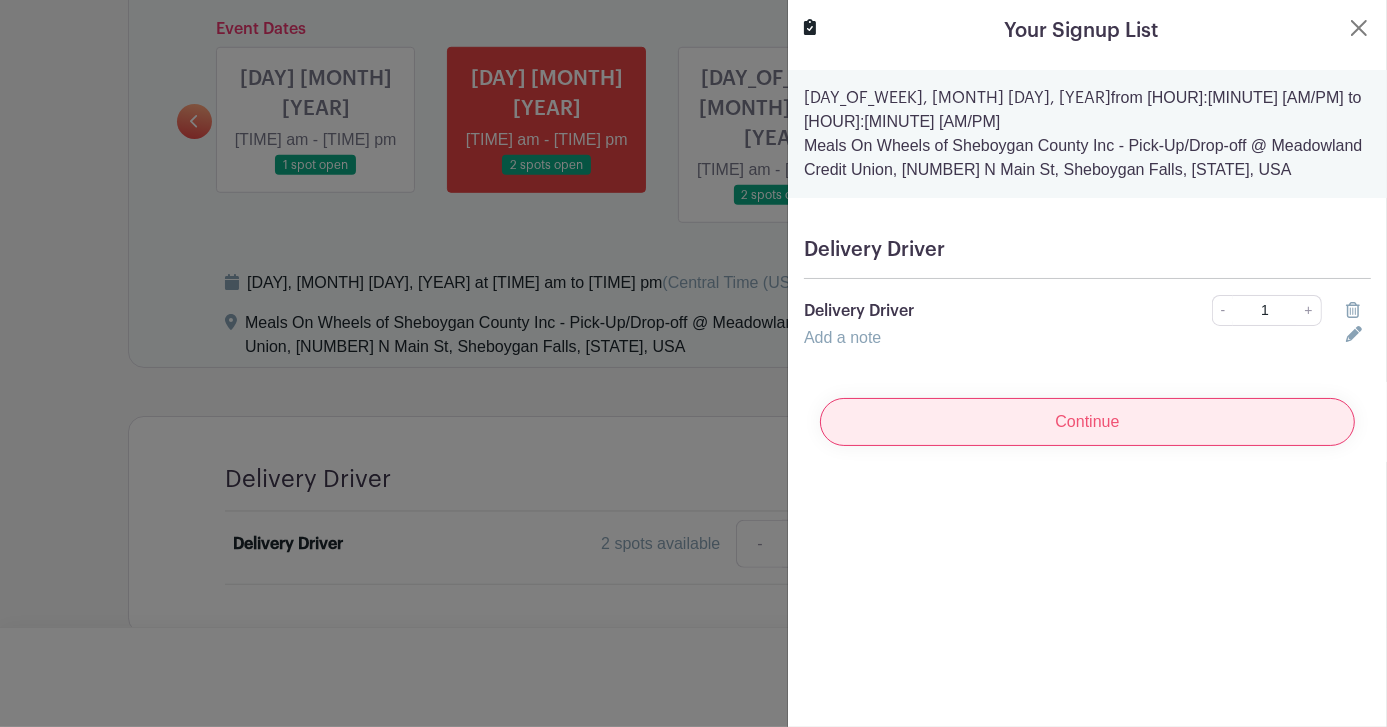 click on "Continue" at bounding box center [1087, 422] 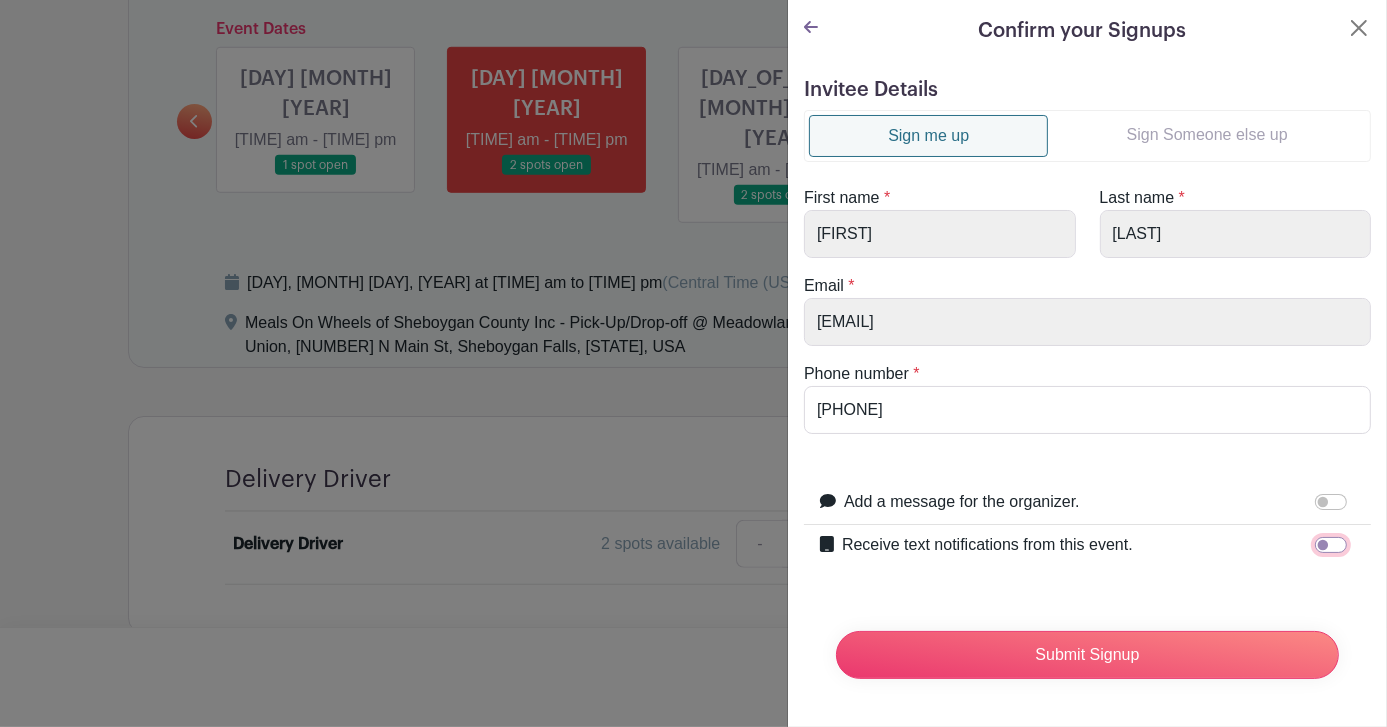 click on "Receive text notifications from this event." at bounding box center (1331, 545) 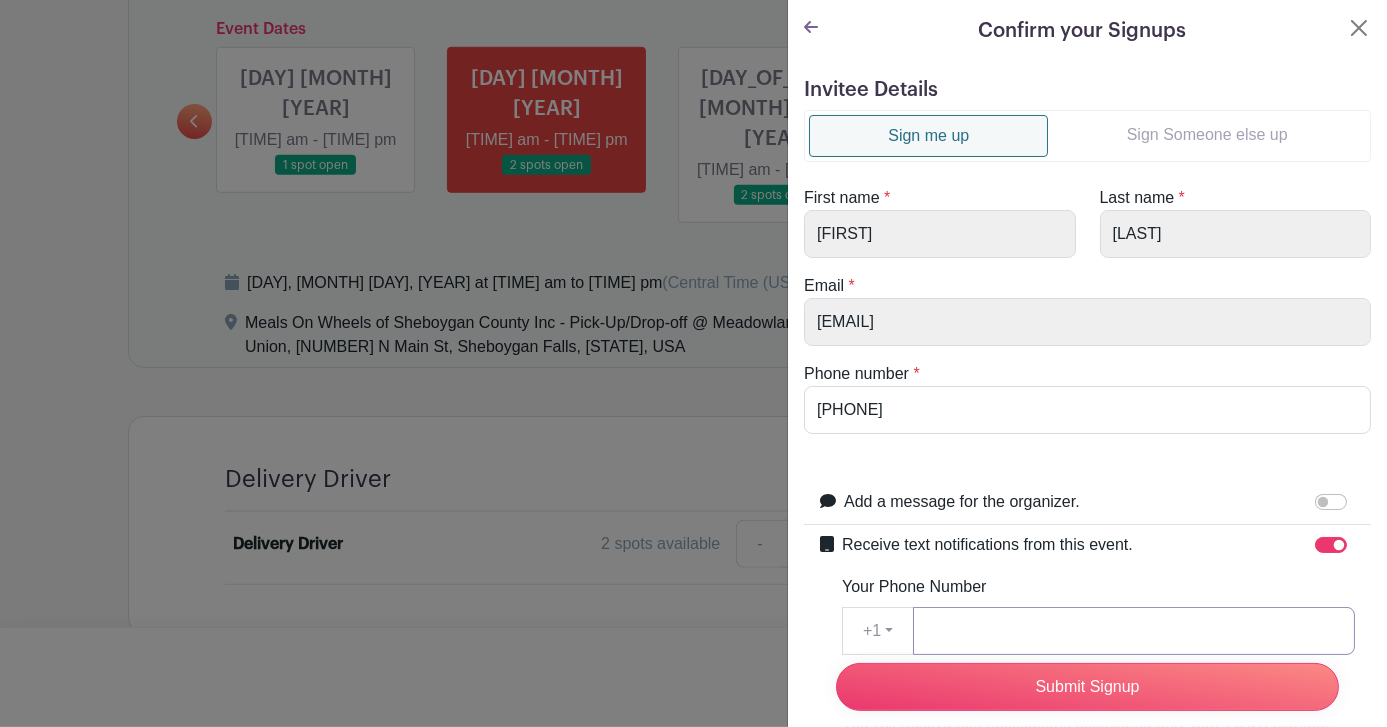 click on "Your Phone Number" at bounding box center (1134, 631) 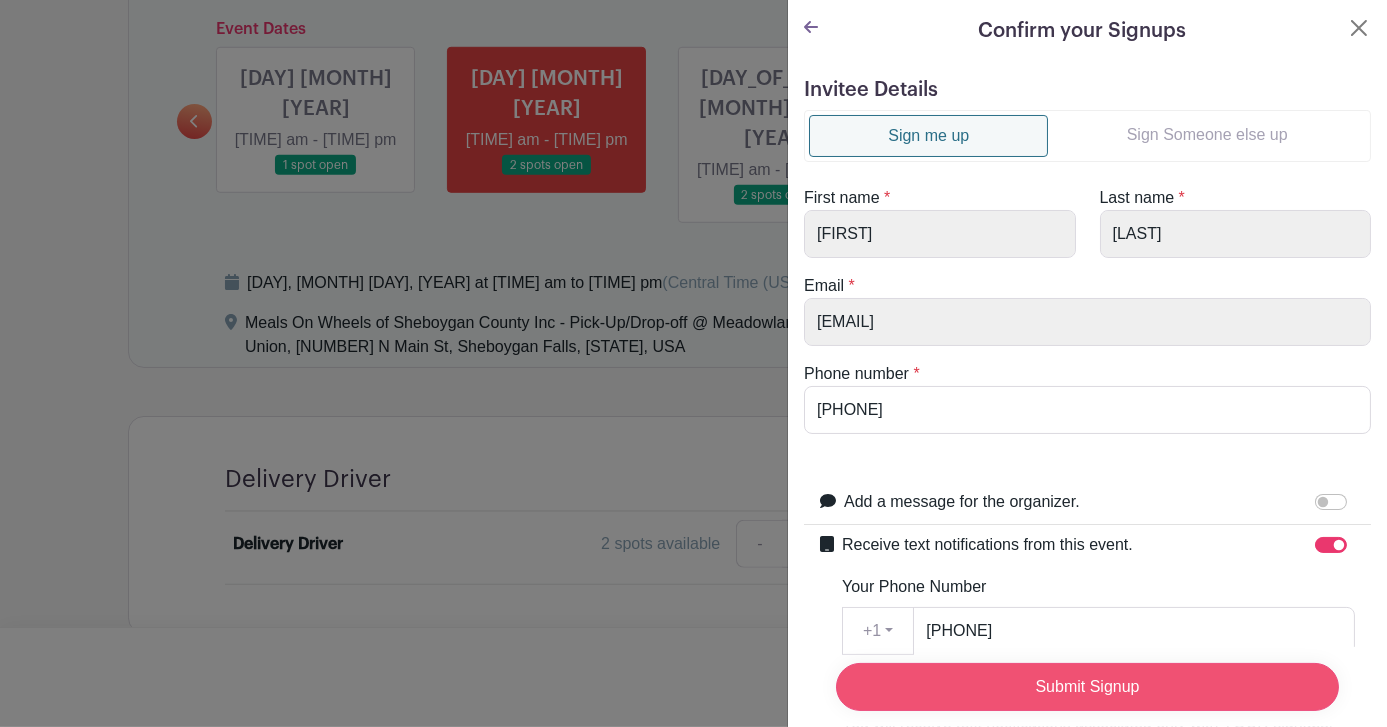 click on "Submit Signup" at bounding box center (1087, 687) 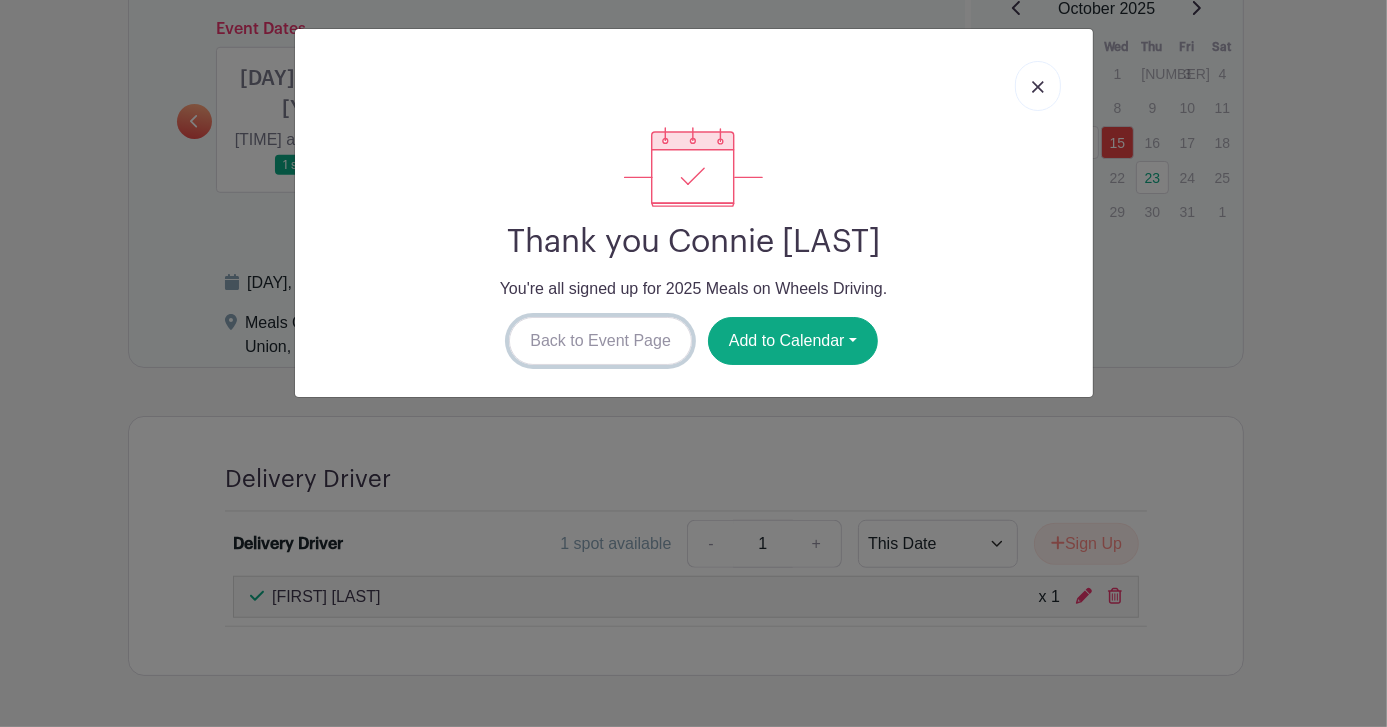 click on "Back to Event Page" at bounding box center (600, 341) 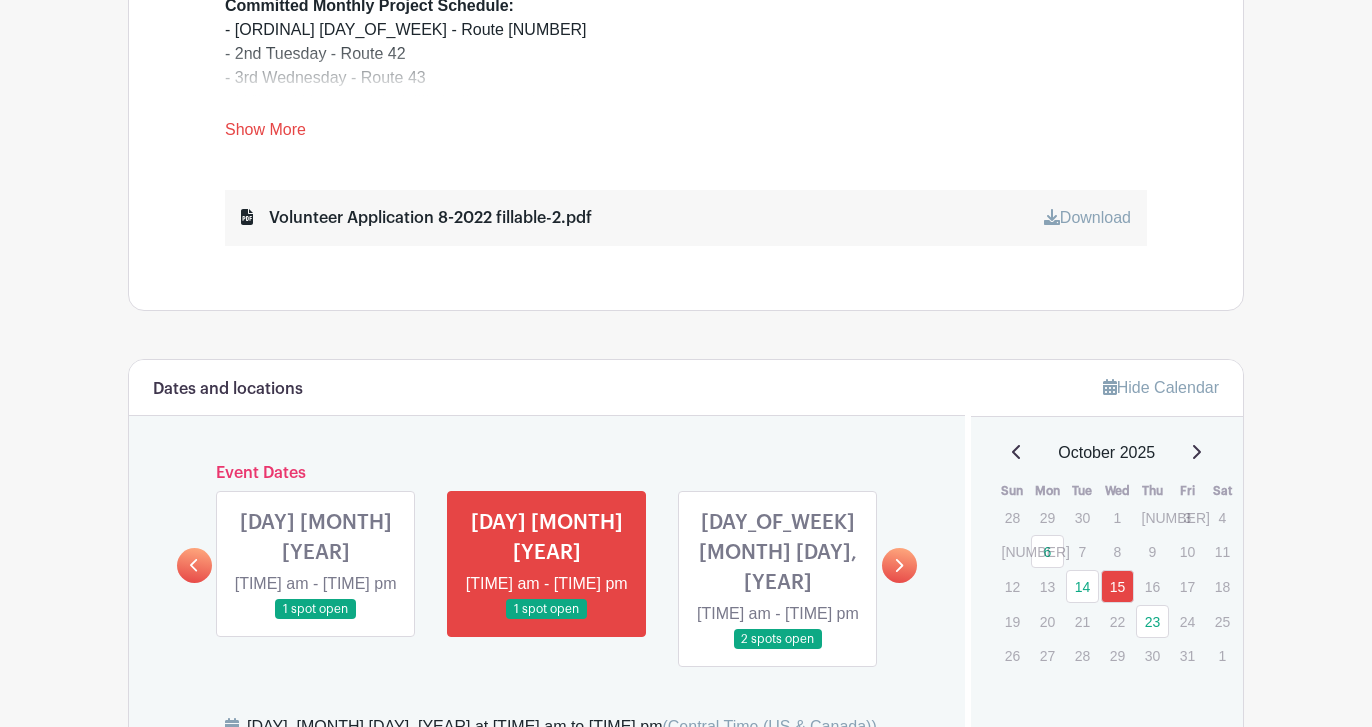 scroll, scrollTop: 596, scrollLeft: 0, axis: vertical 